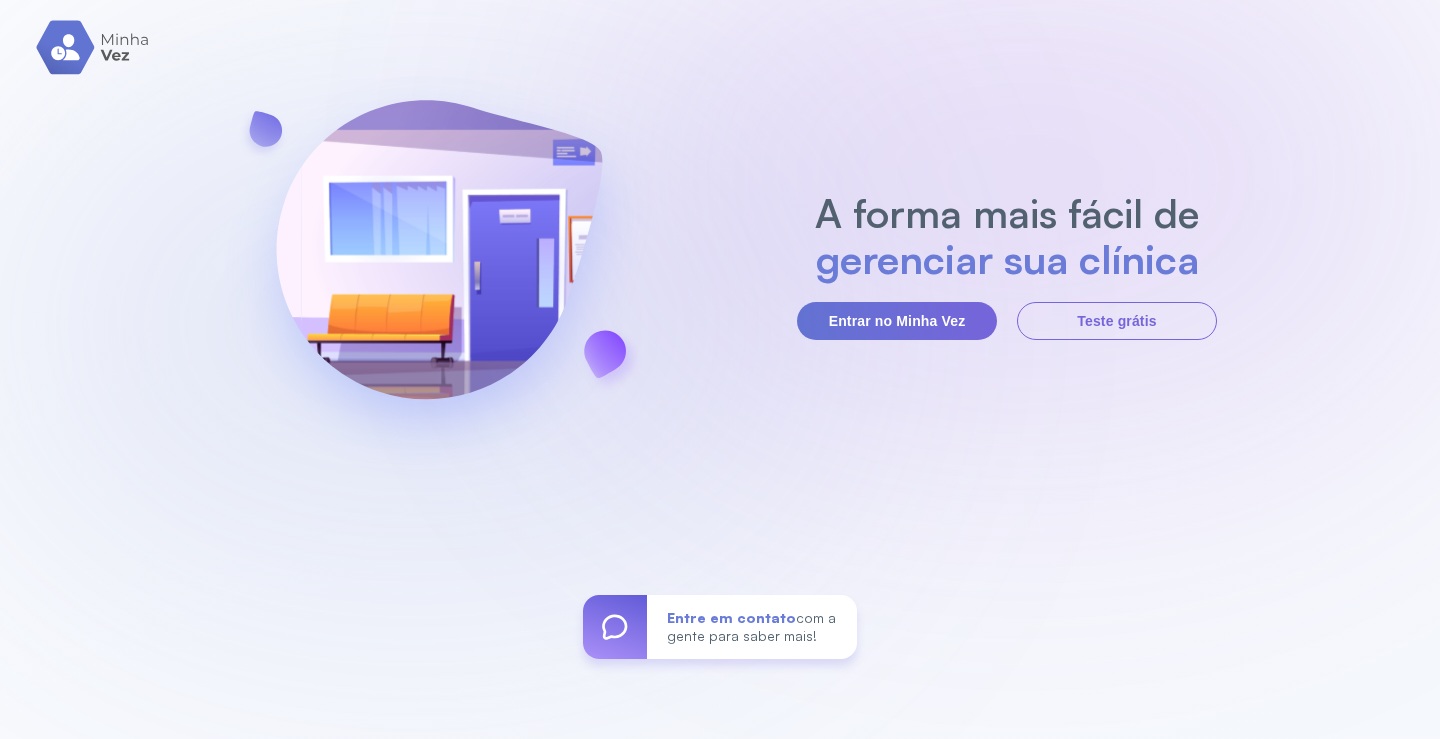 scroll, scrollTop: 0, scrollLeft: 0, axis: both 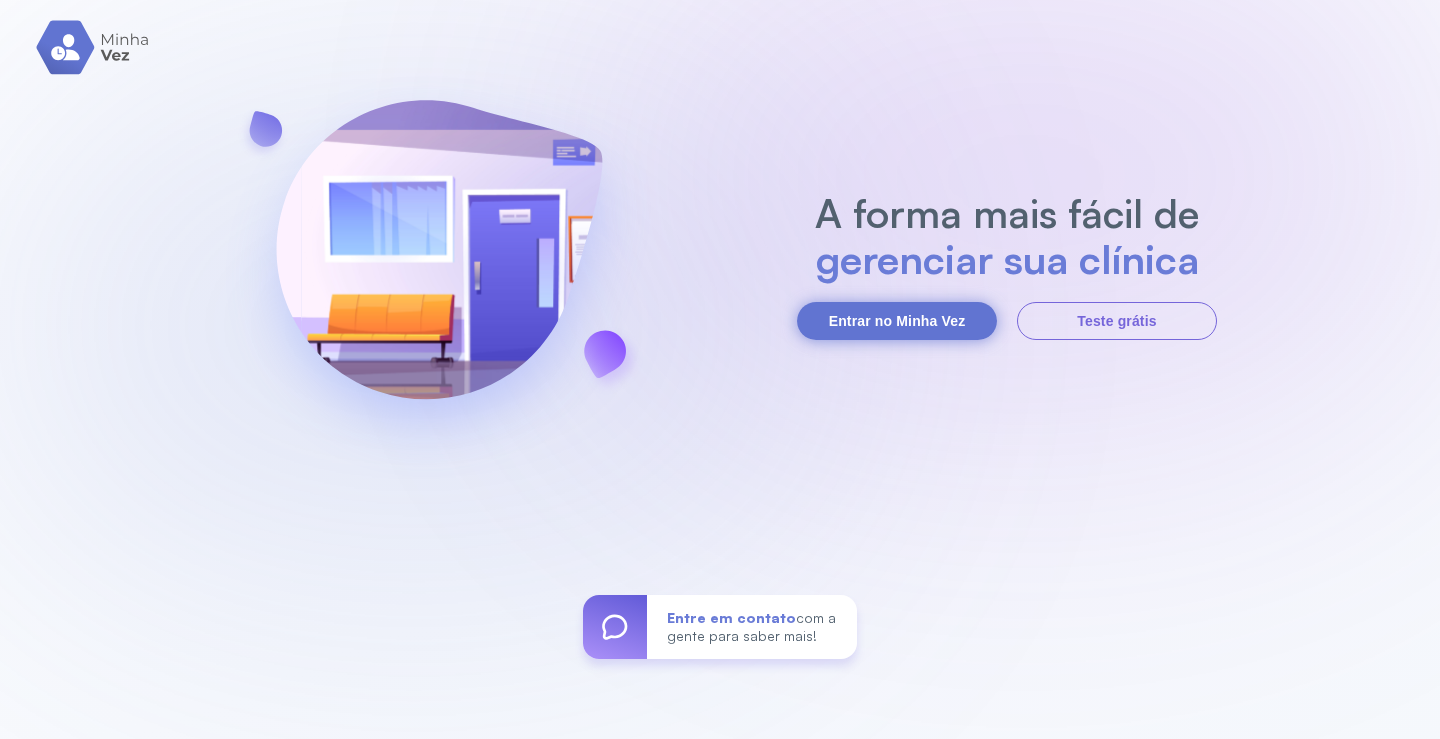 click on "Entrar no Minha Vez" at bounding box center (897, 321) 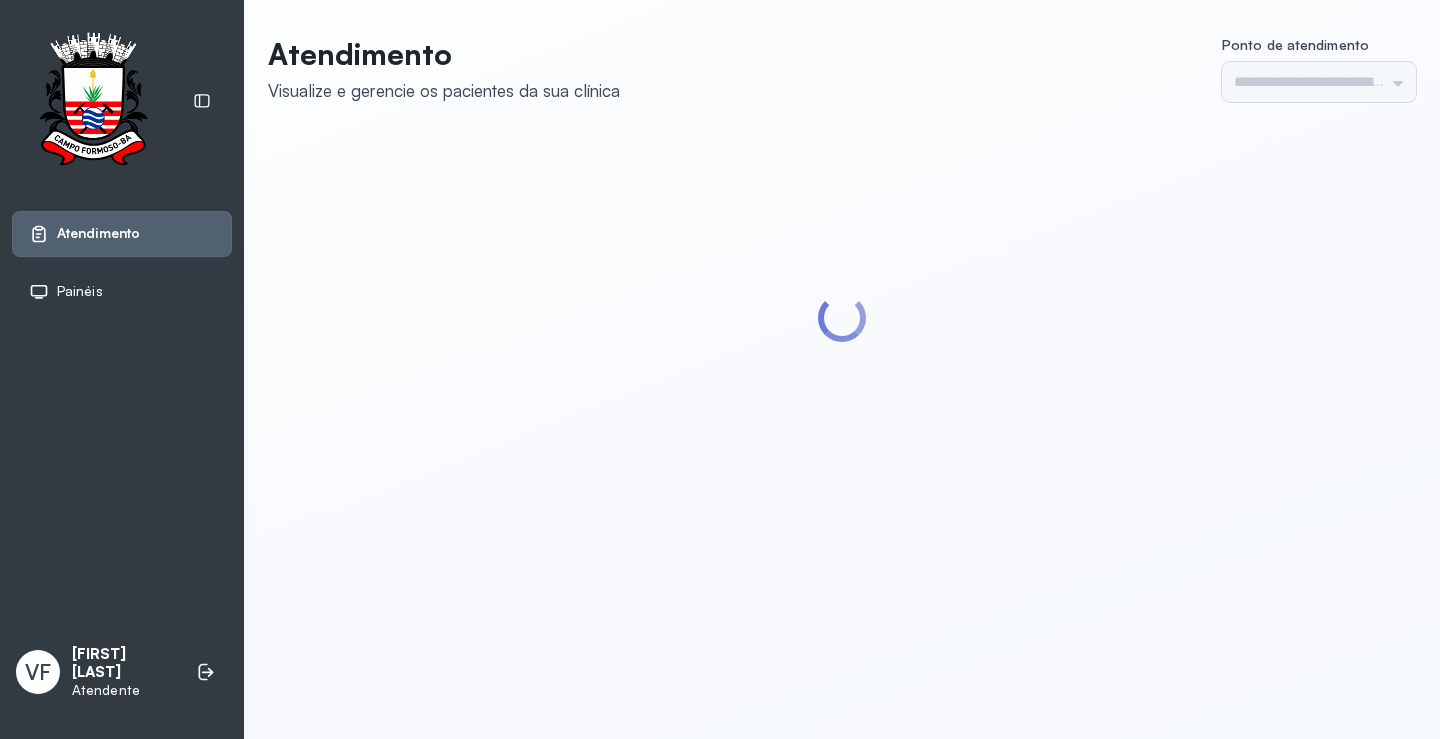 type on "*********" 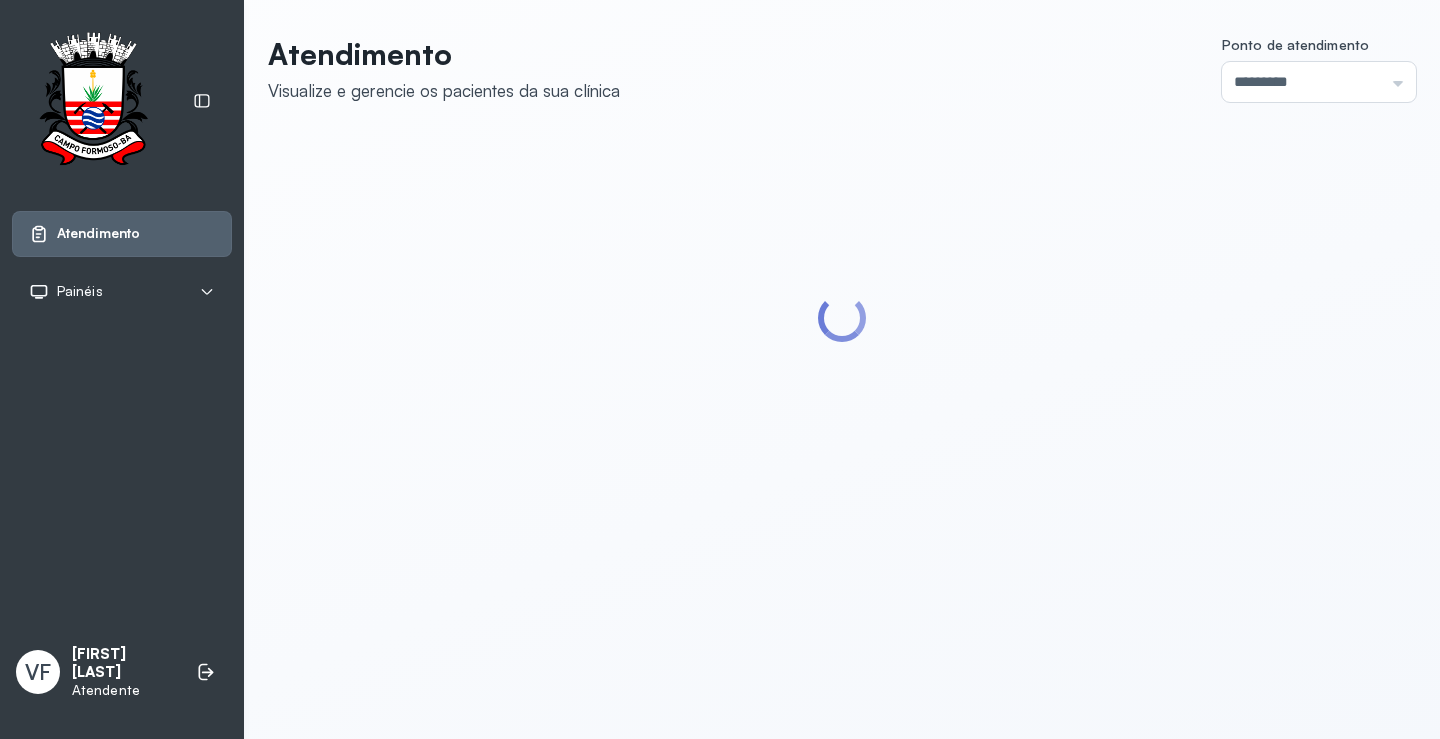 scroll, scrollTop: 0, scrollLeft: 0, axis: both 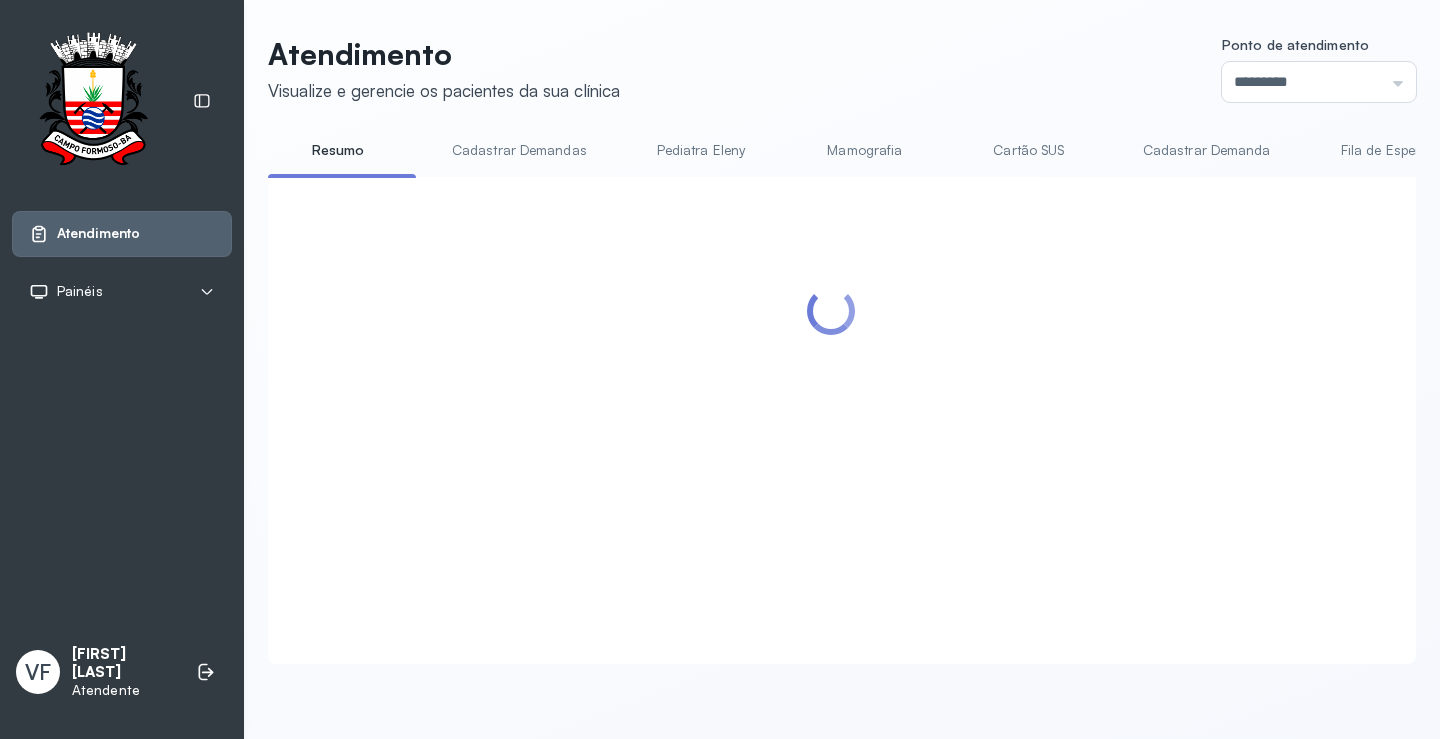 click at bounding box center [831, 396] 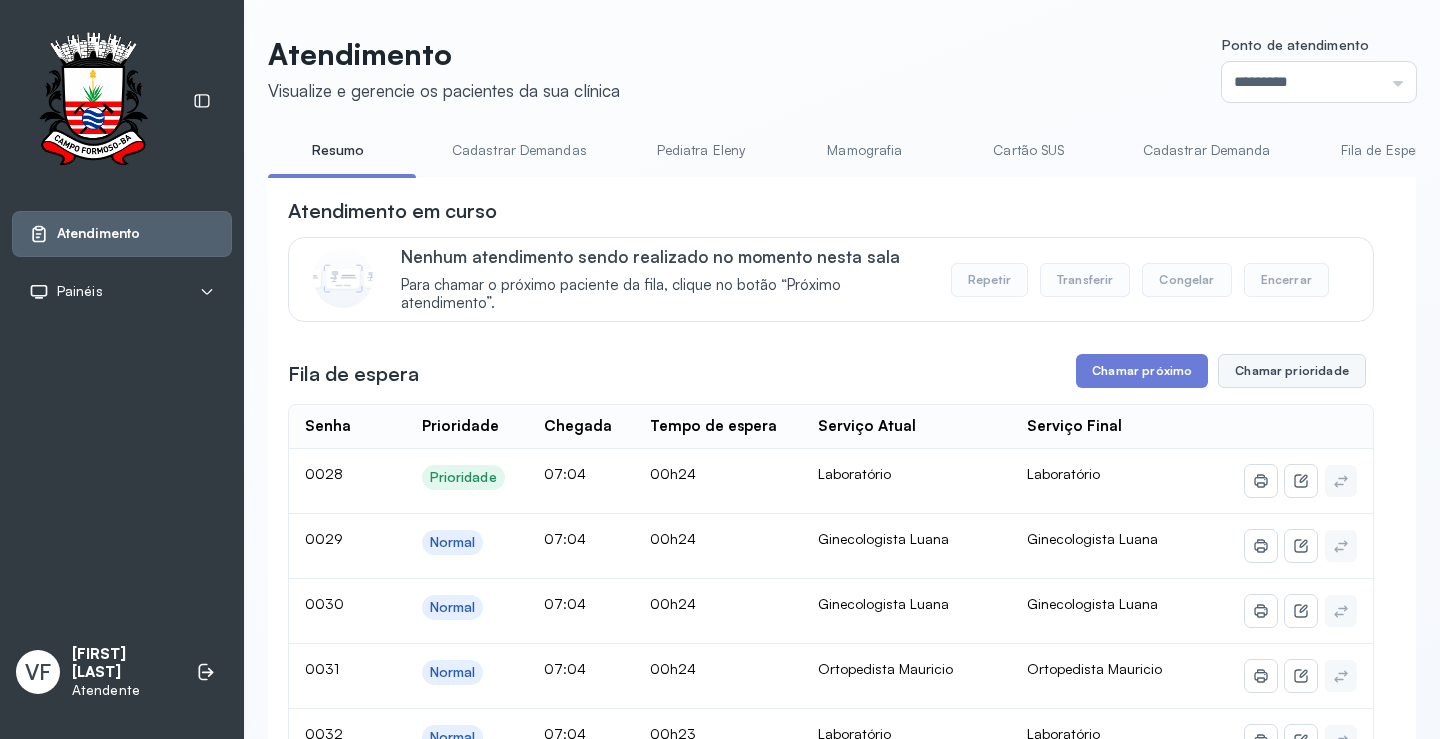 click on "Chamar prioridade" at bounding box center (1292, 371) 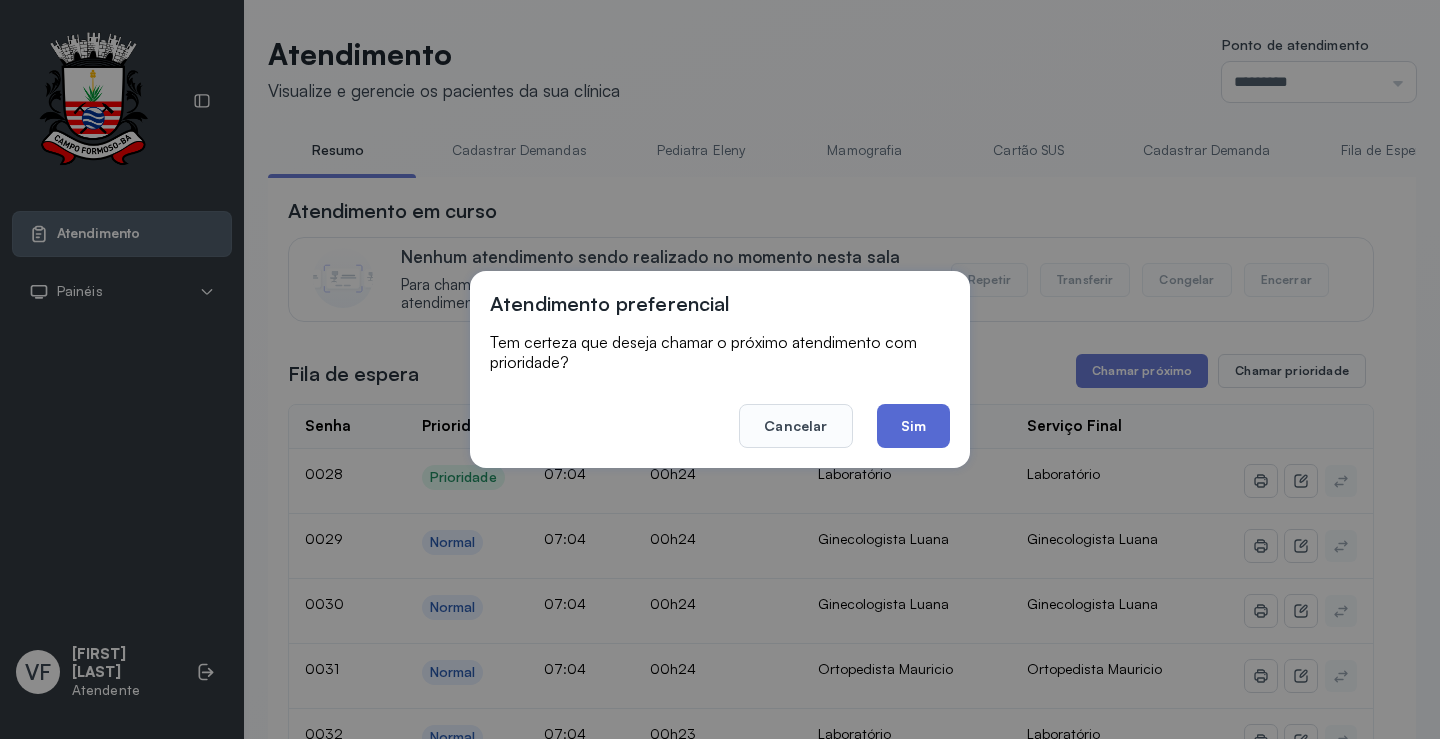 click on "Sim" 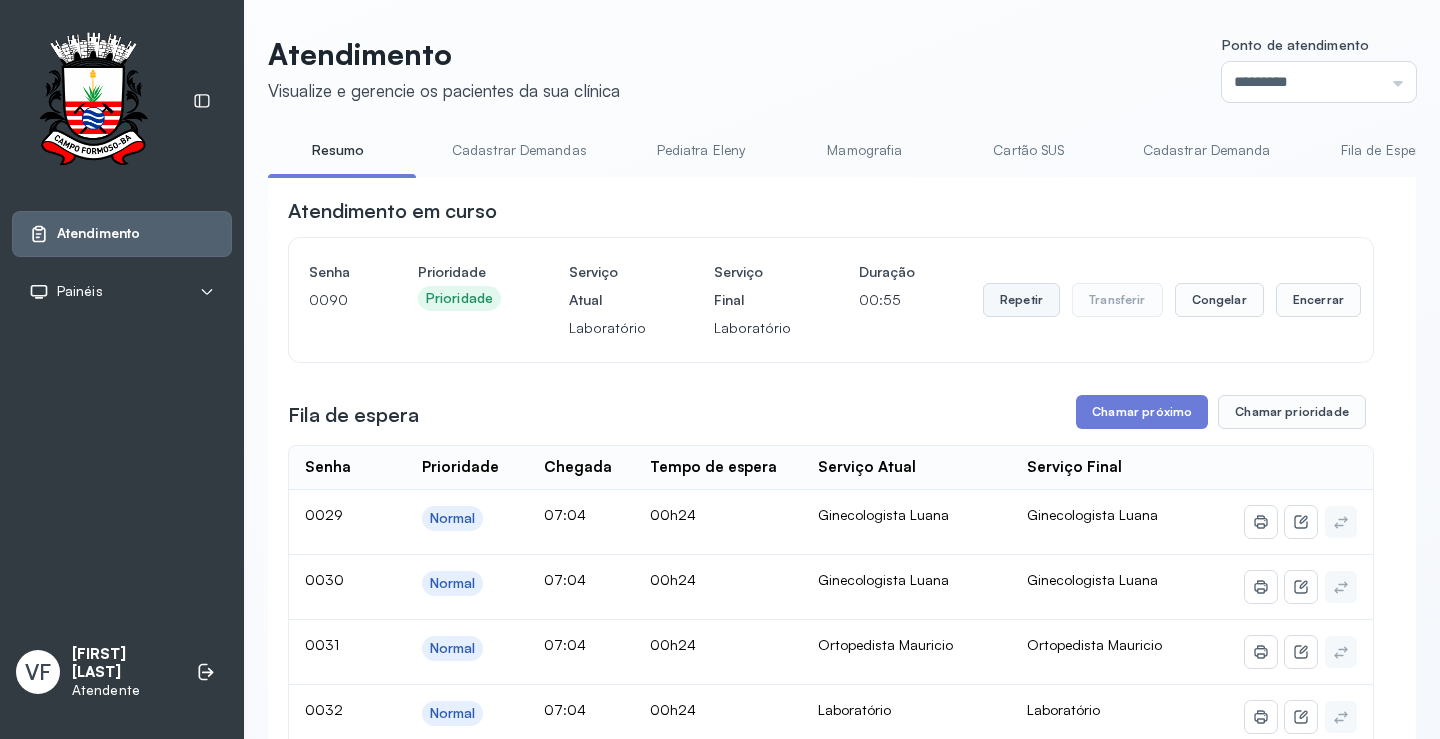click on "Repetir" at bounding box center (1021, 300) 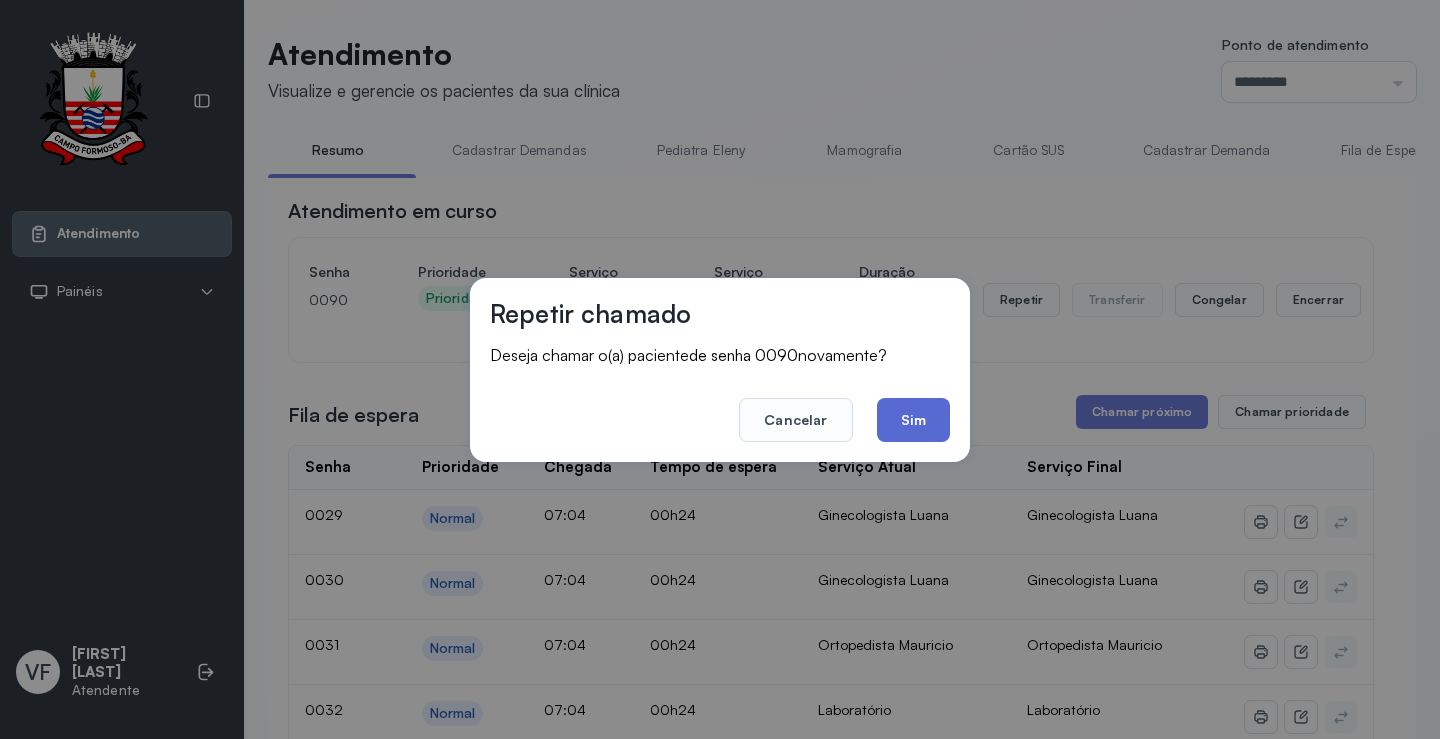 click on "Sim" 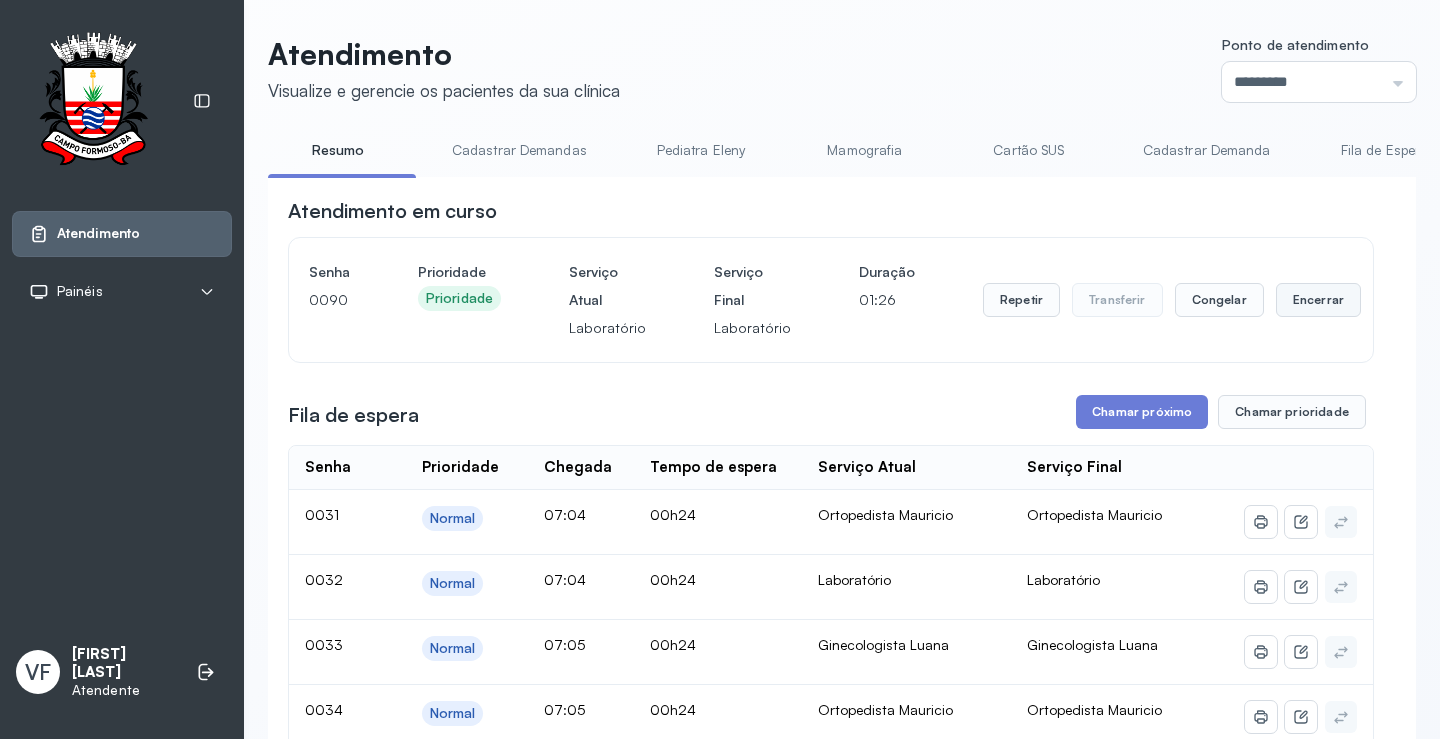 click on "Encerrar" at bounding box center [1318, 300] 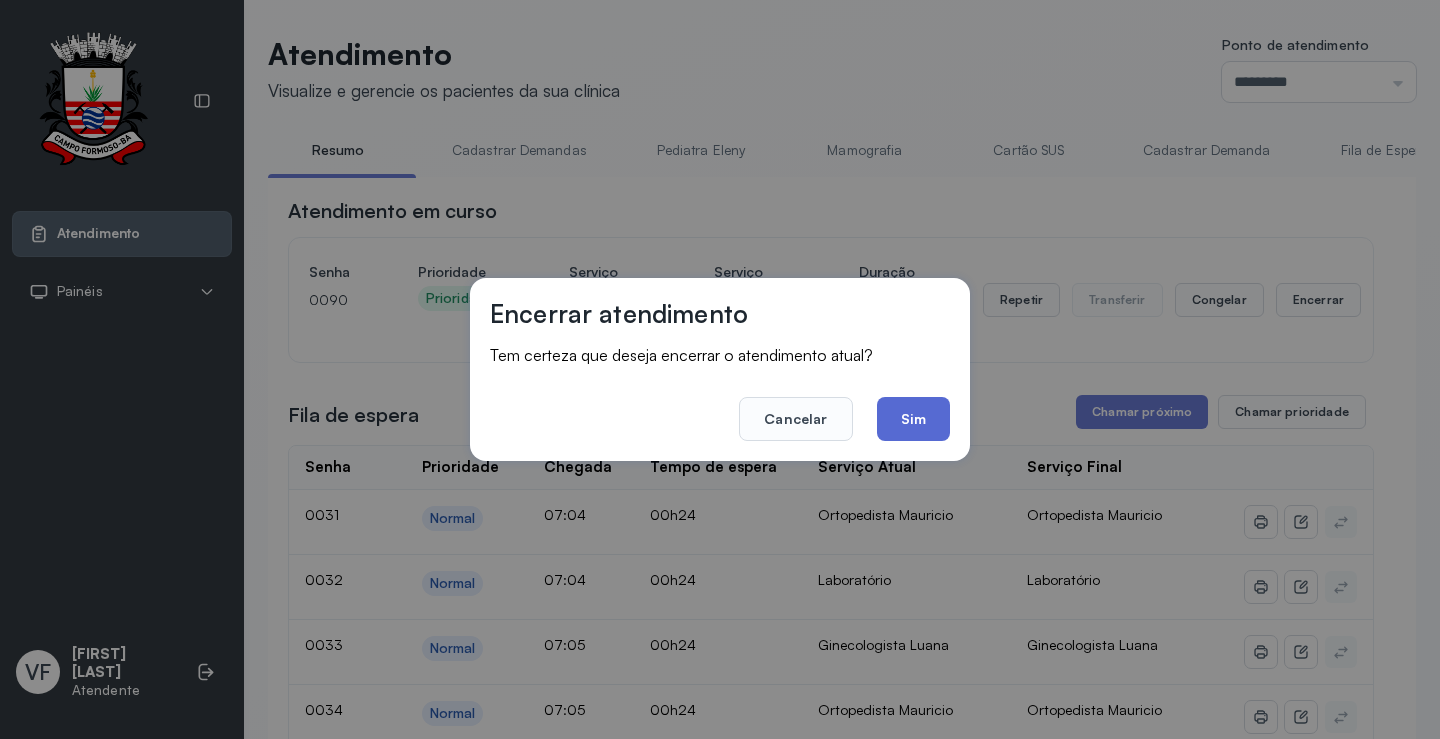 click on "Sim" 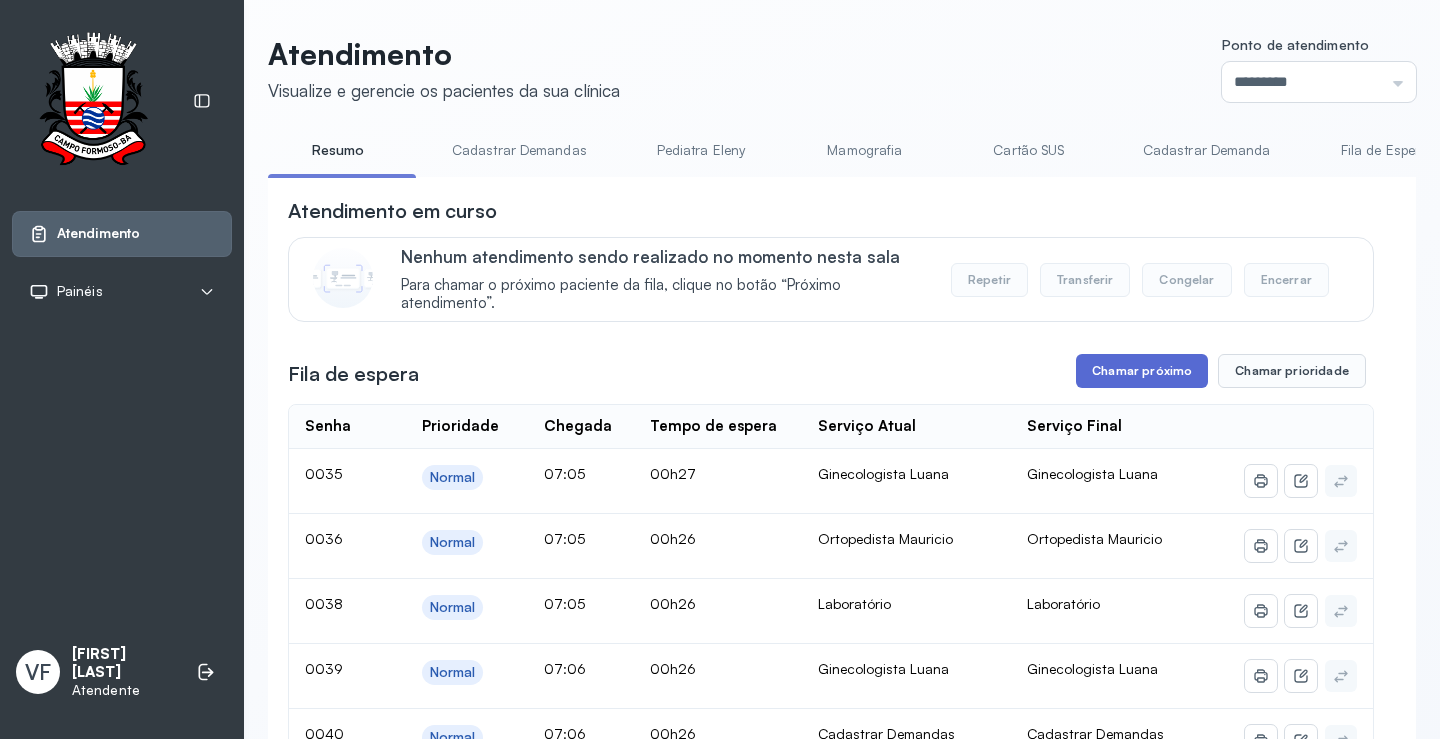 click on "Chamar próximo" at bounding box center [1142, 371] 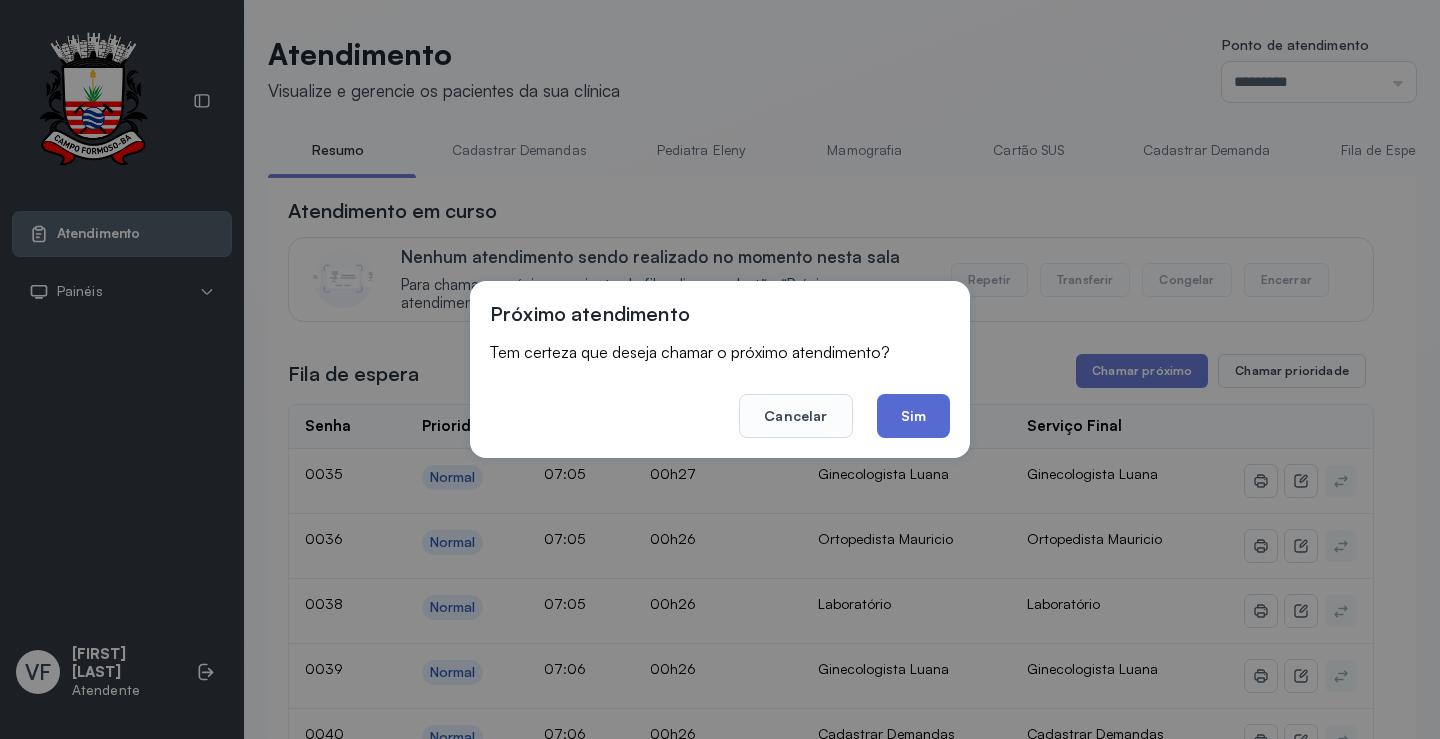 click on "Sim" 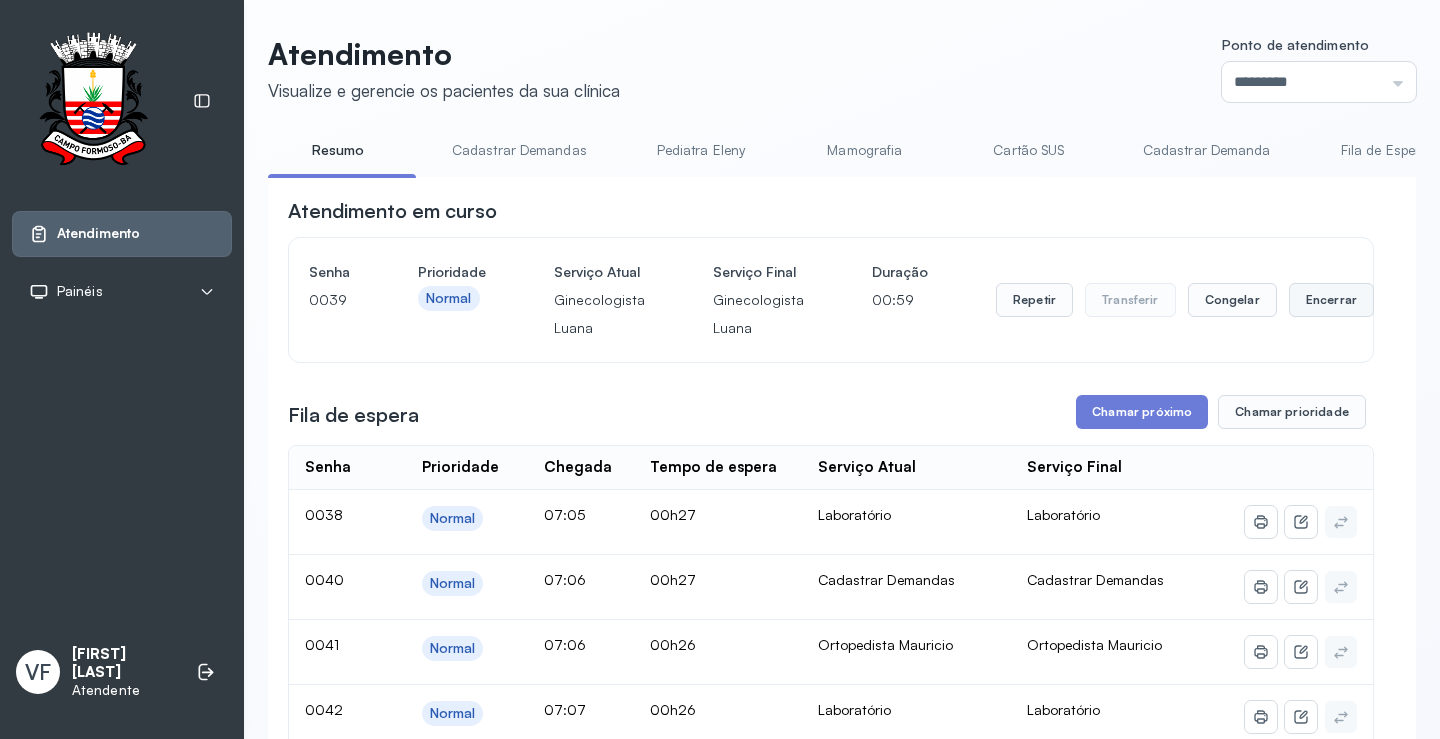 click on "Encerrar" at bounding box center [1331, 300] 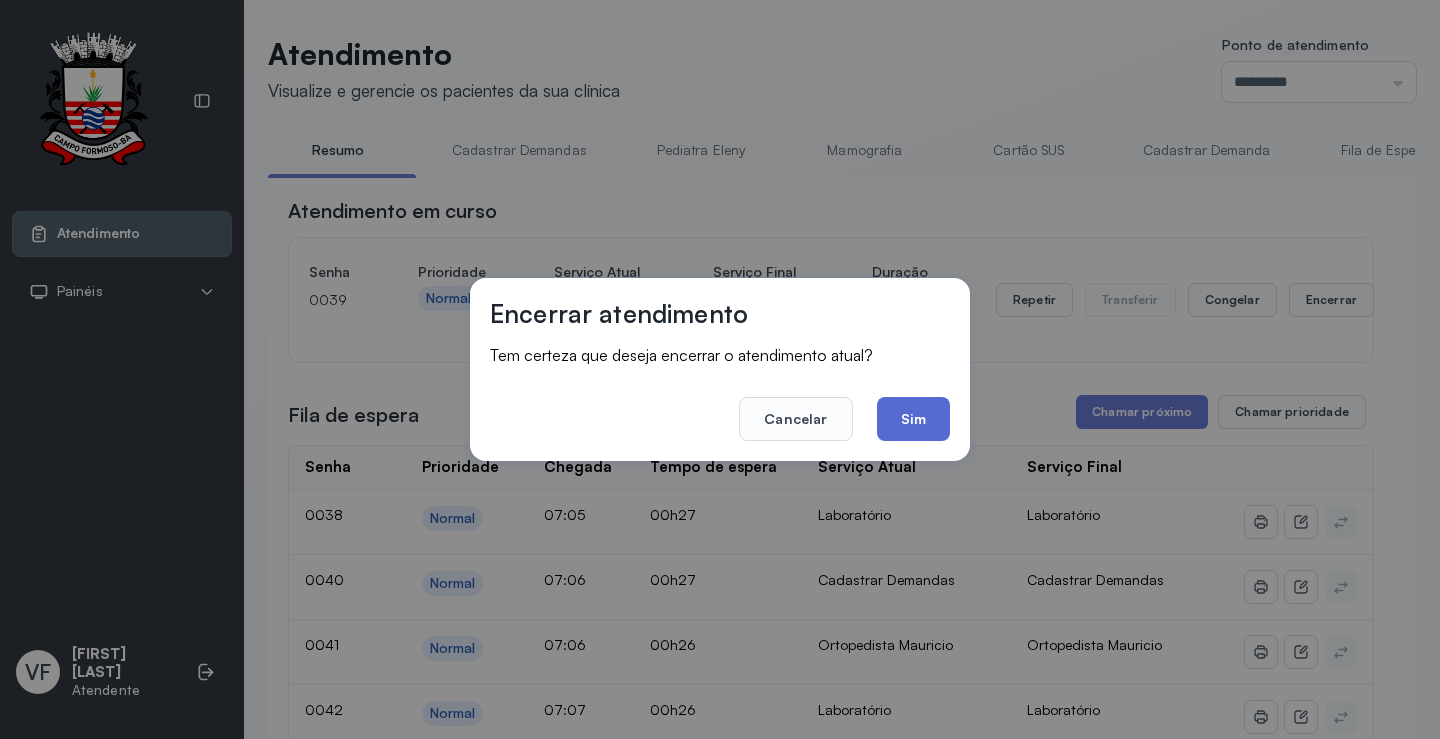 click on "Sim" 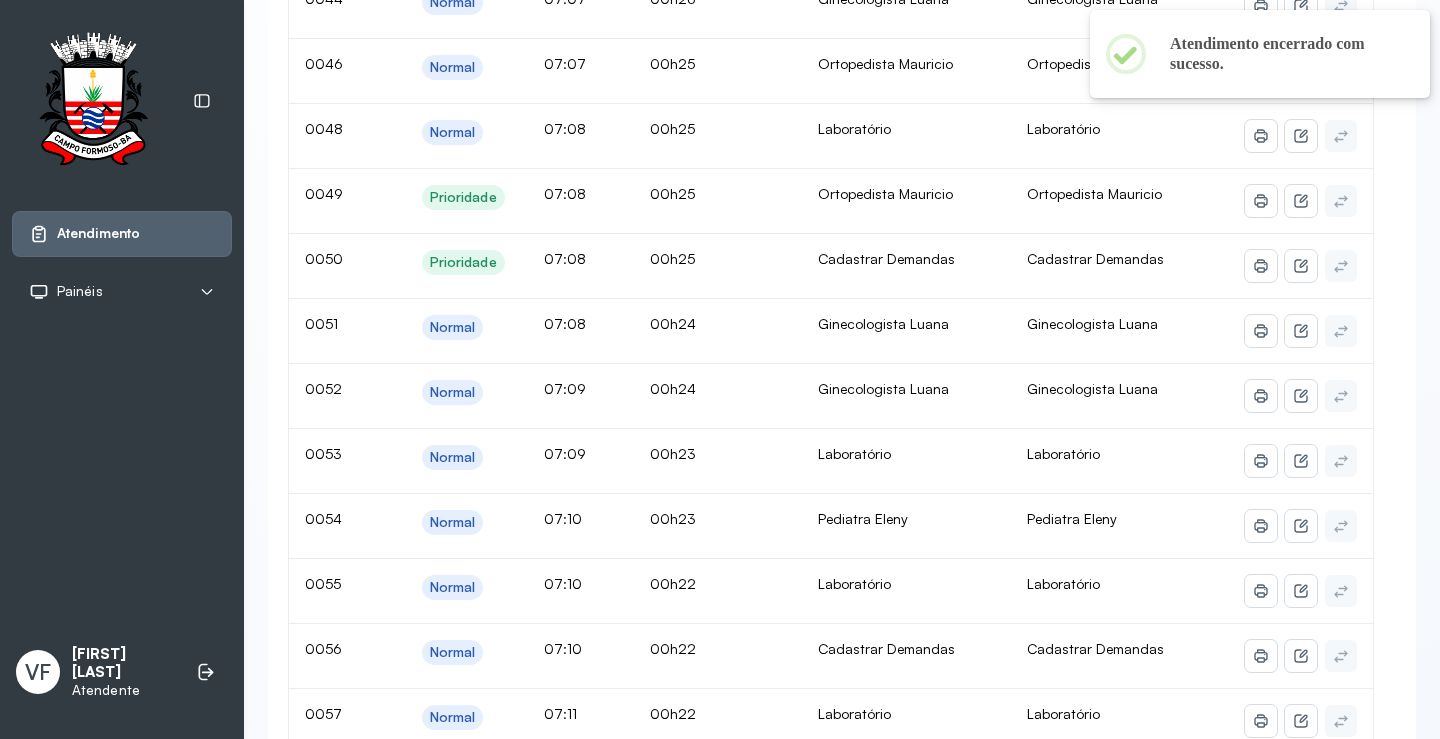 scroll, scrollTop: 0, scrollLeft: 0, axis: both 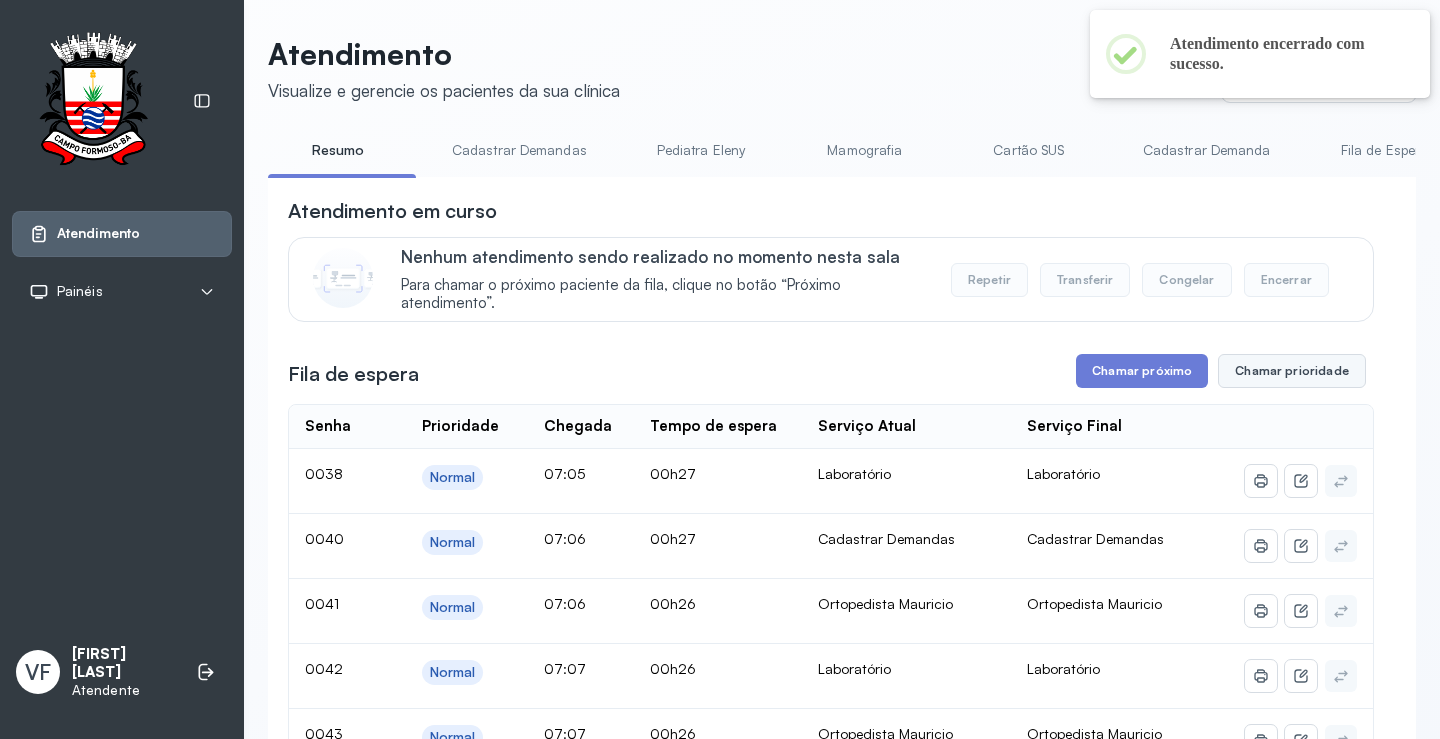 click on "Chamar prioridade" at bounding box center [1292, 371] 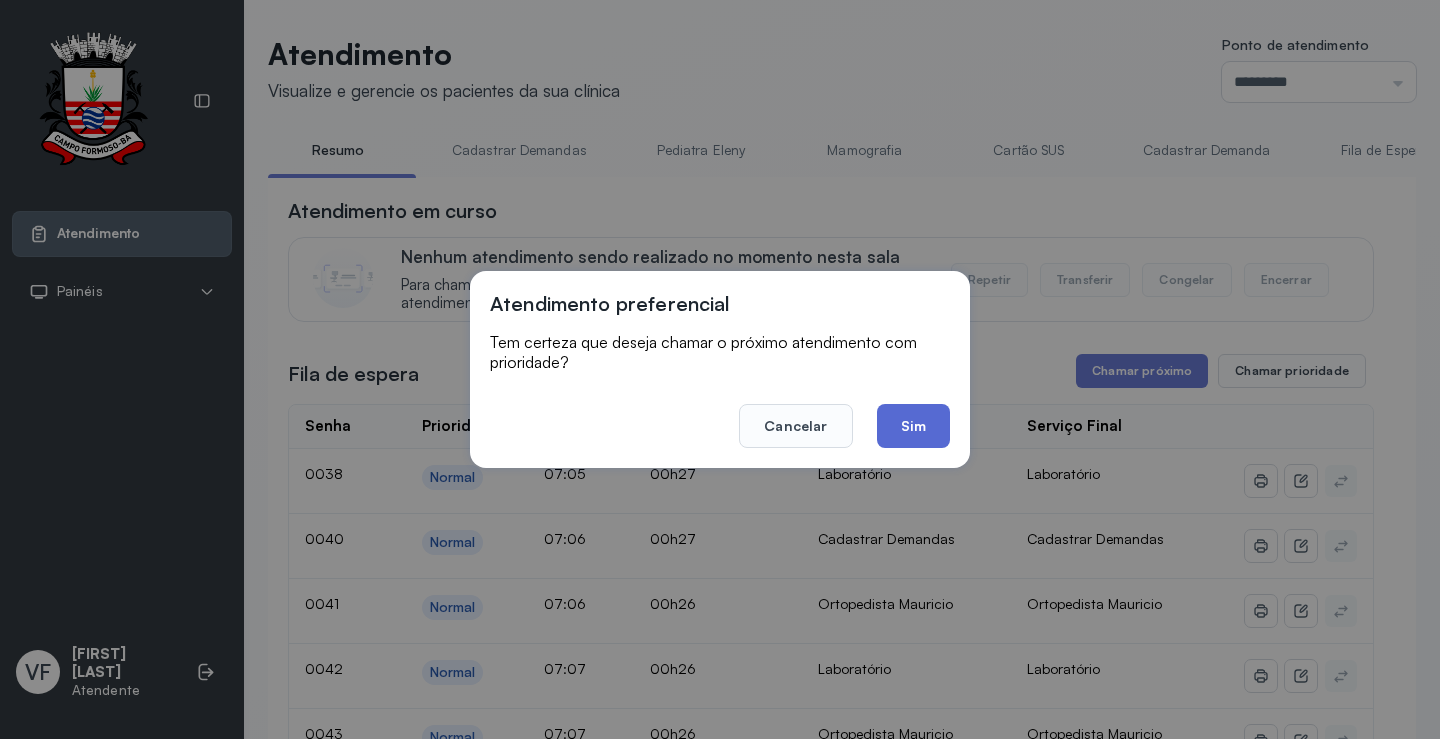 click on "Sim" 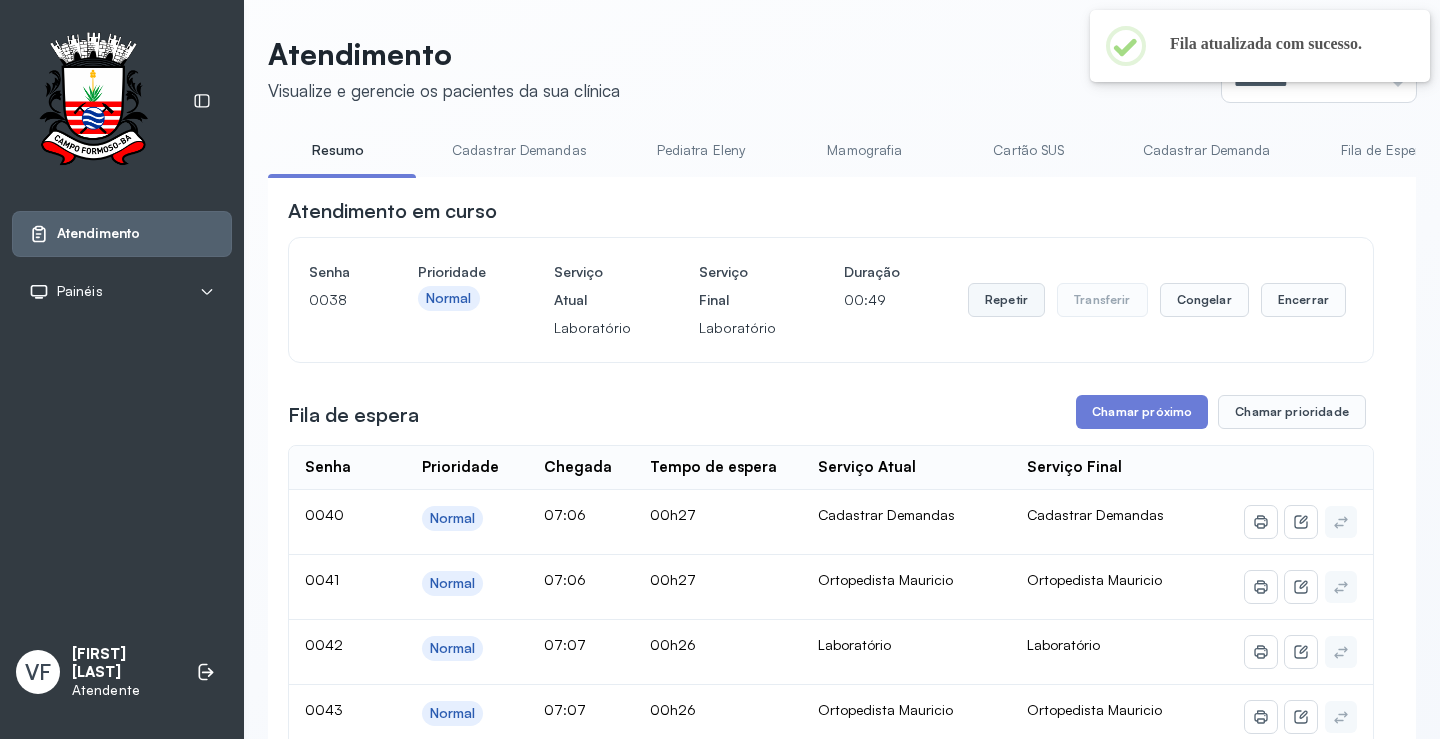 click on "Repetir" at bounding box center [1006, 300] 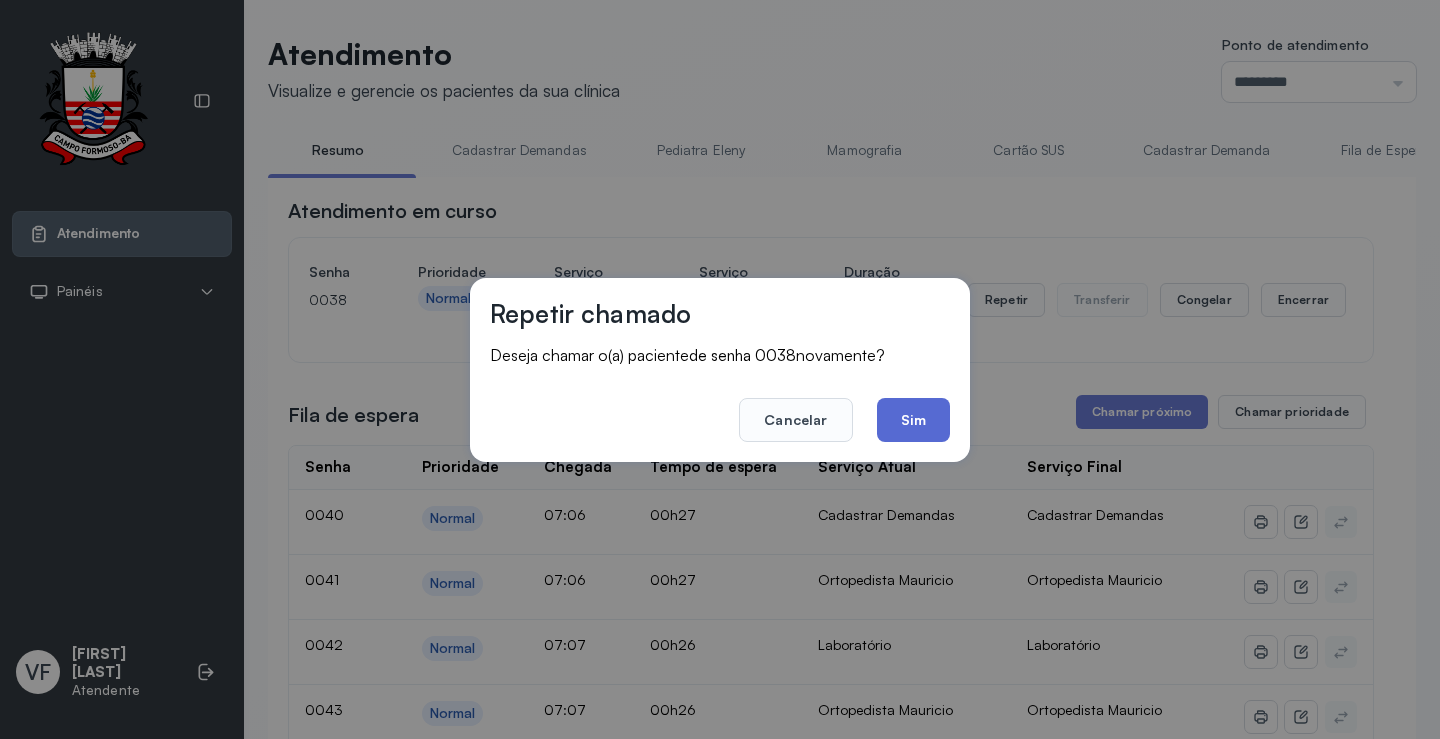 click on "Sim" 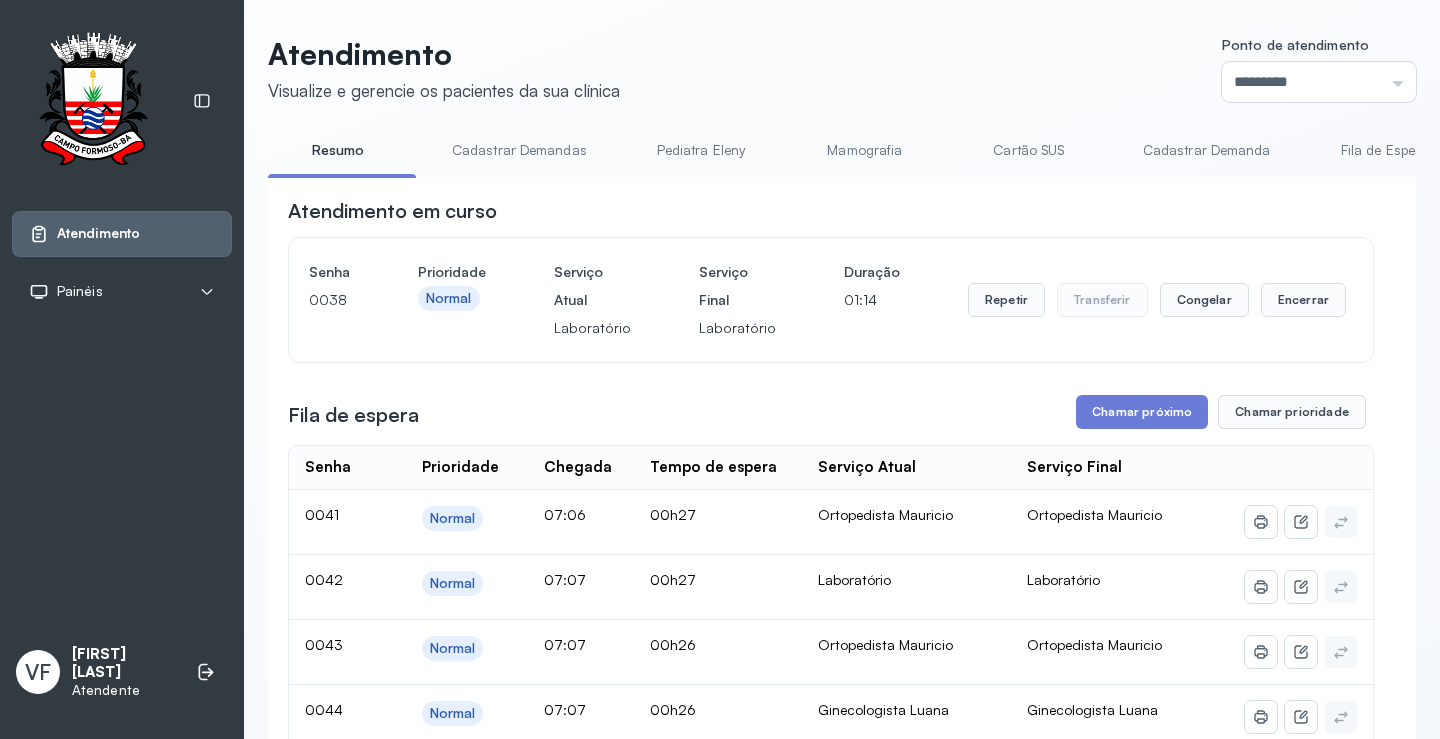 click on "Encerrar" at bounding box center (1303, 300) 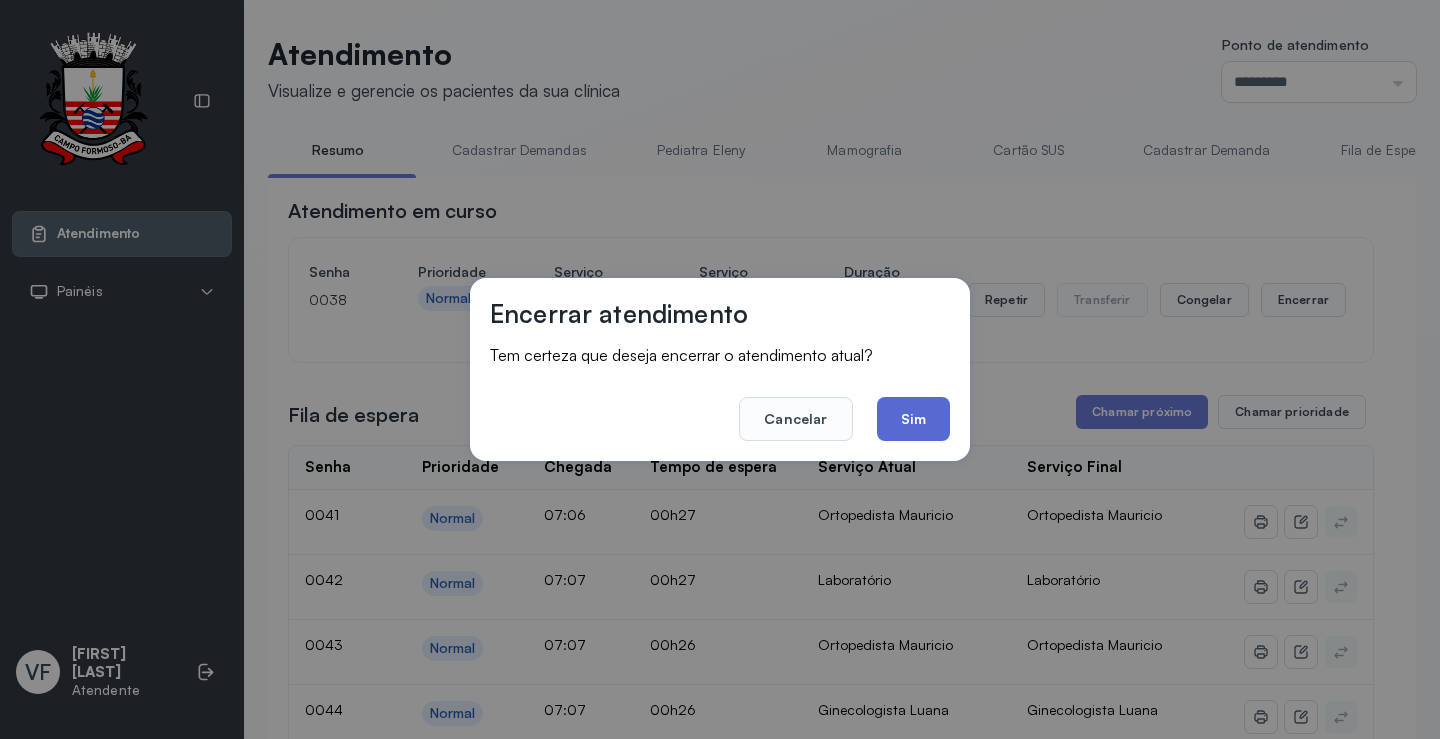 click on "Sim" 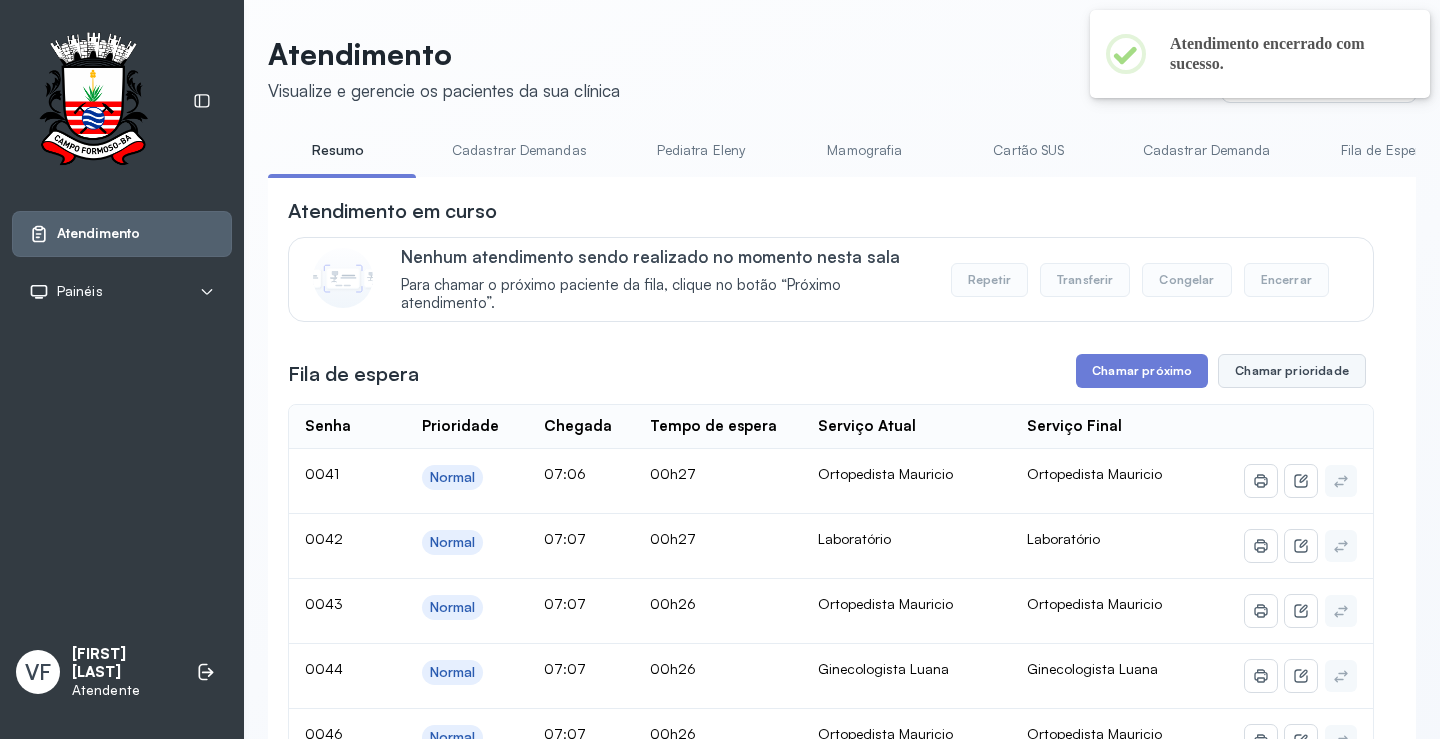 click on "Chamar prioridade" at bounding box center [1292, 371] 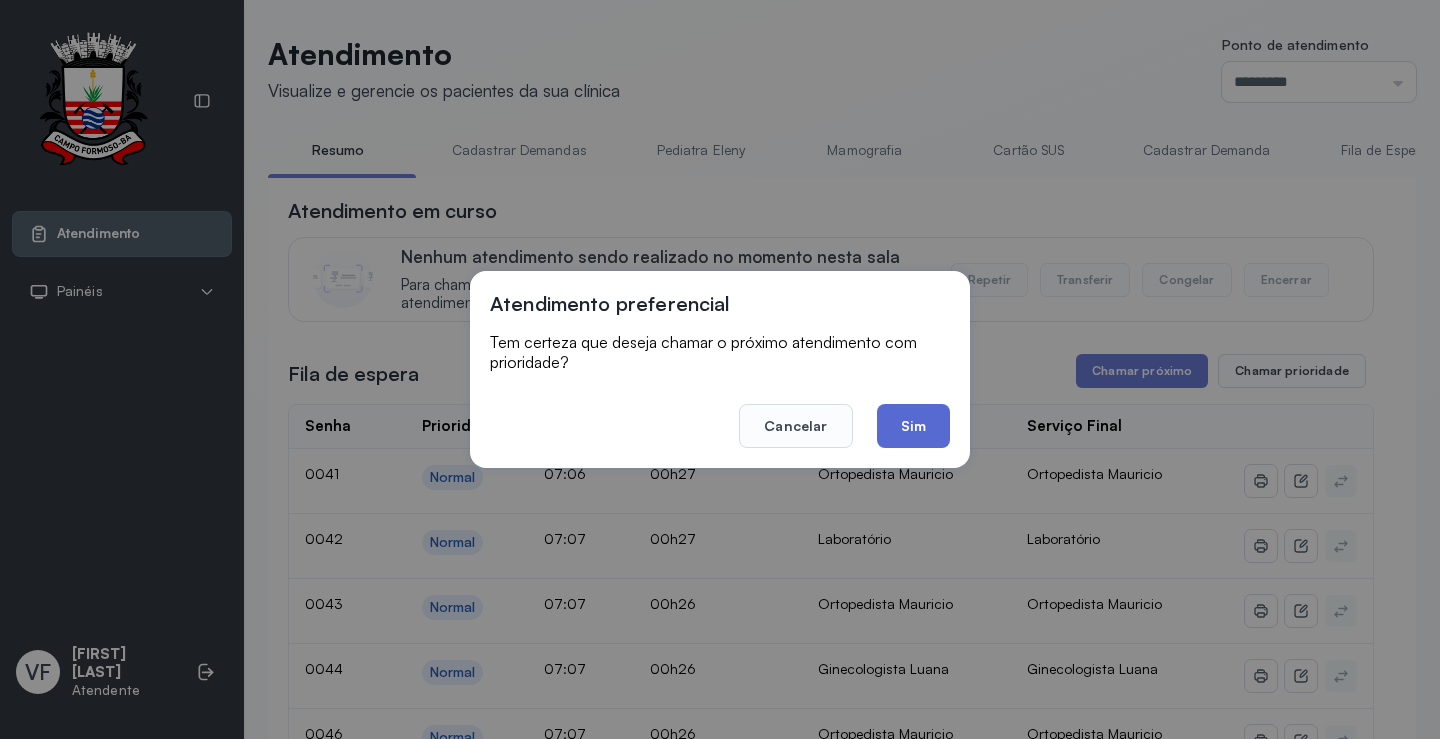 click on "Sim" 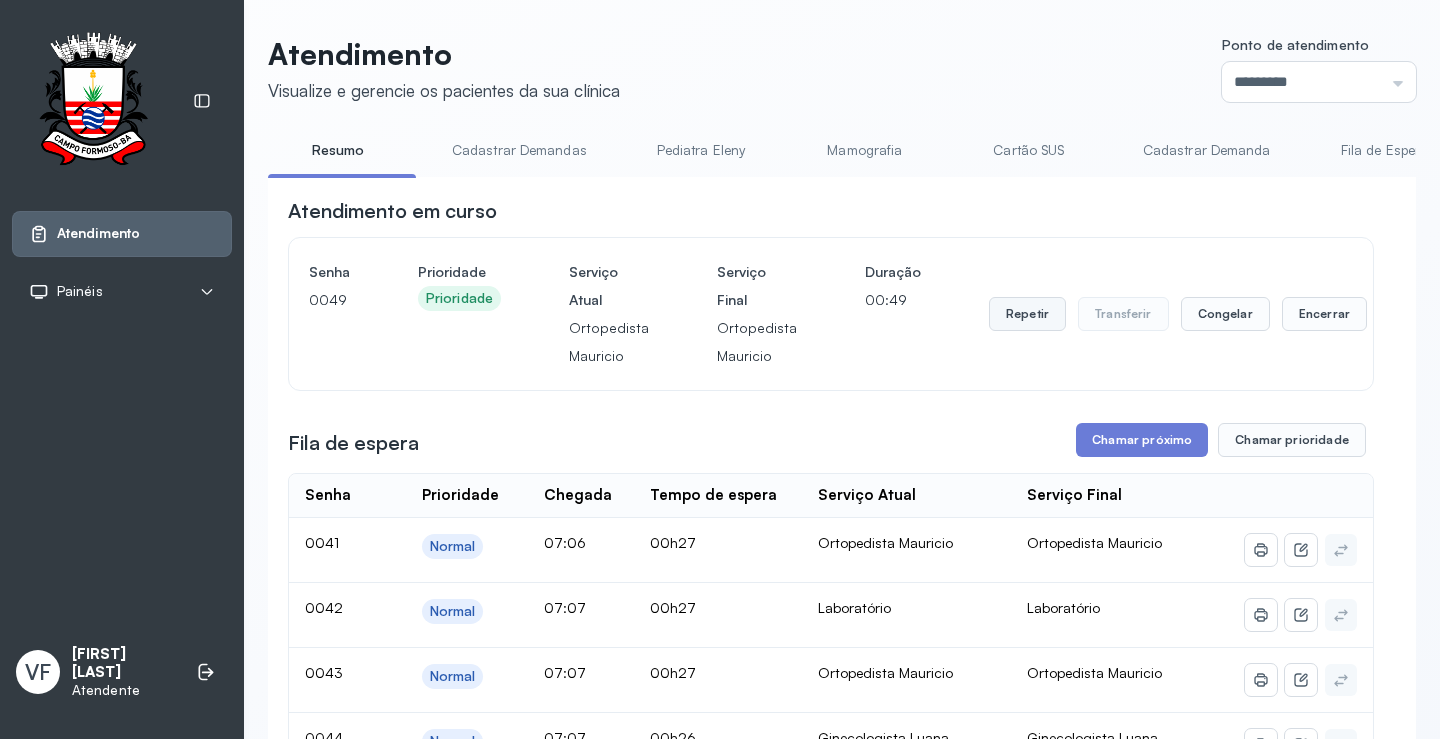 click on "Repetir" at bounding box center (1027, 314) 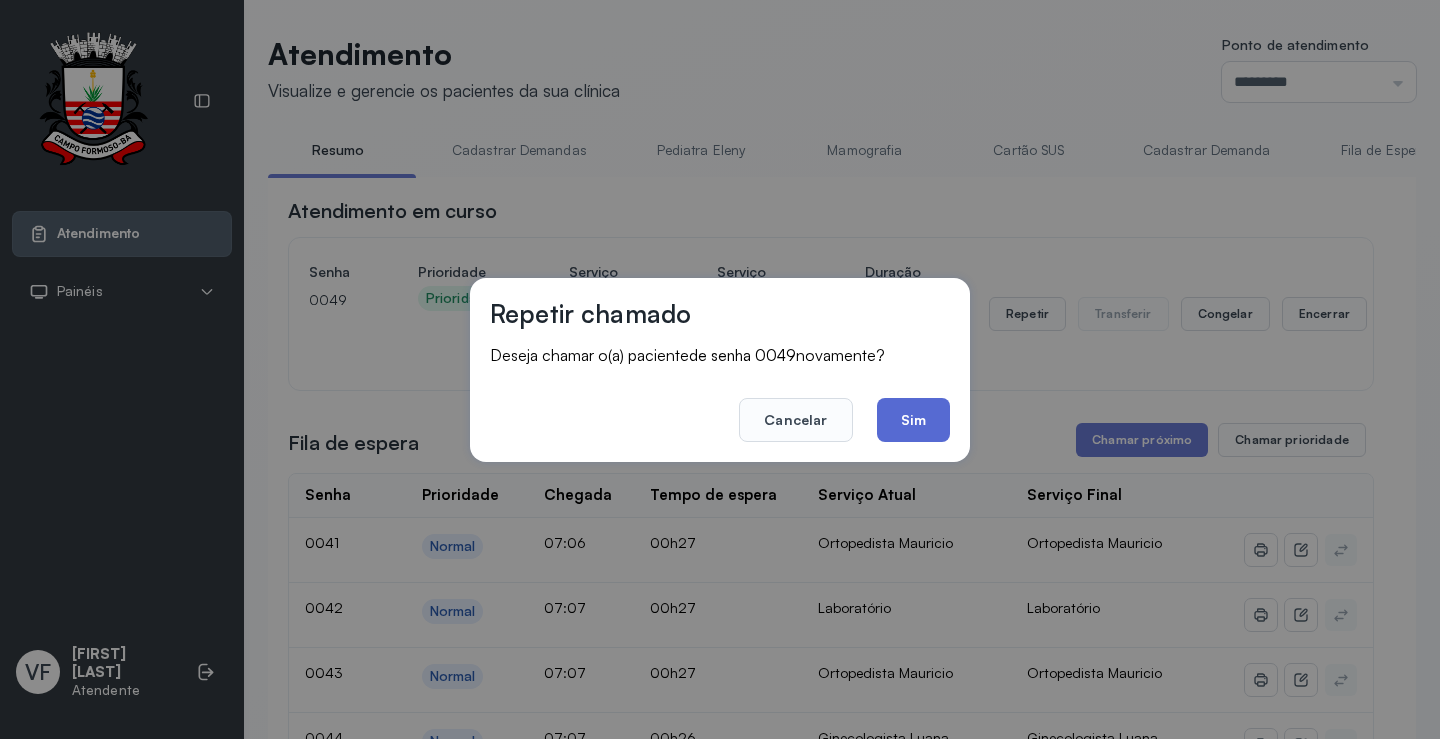 click on "Sim" 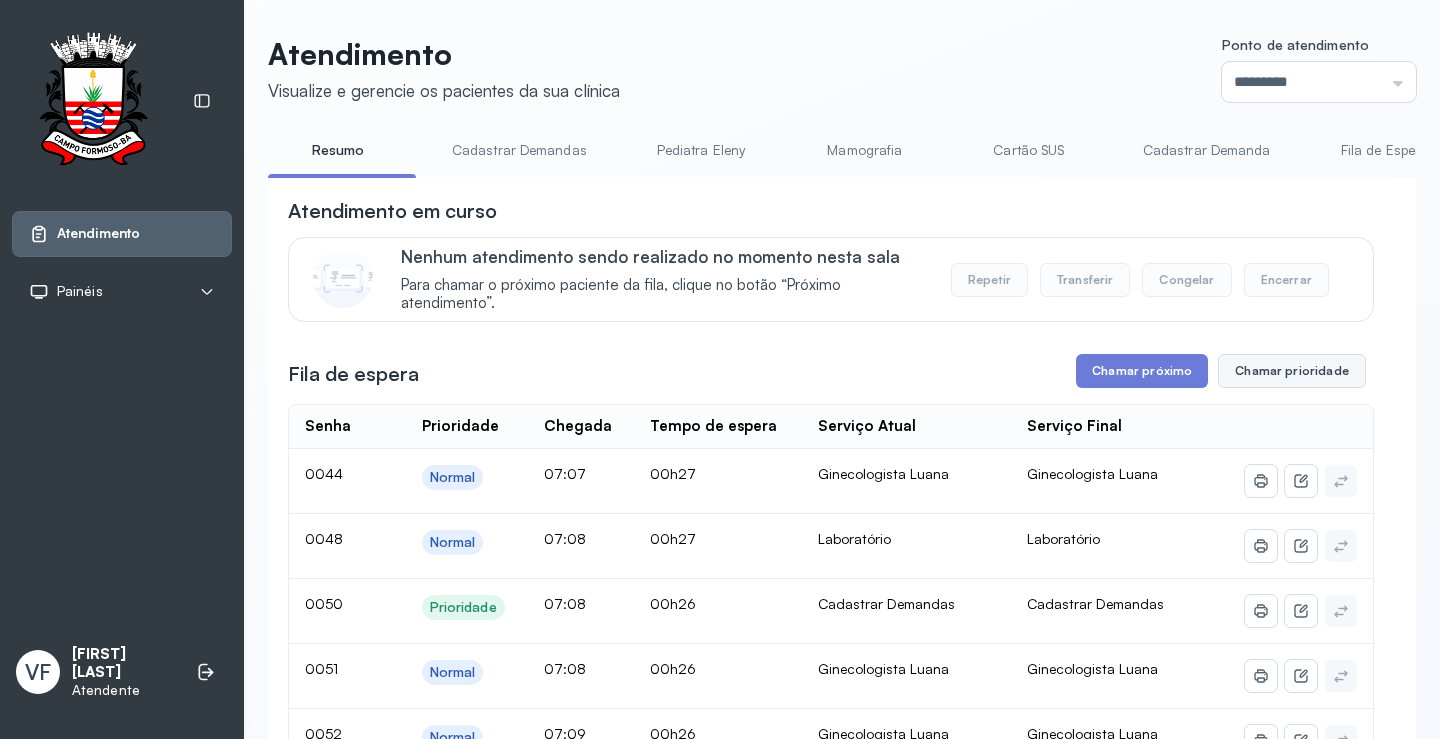 click on "Chamar prioridade" at bounding box center [1292, 371] 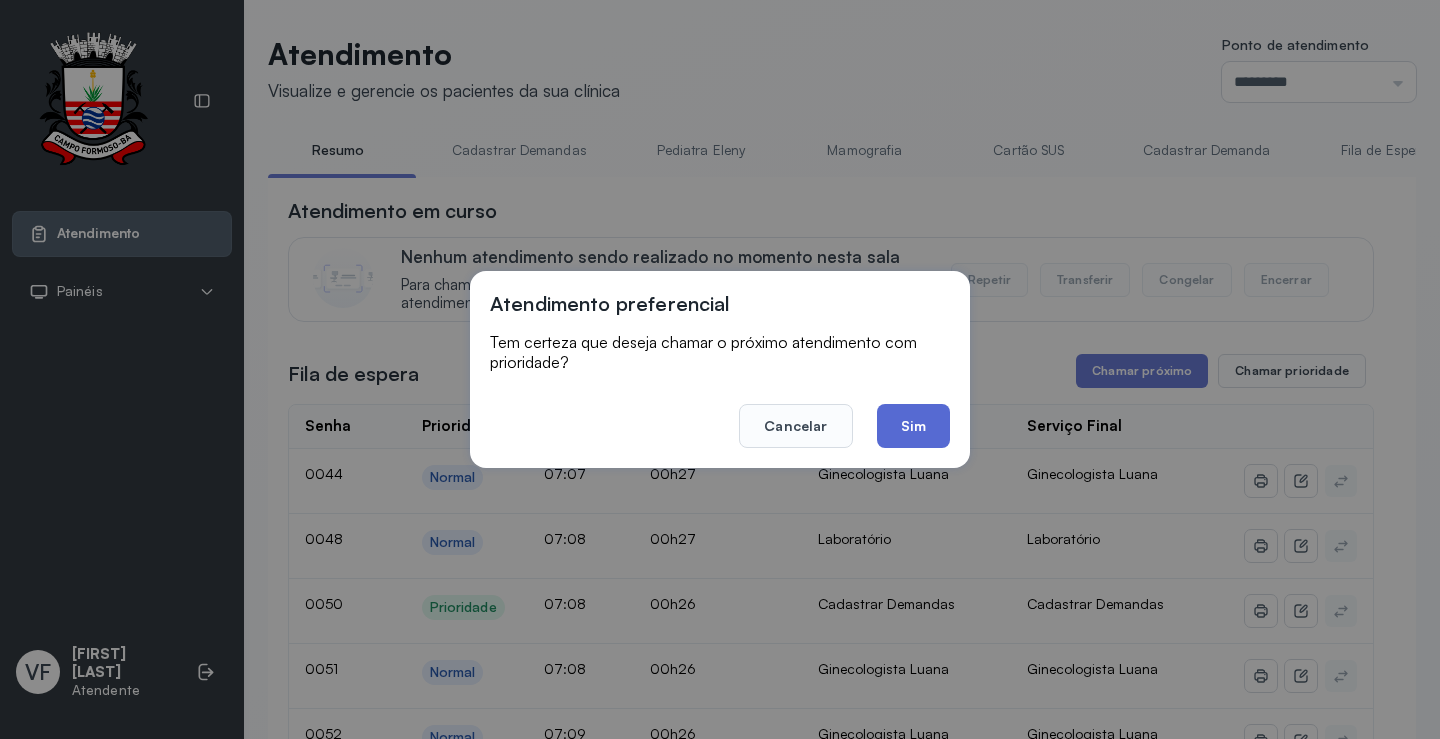 click on "Sim" 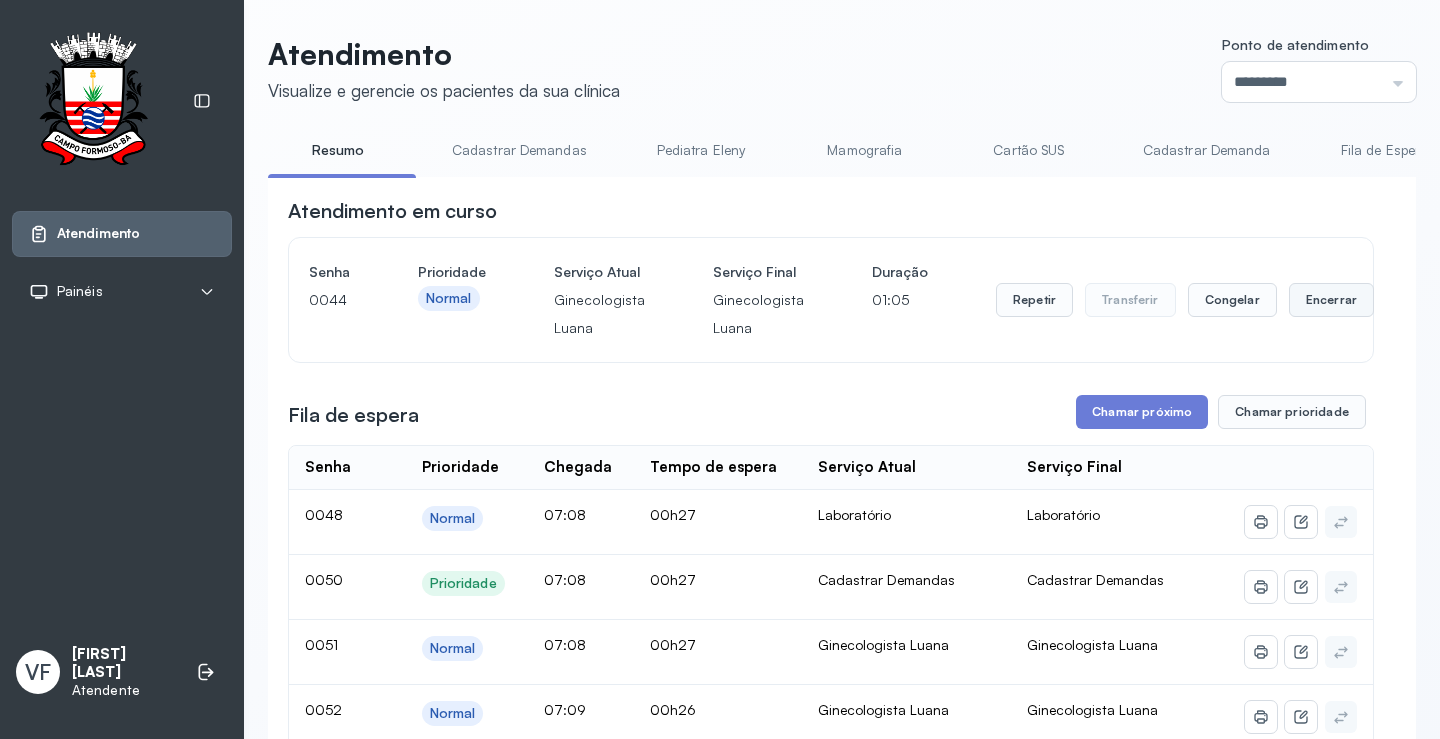 click on "Encerrar" at bounding box center [1331, 300] 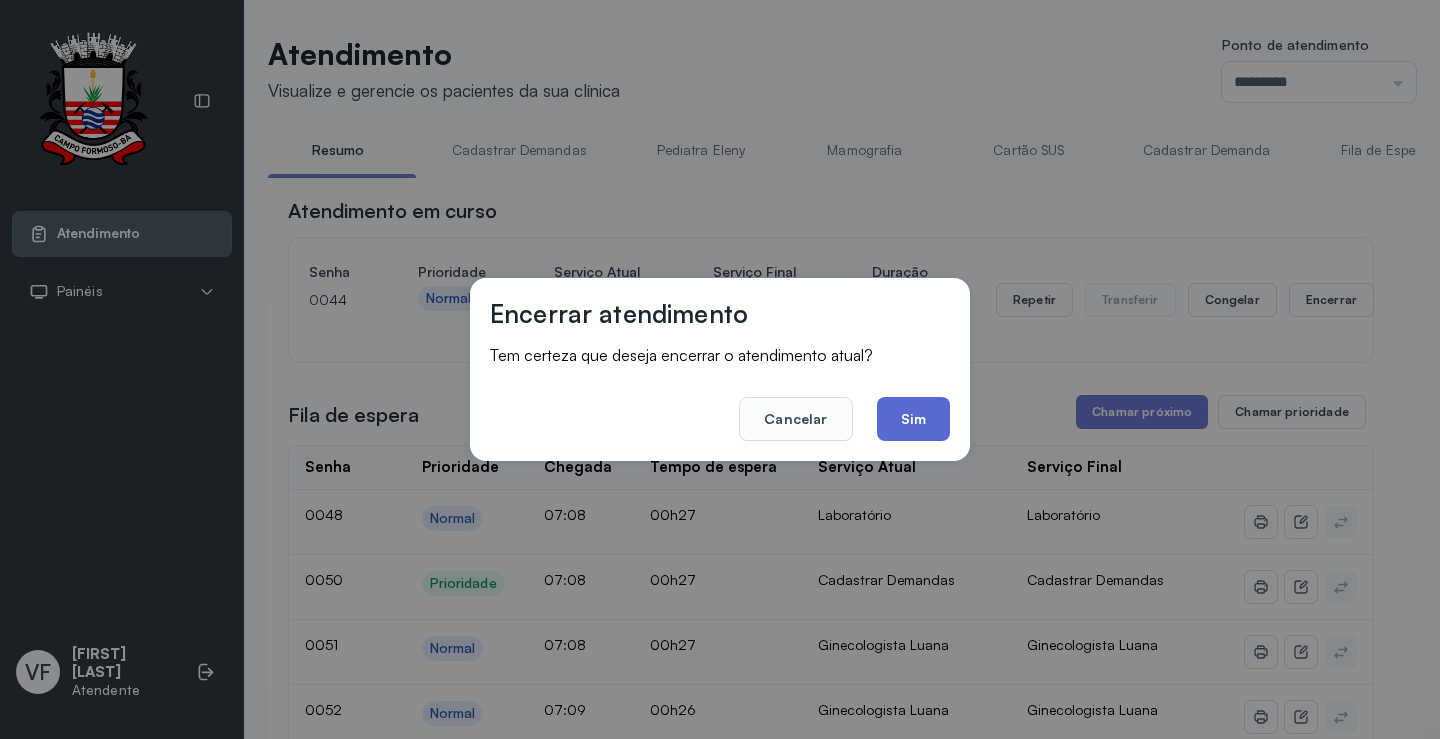 click on "Sim" 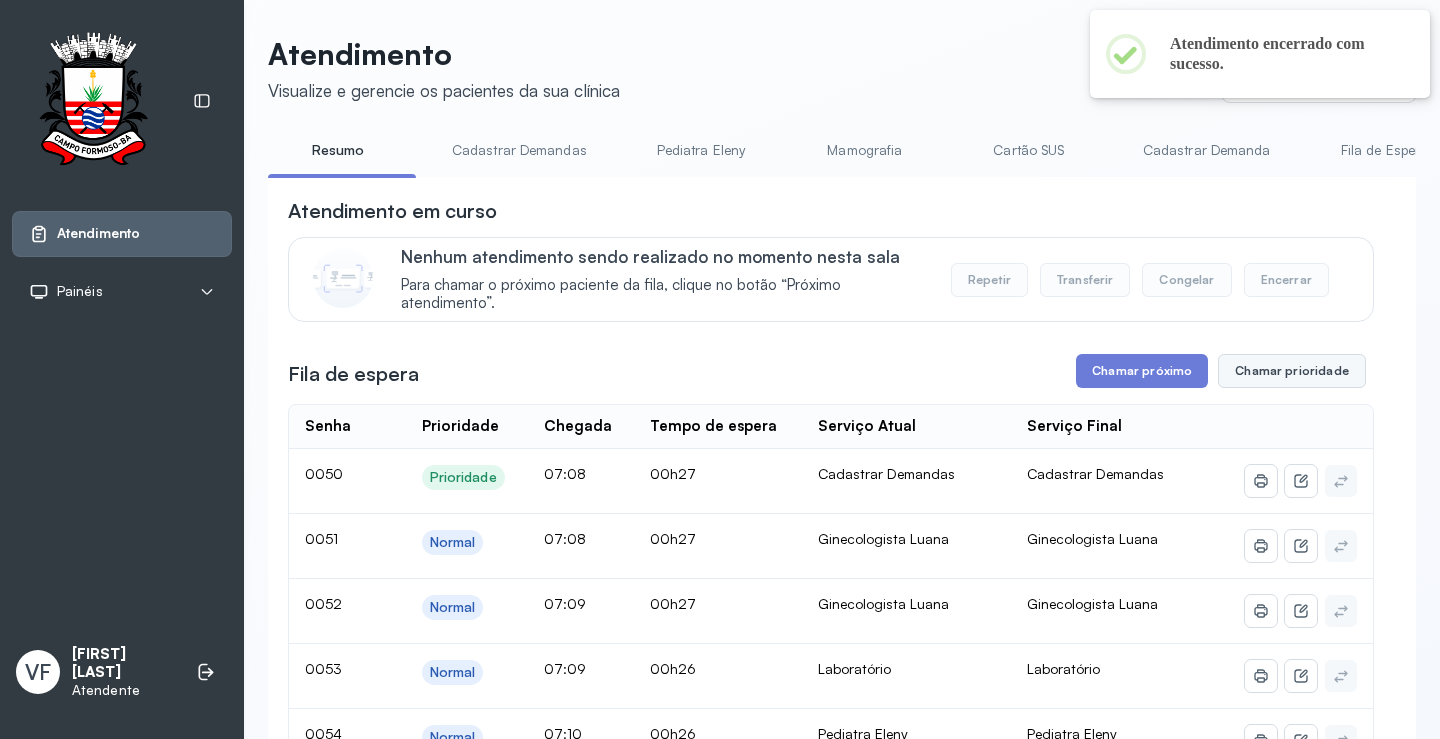click on "Chamar prioridade" at bounding box center [1292, 371] 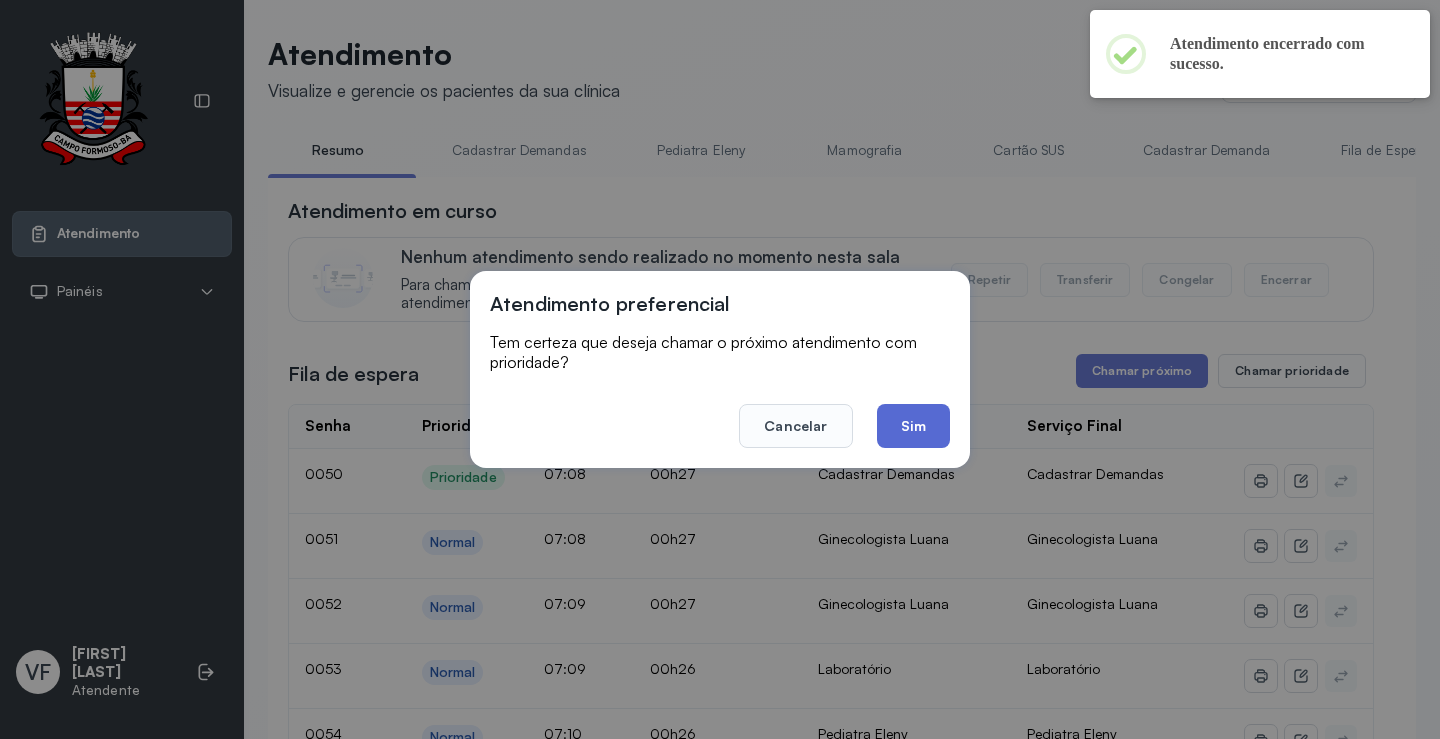 click on "Sim" 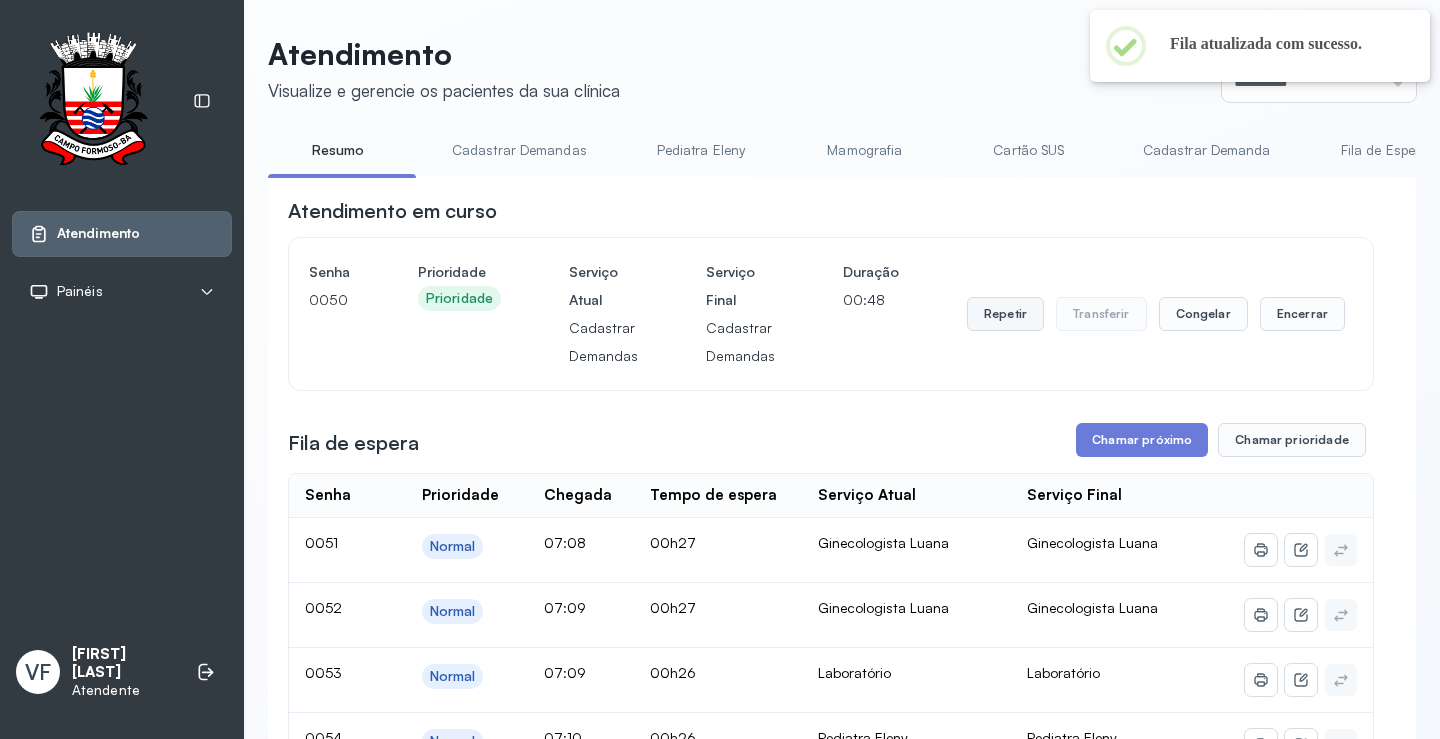 click on "Repetir" at bounding box center (1005, 314) 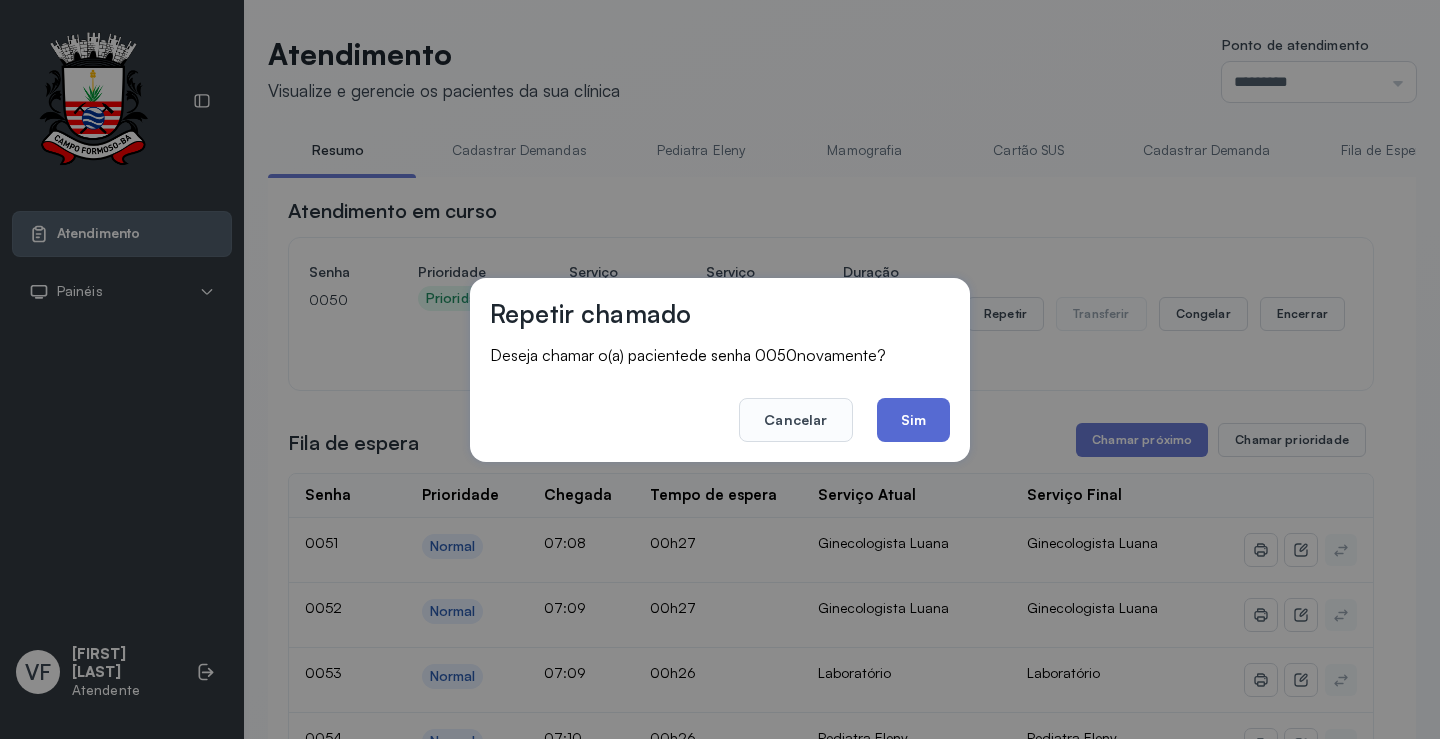 click on "Sim" 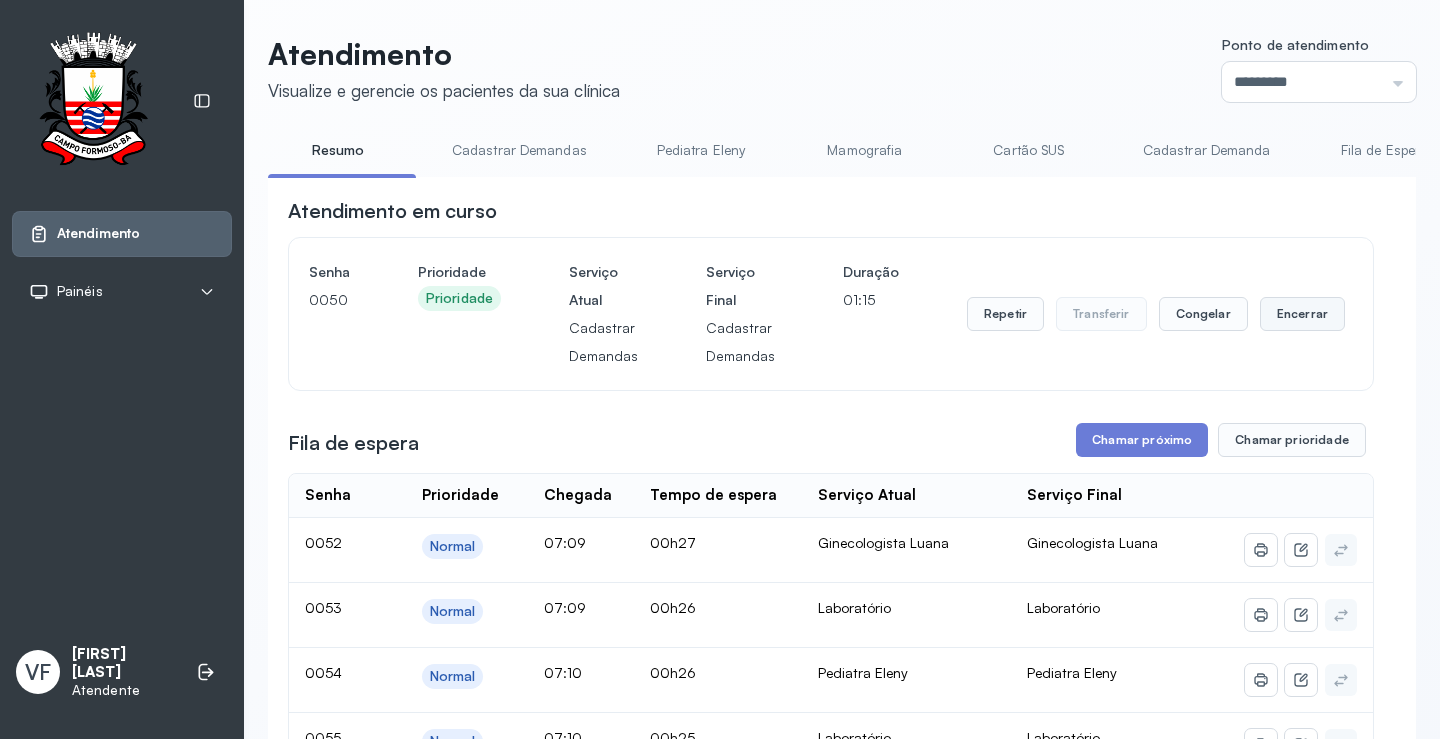 click on "Encerrar" at bounding box center (1302, 314) 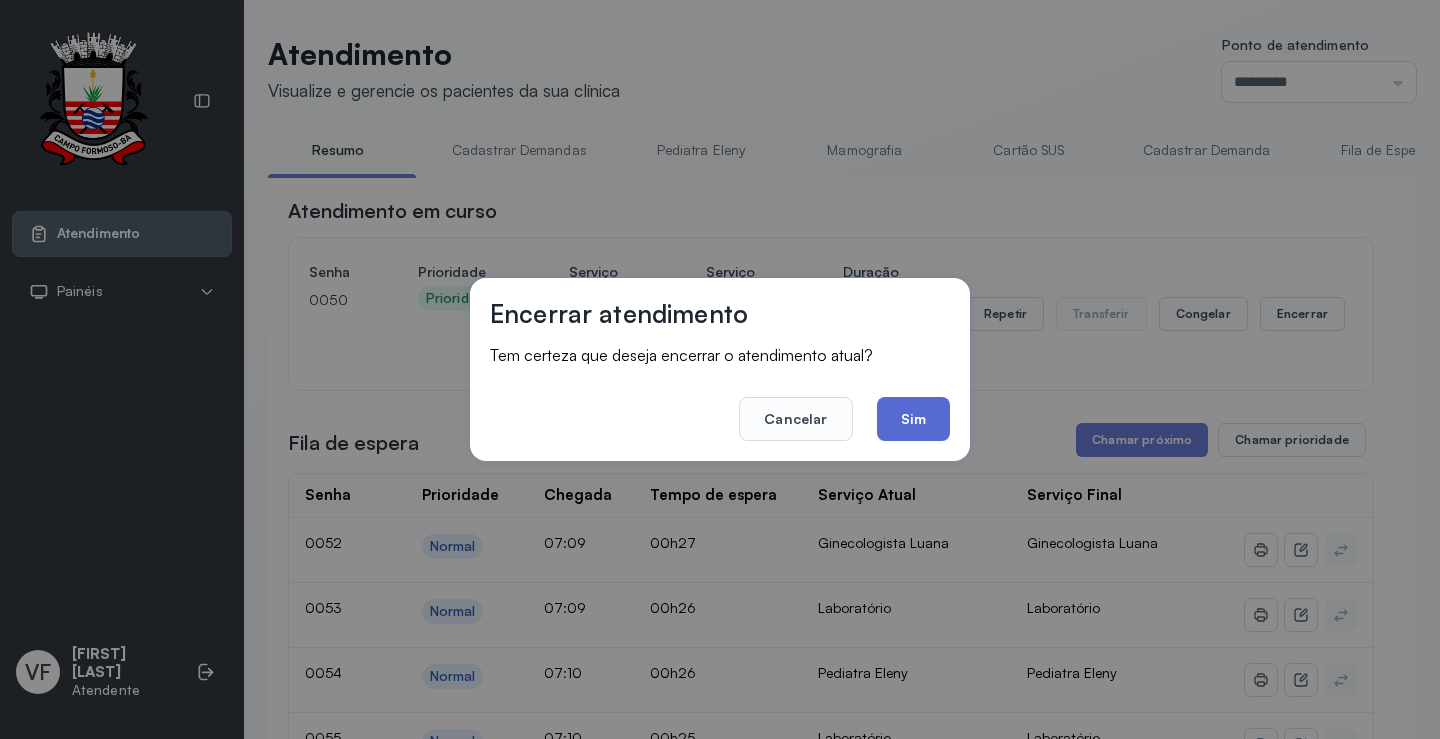 click on "Sim" 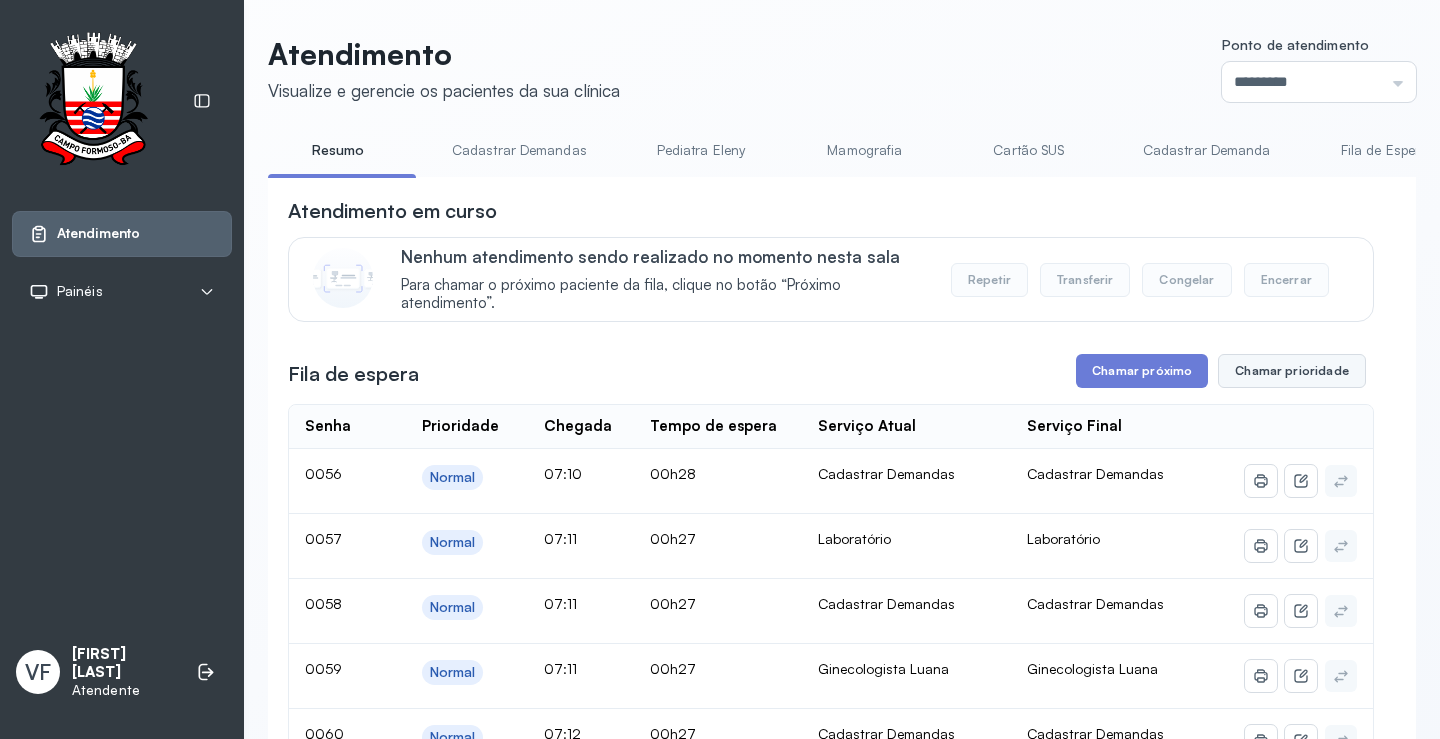 click on "Chamar prioridade" at bounding box center (1292, 371) 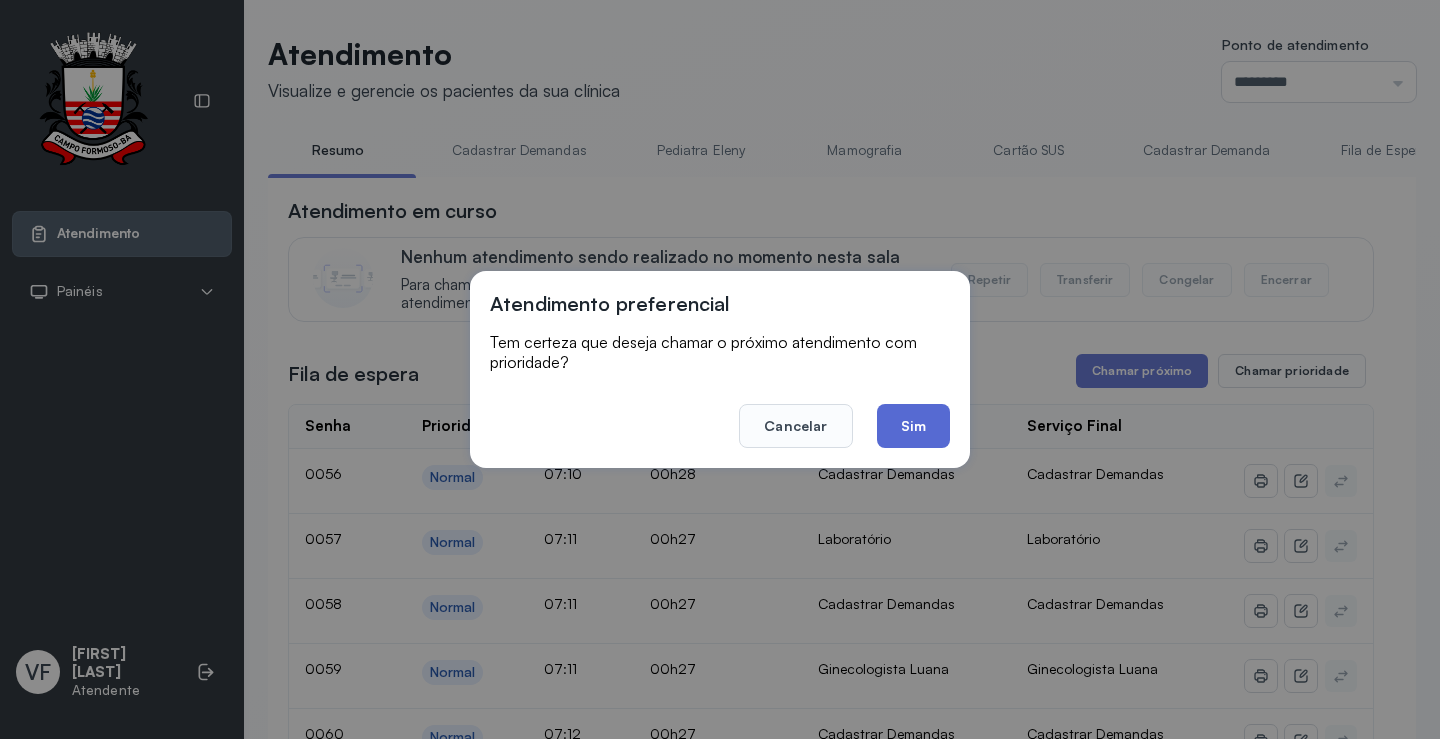 click on "Sim" 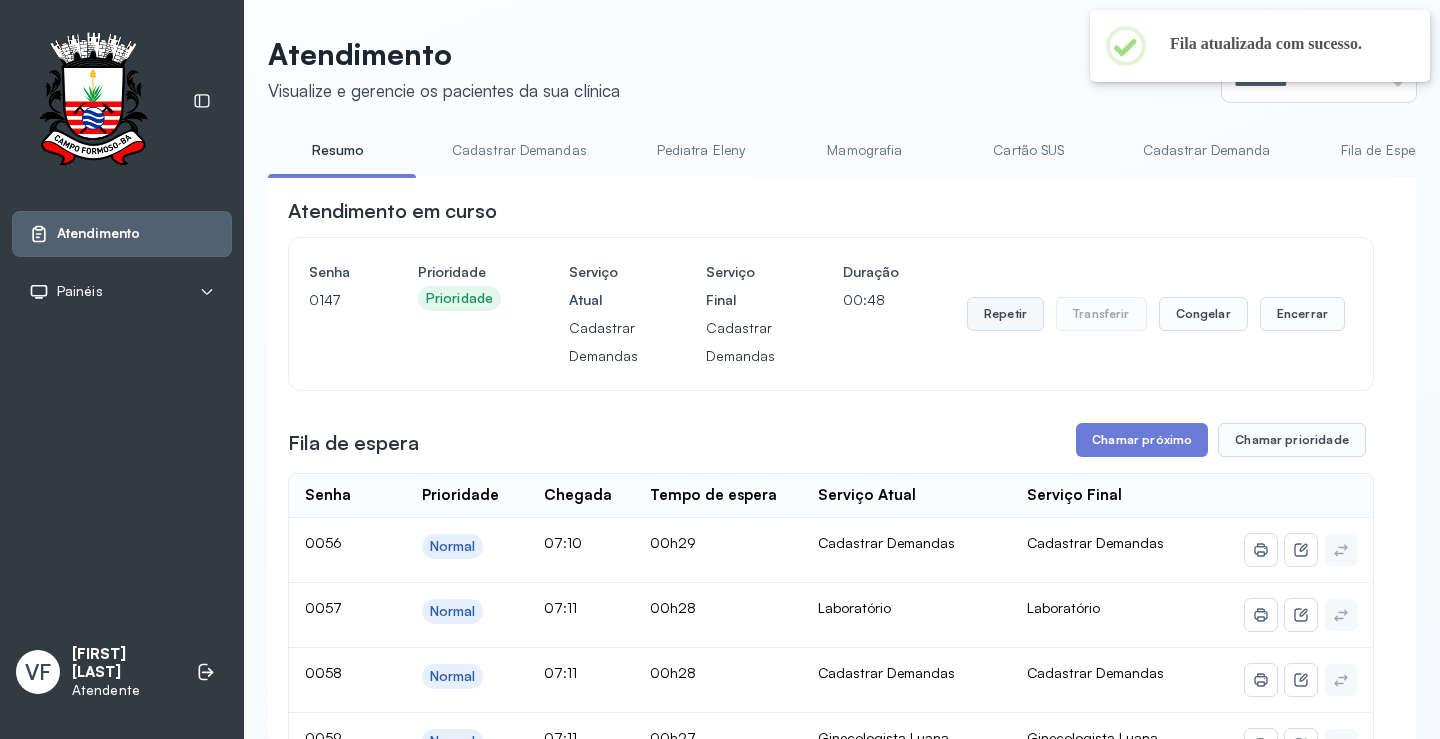 click on "Repetir" at bounding box center [1005, 314] 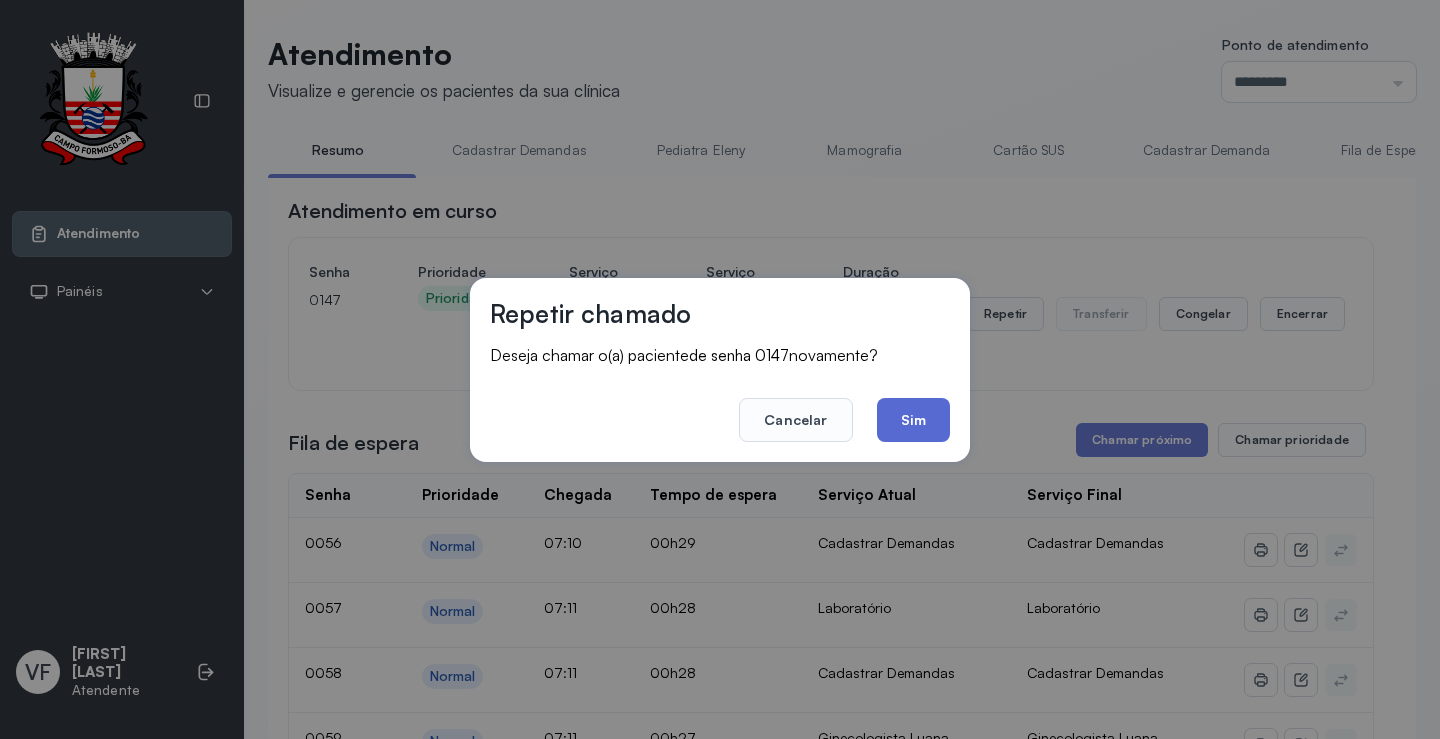 click on "Sim" 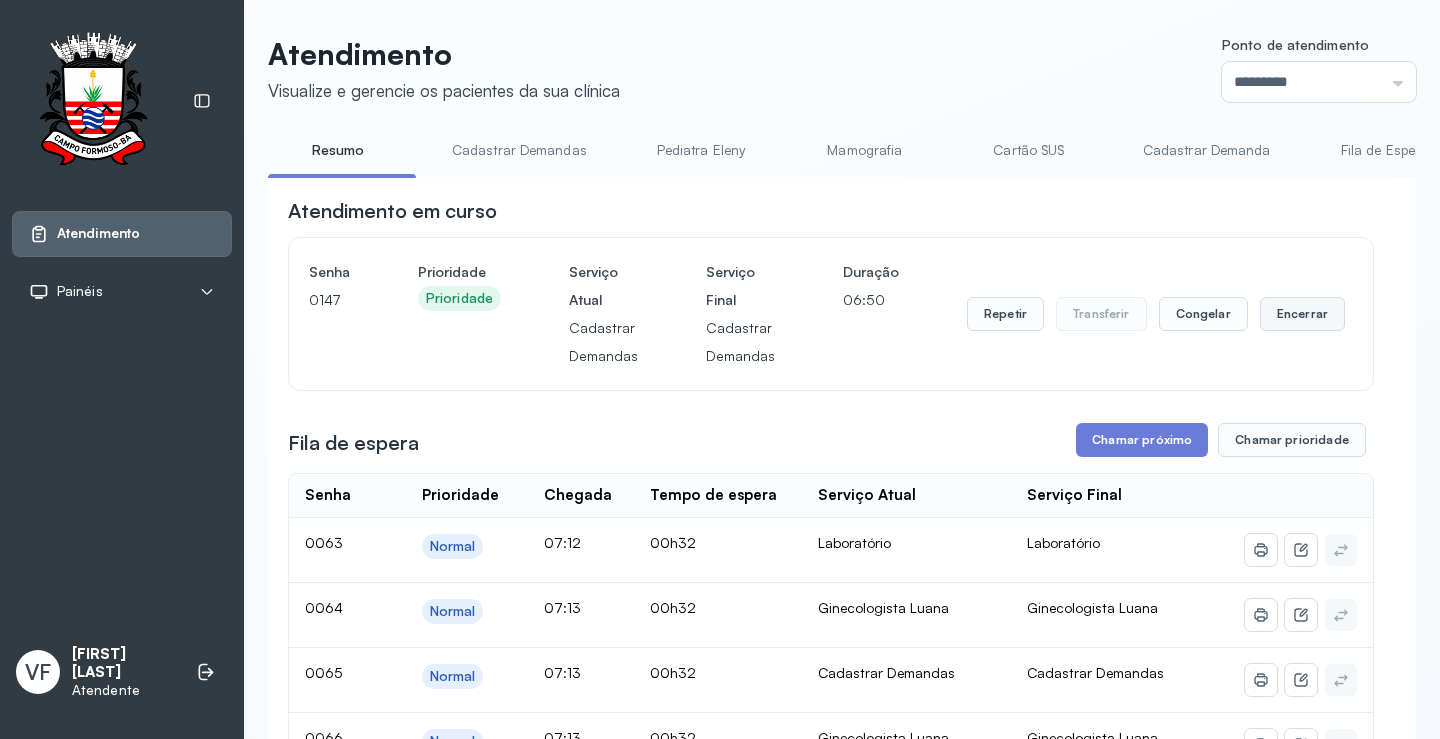 click on "Encerrar" at bounding box center [1302, 314] 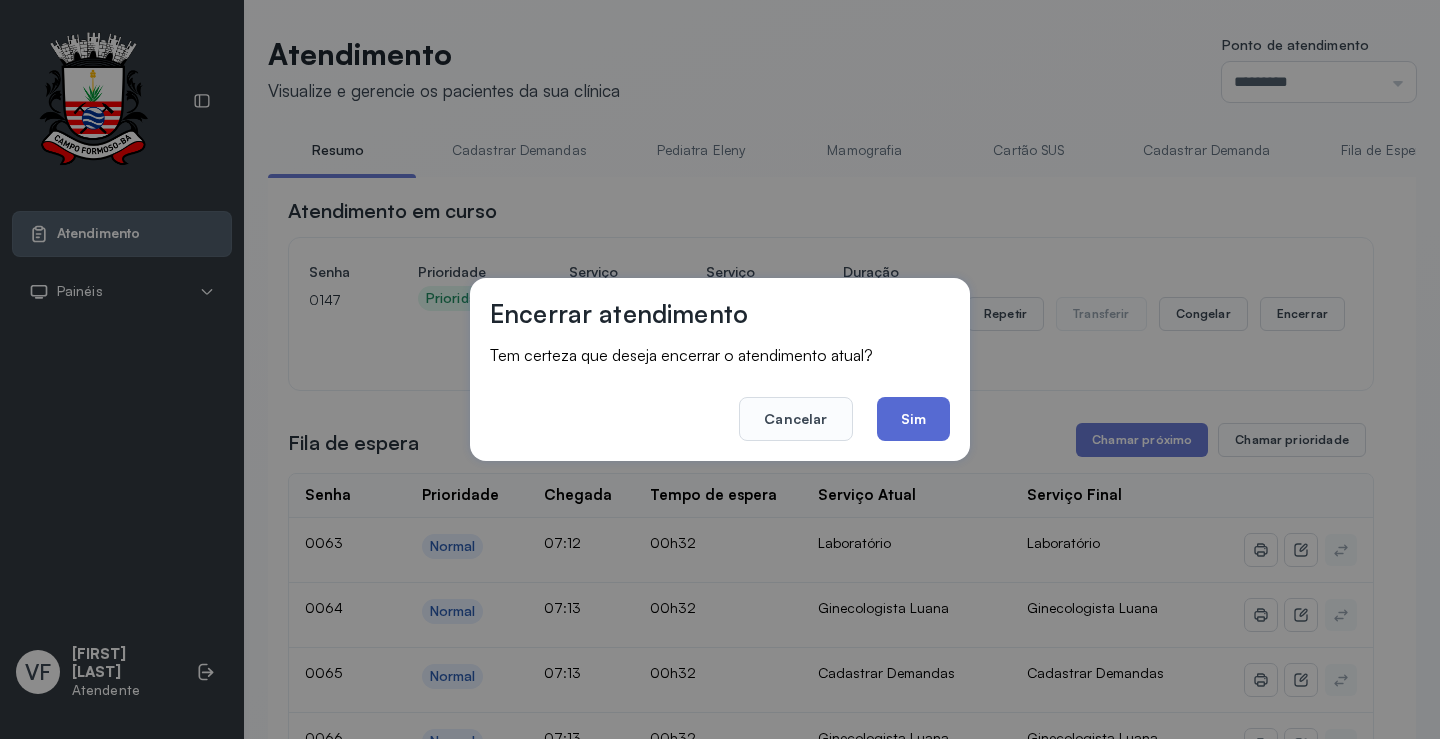 click on "Sim" 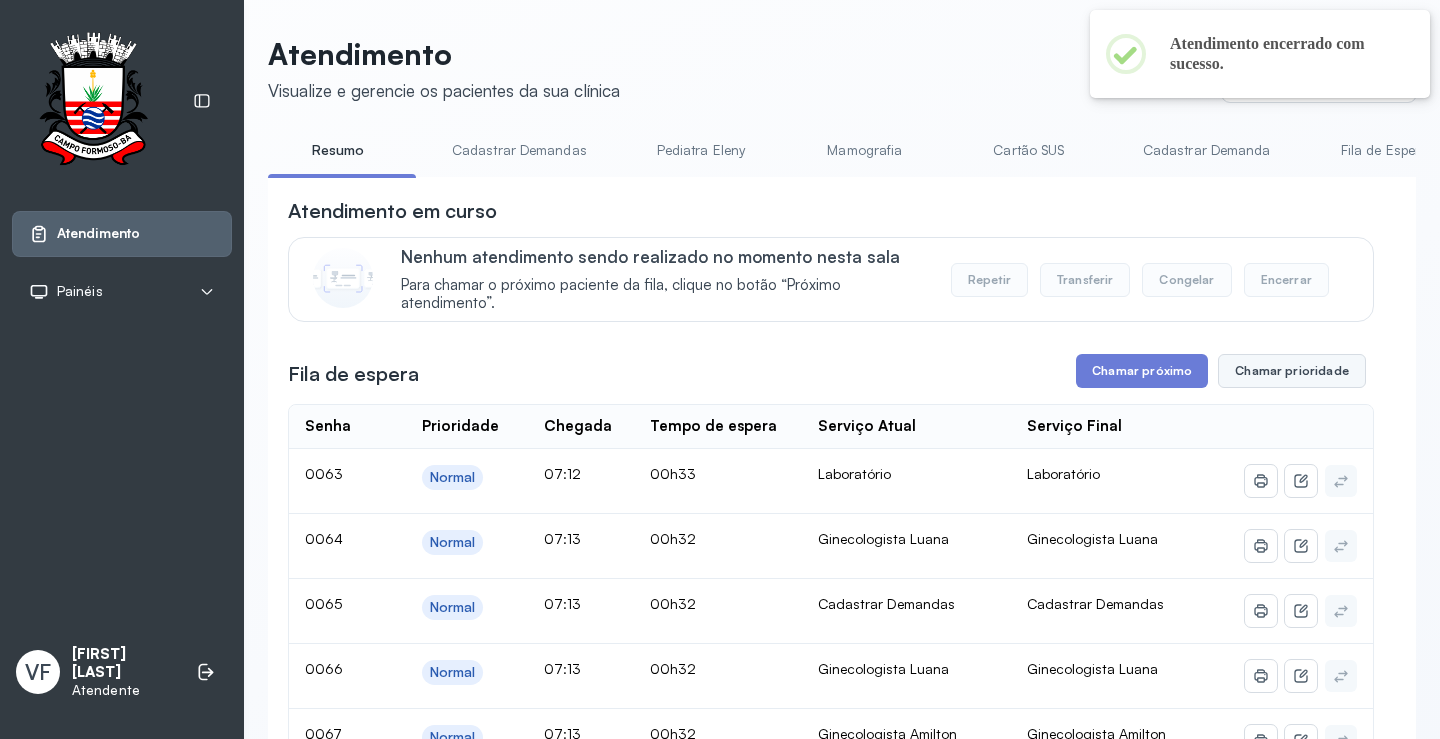 click on "Chamar prioridade" at bounding box center [1292, 371] 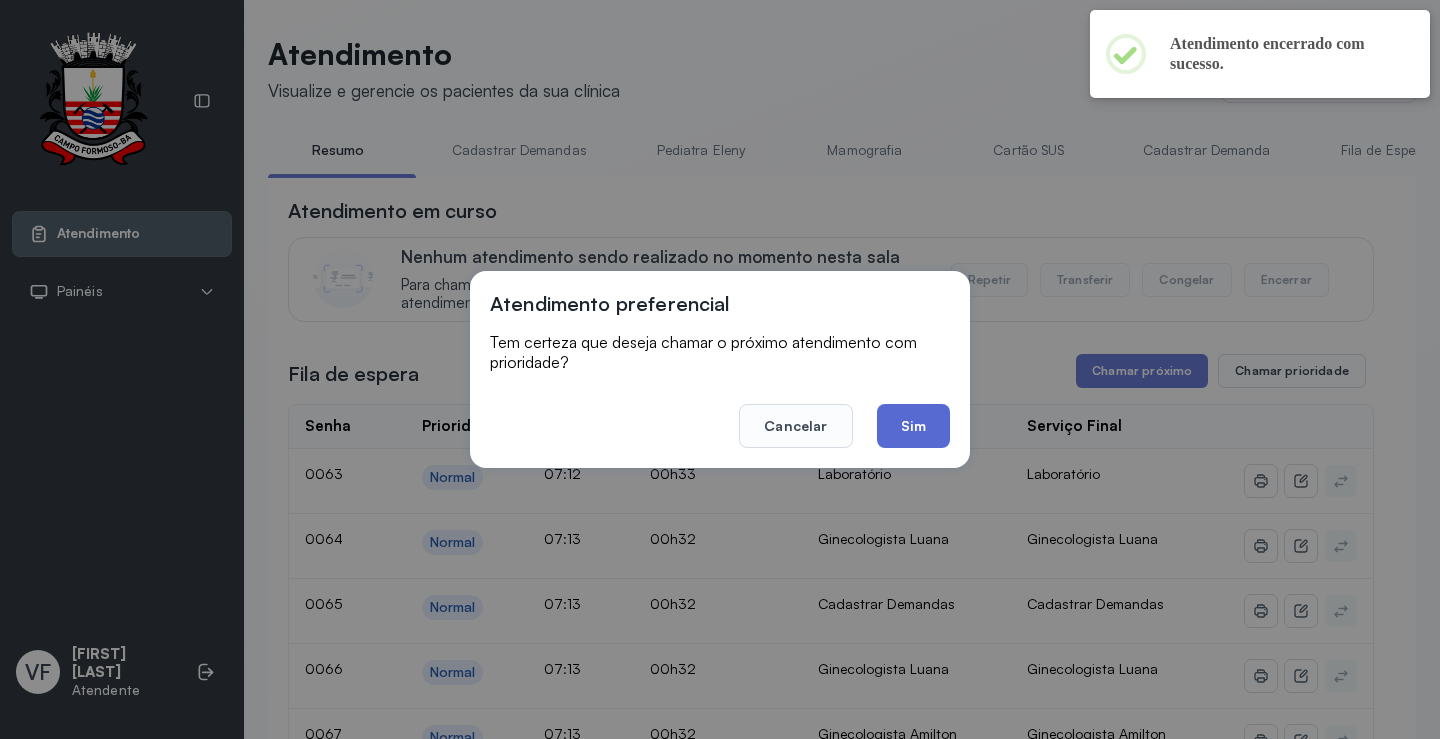 click on "Sim" 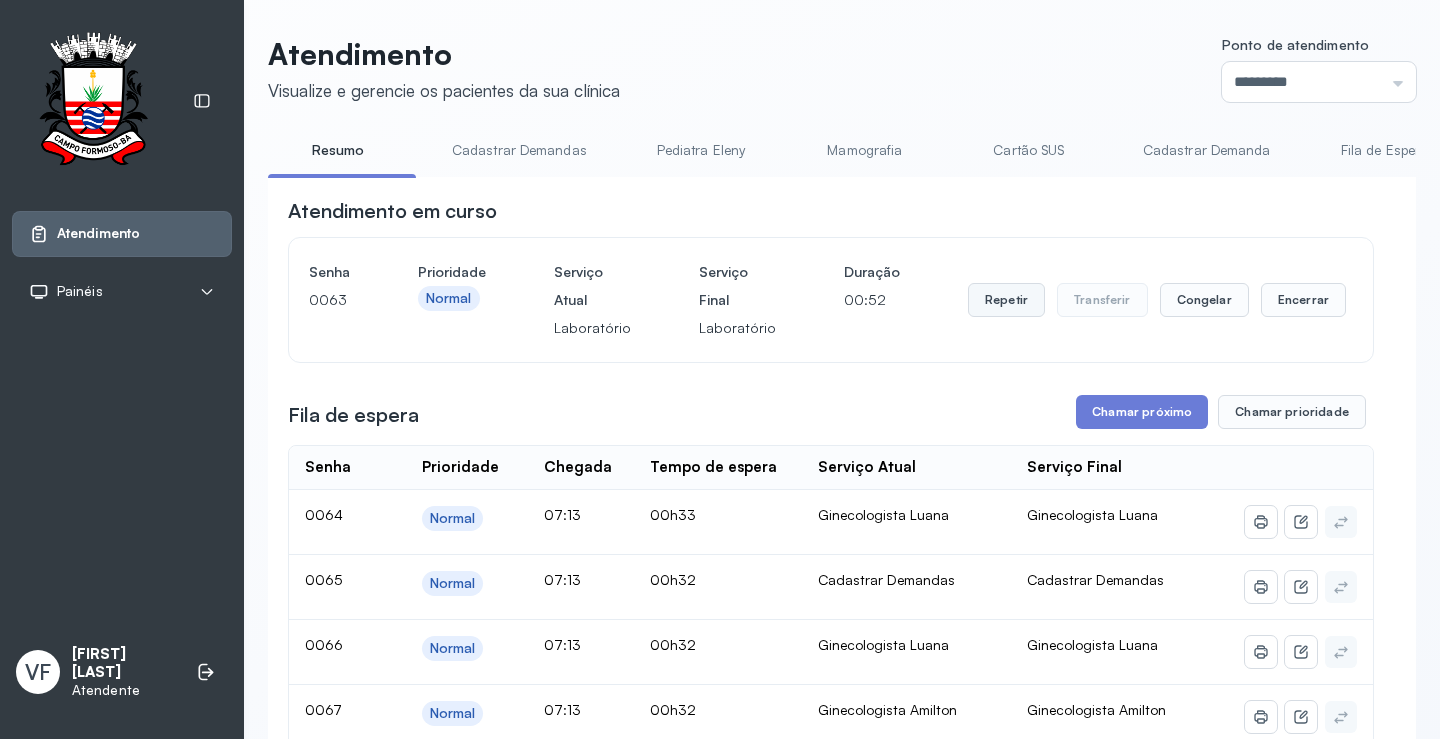 click on "Repetir" at bounding box center [1006, 300] 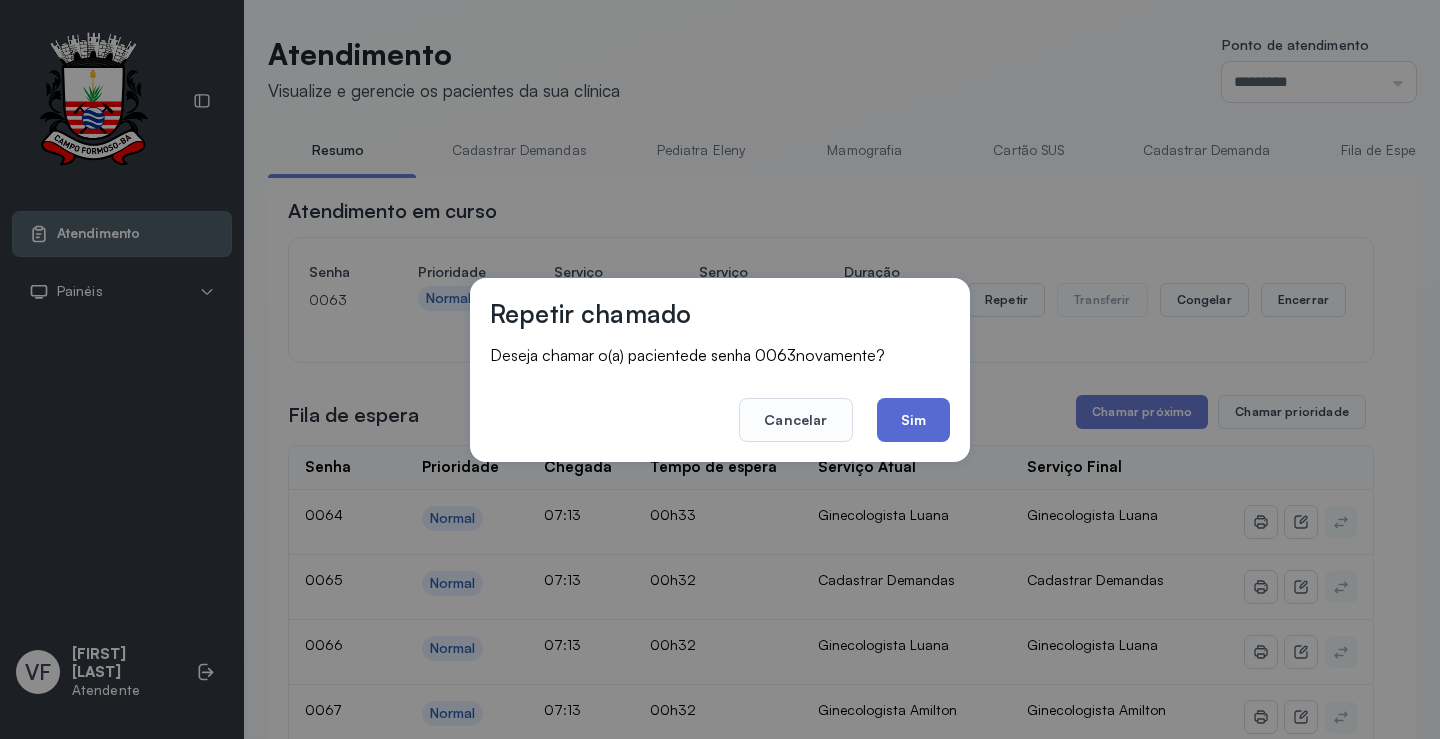 click on "Sim" 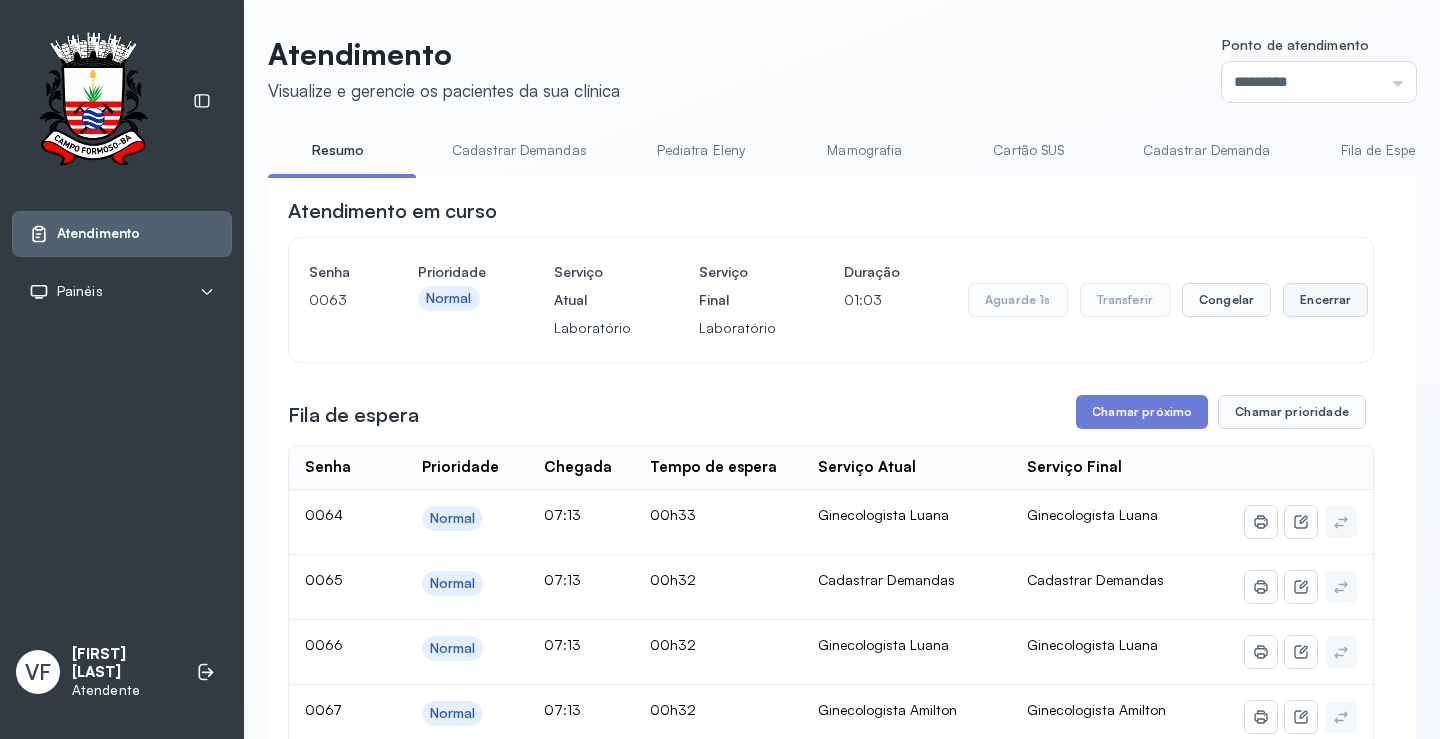 click on "Encerrar" at bounding box center [1325, 300] 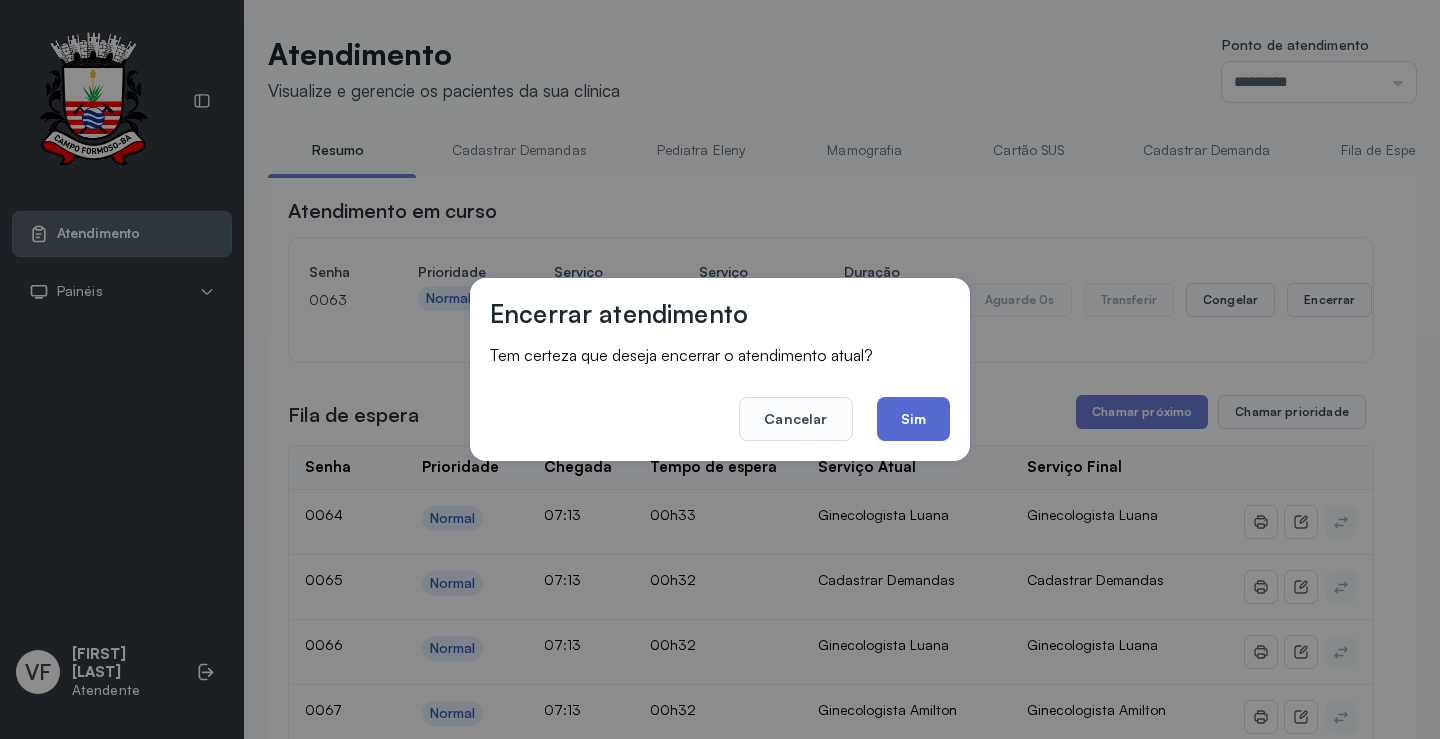 click on "Sim" 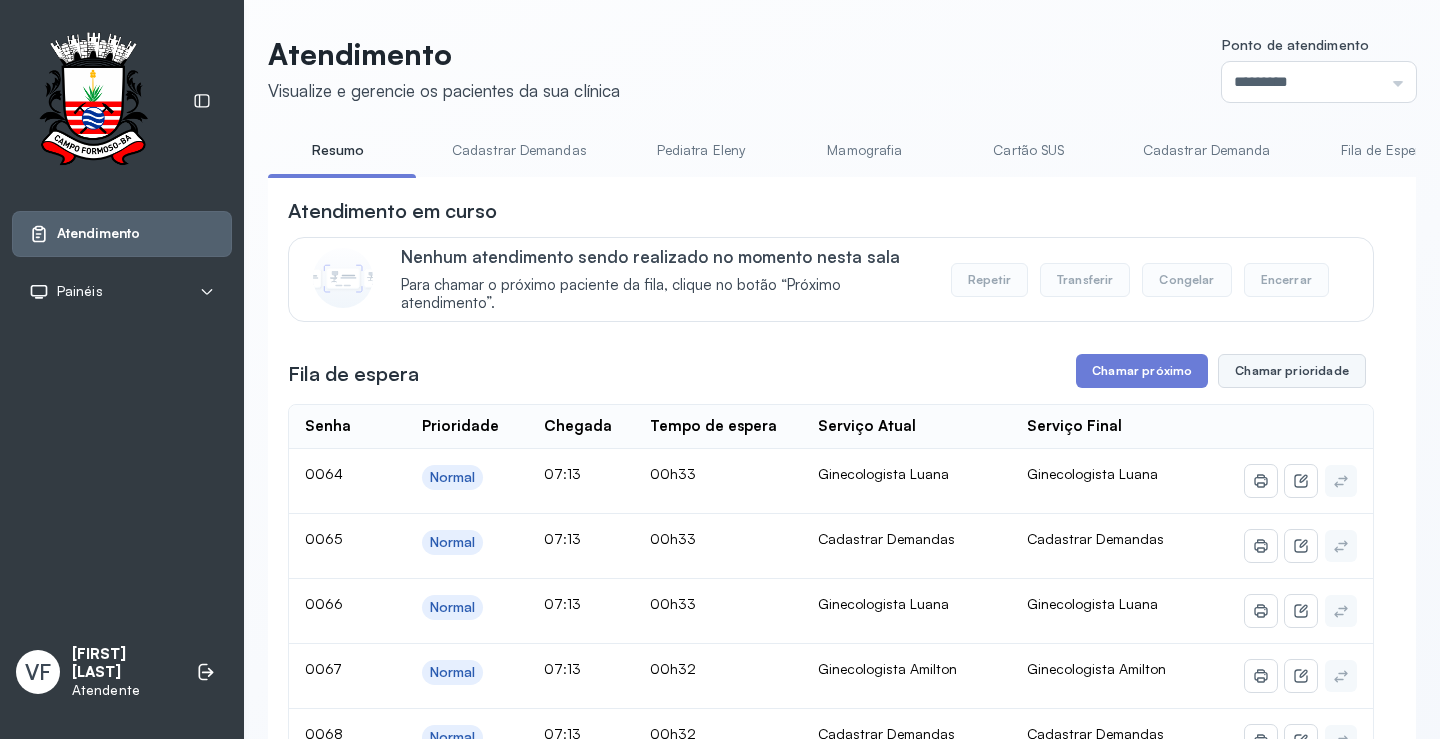 click on "Chamar prioridade" at bounding box center (1292, 371) 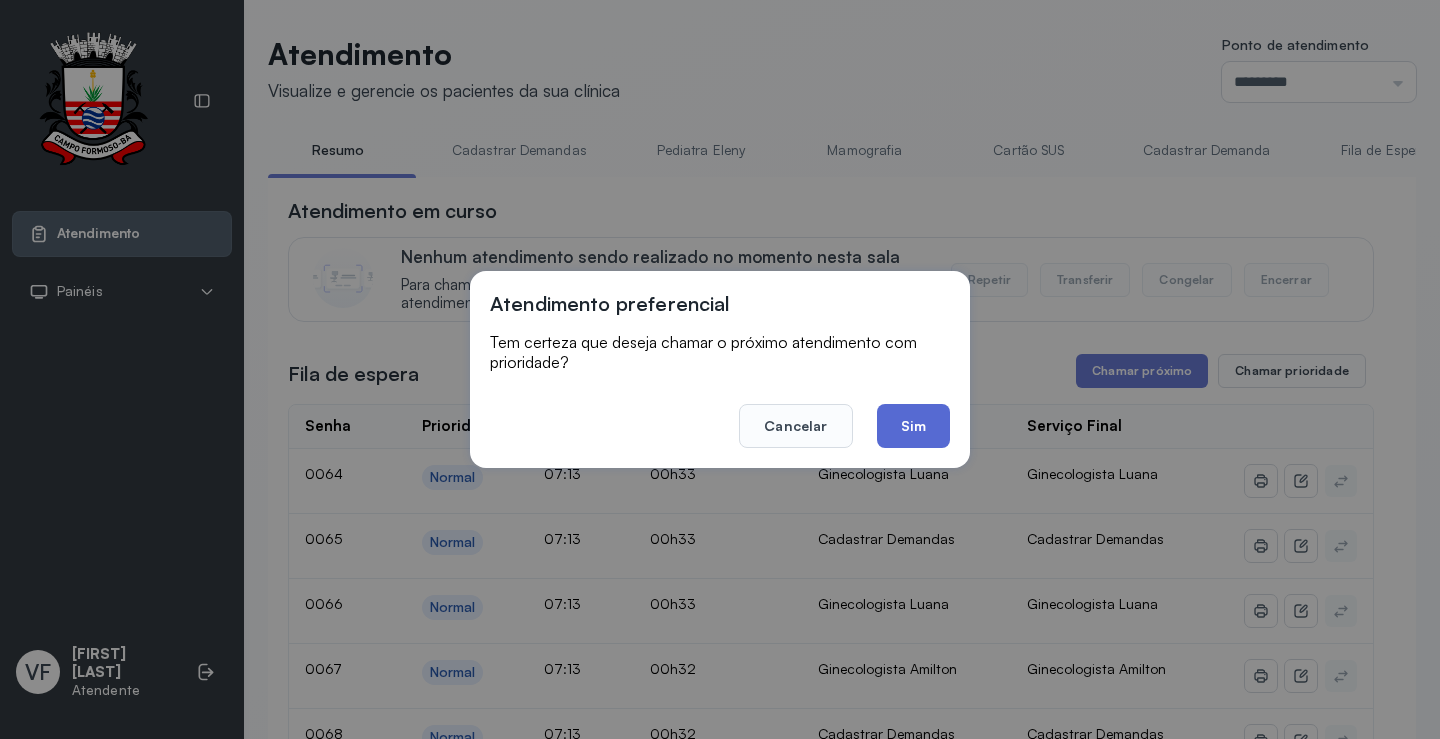 click on "Sim" 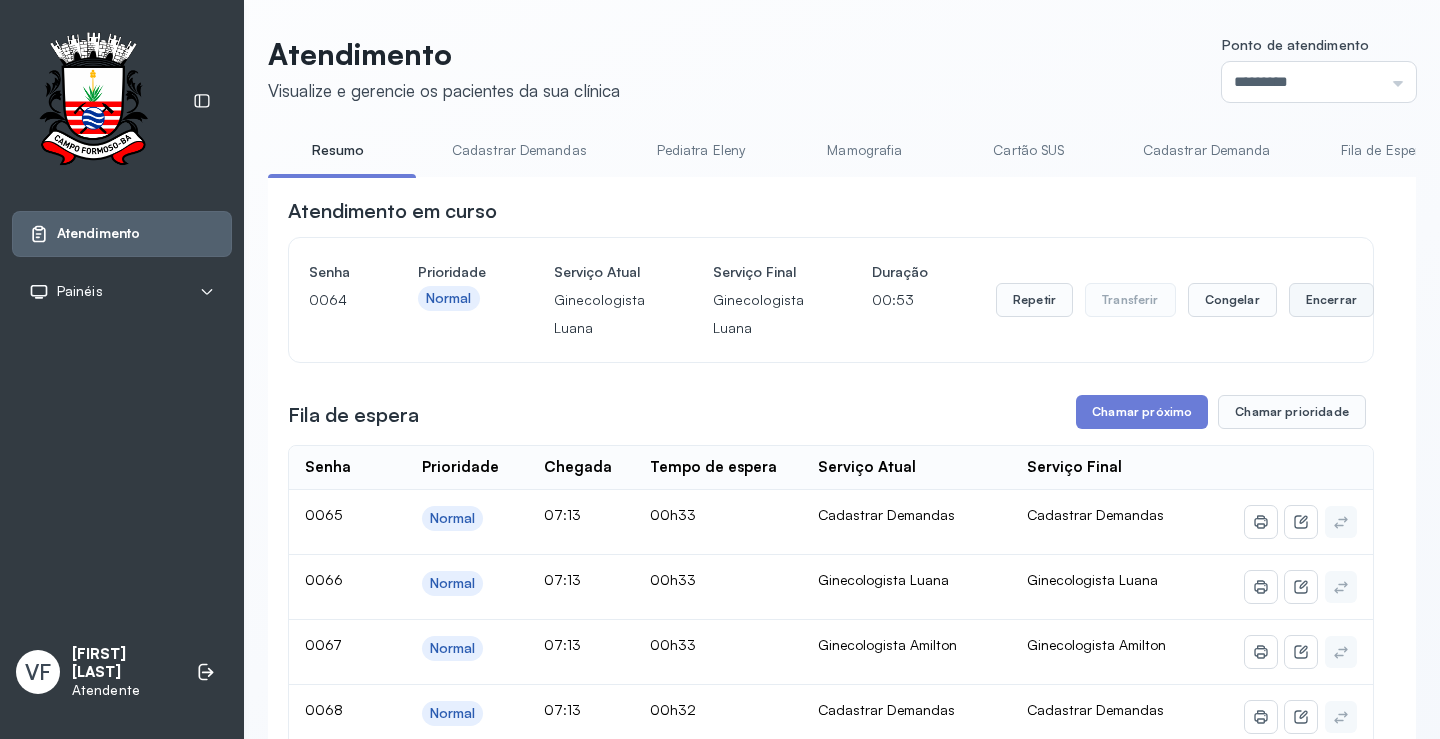 click on "Encerrar" at bounding box center (1331, 300) 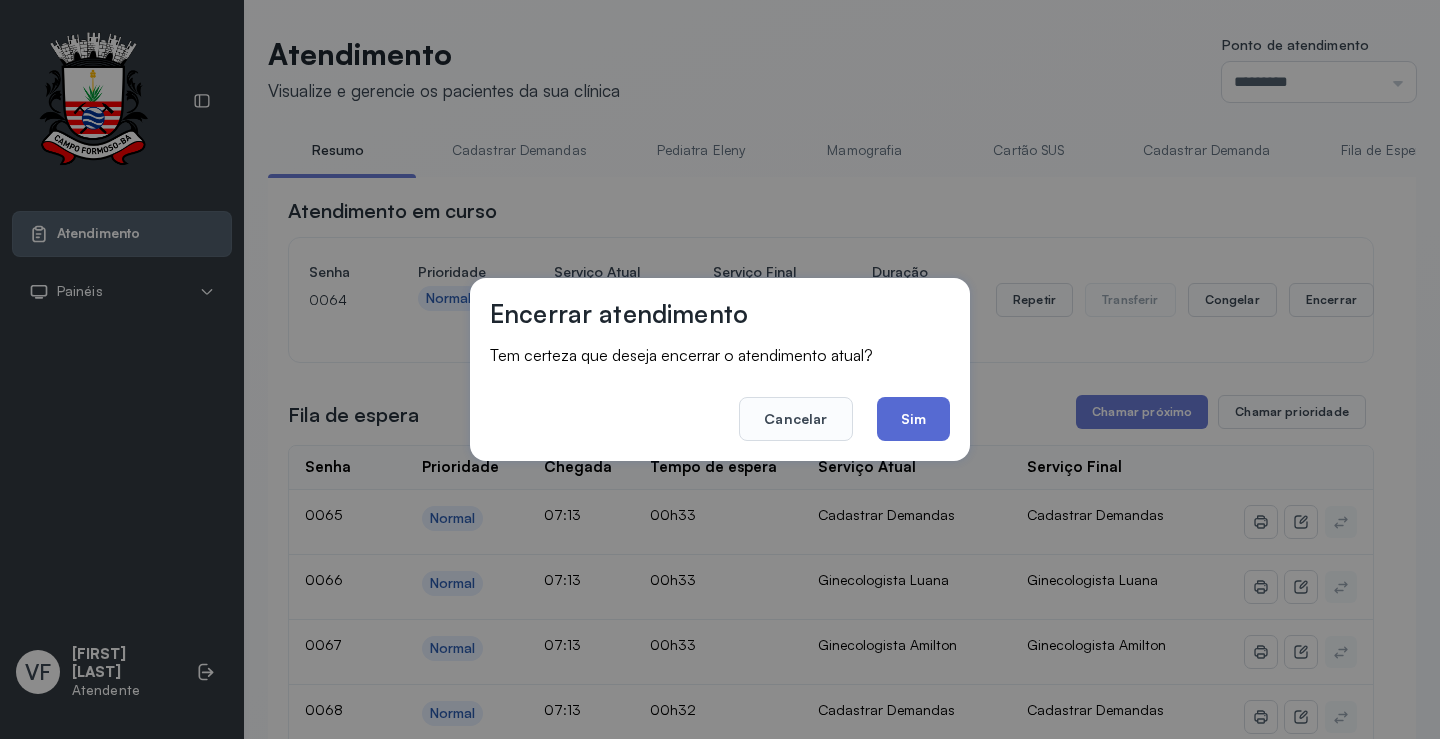 click on "Sim" 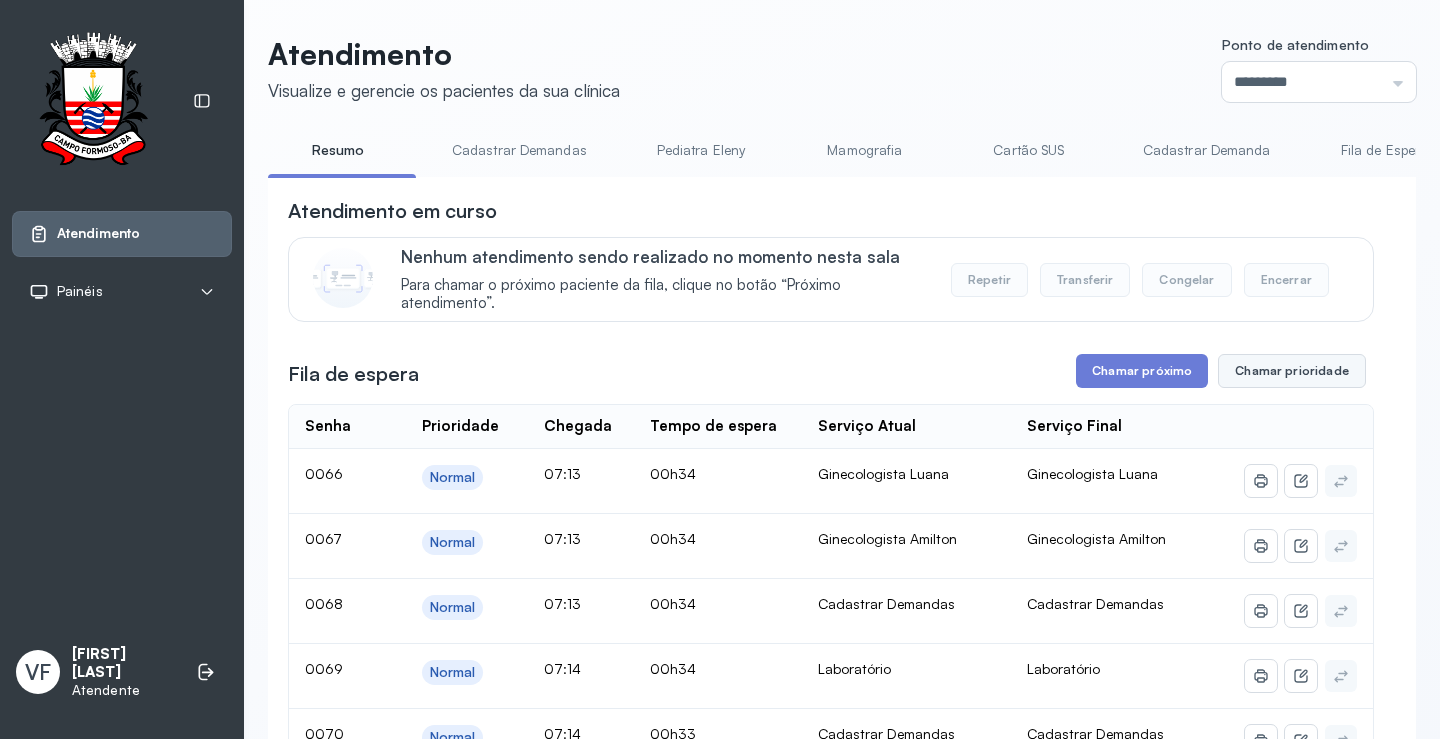 click on "Chamar prioridade" at bounding box center [1292, 371] 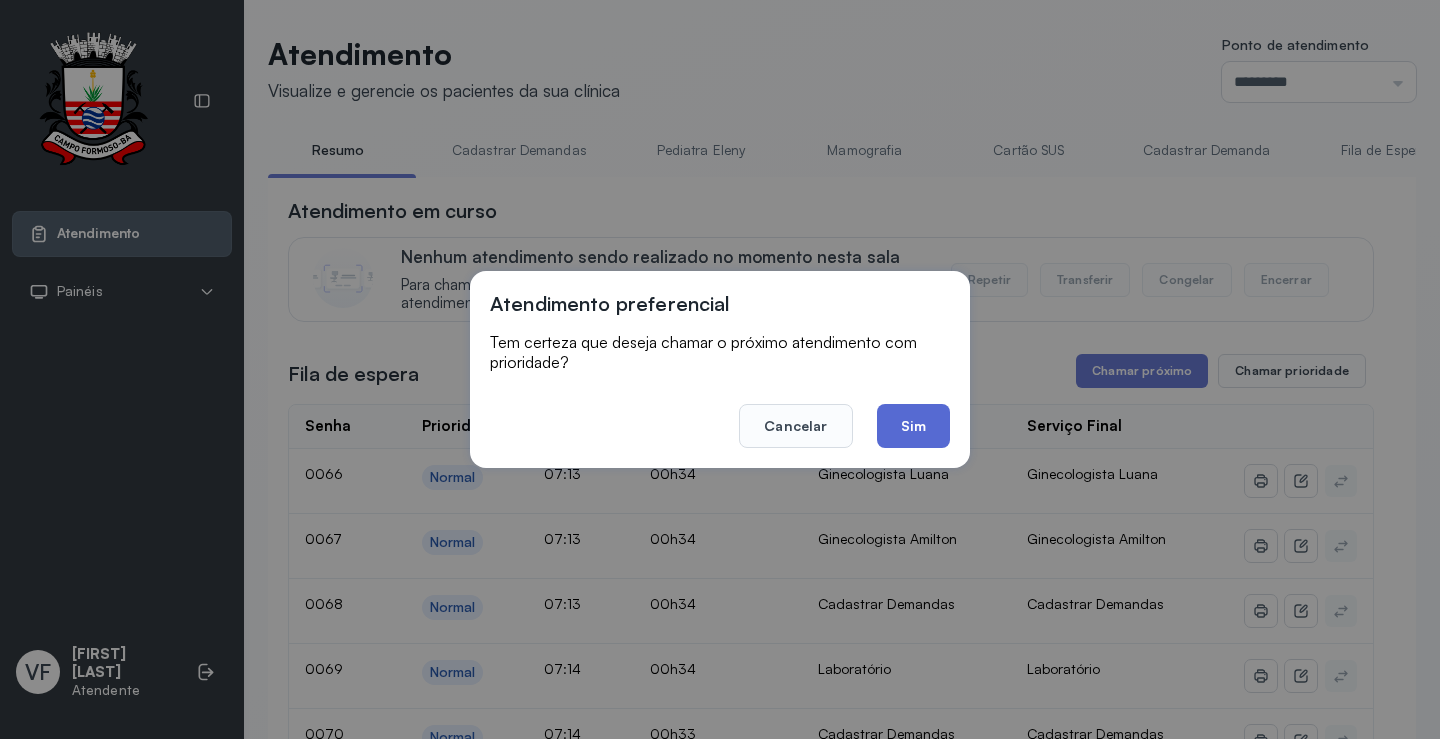 click on "Sim" 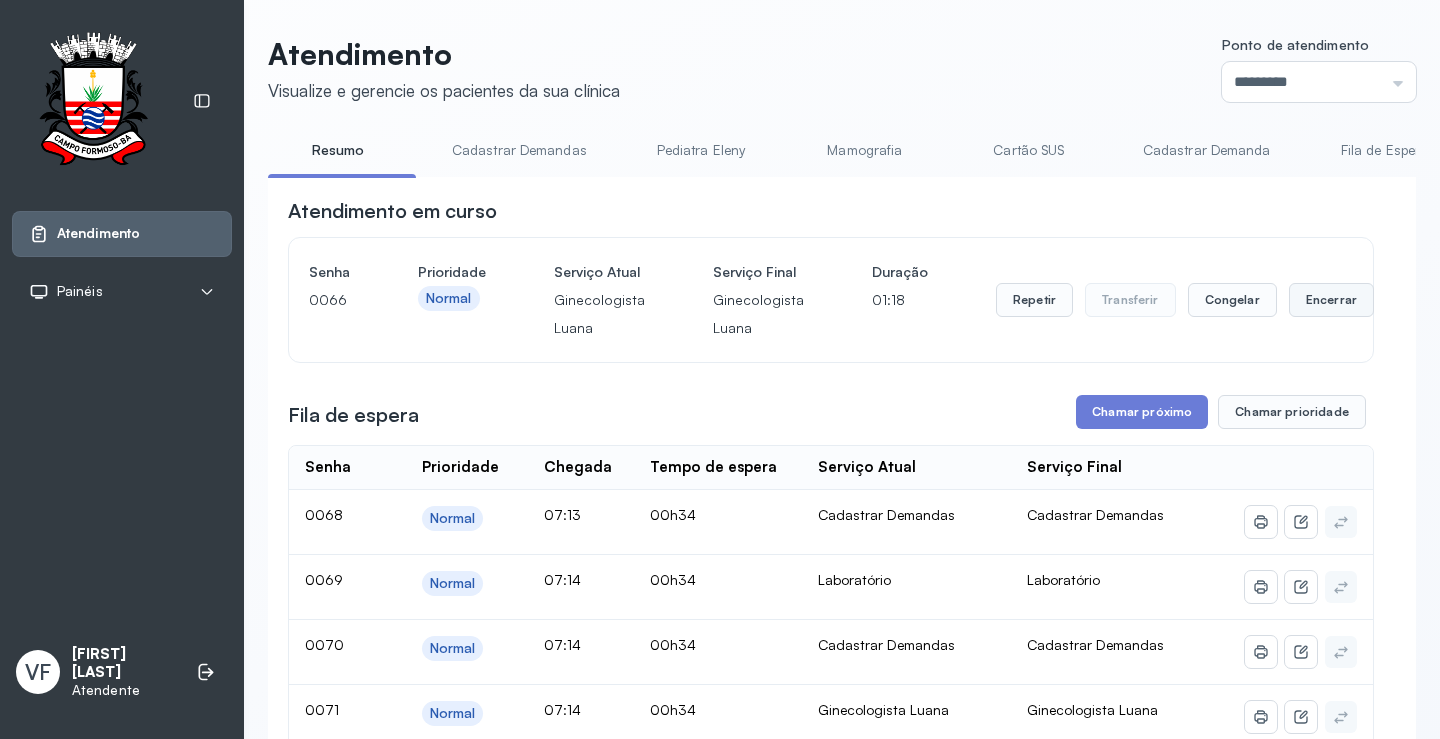 click on "Encerrar" at bounding box center [1331, 300] 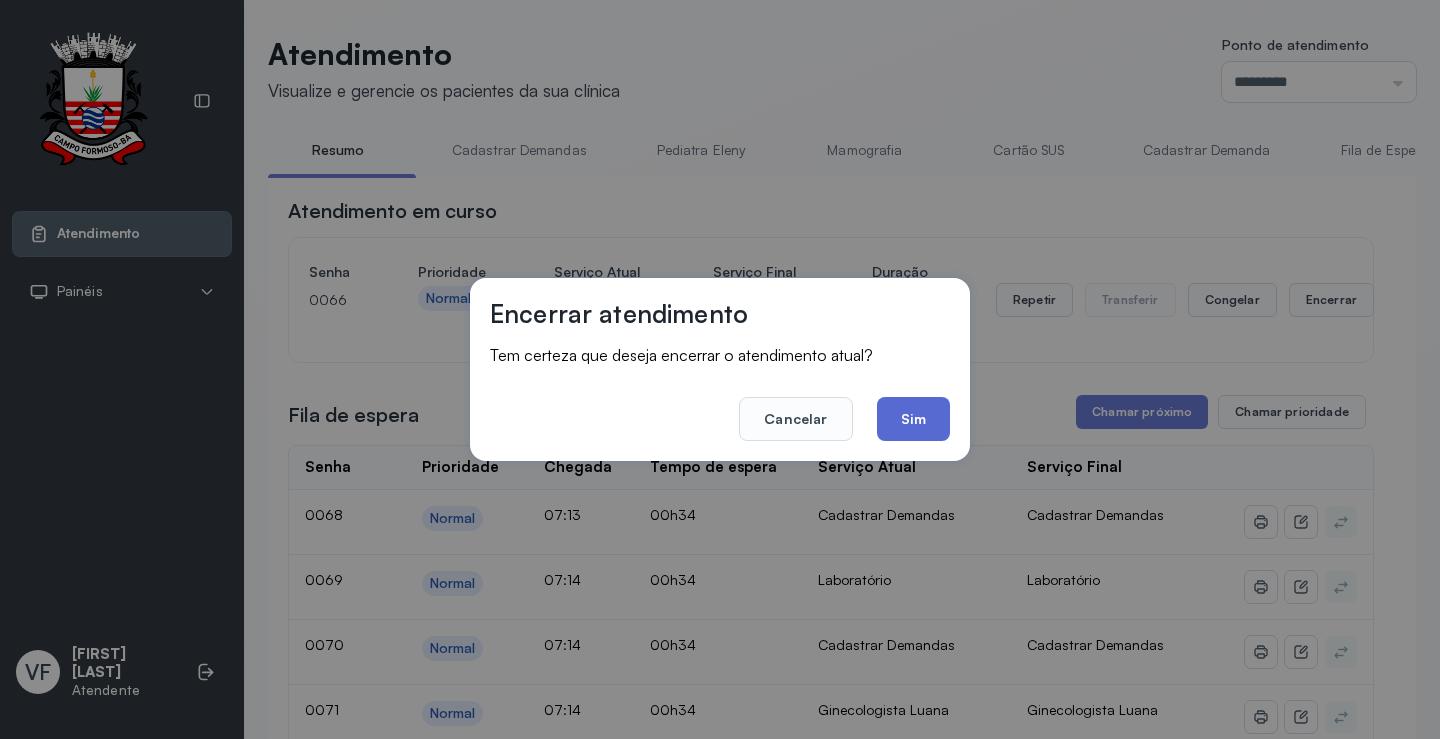 click on "Sim" 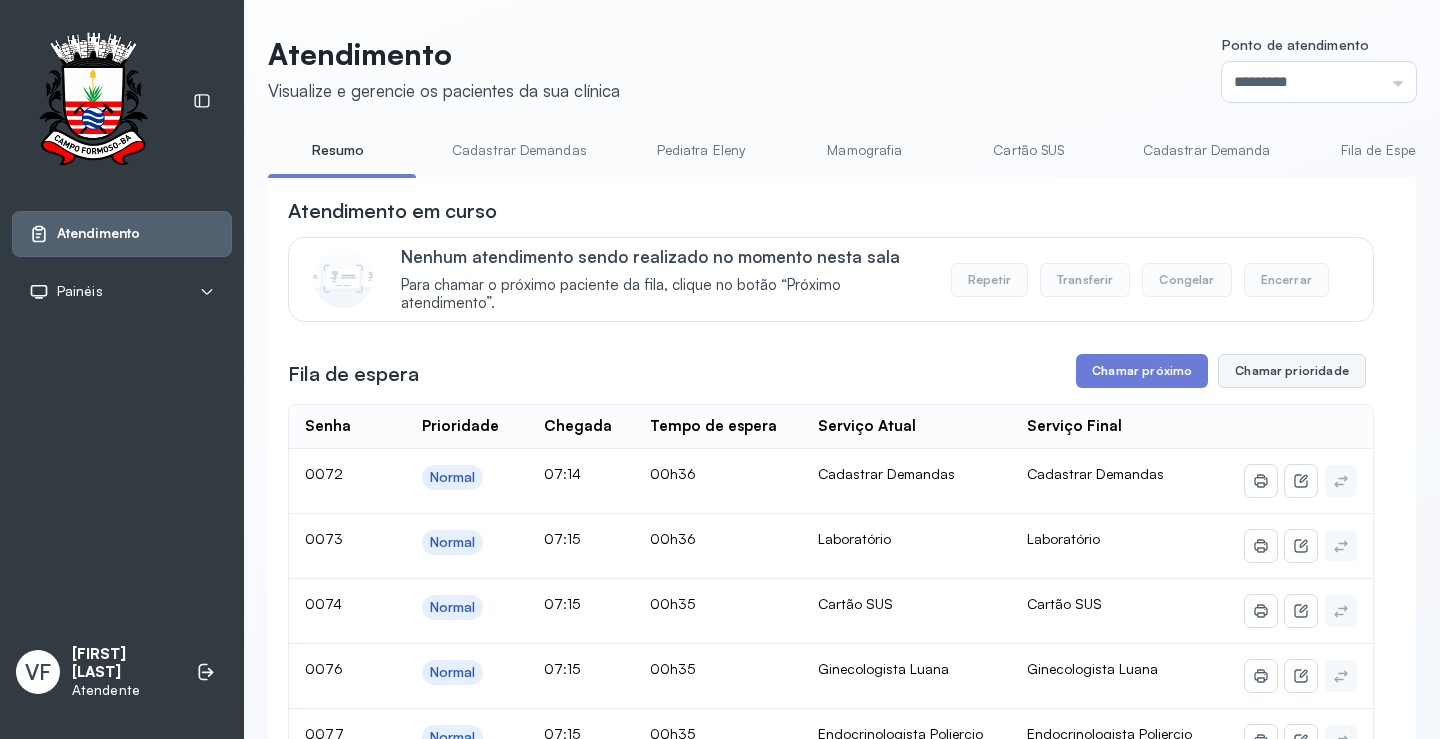 click on "Chamar prioridade" at bounding box center [1292, 371] 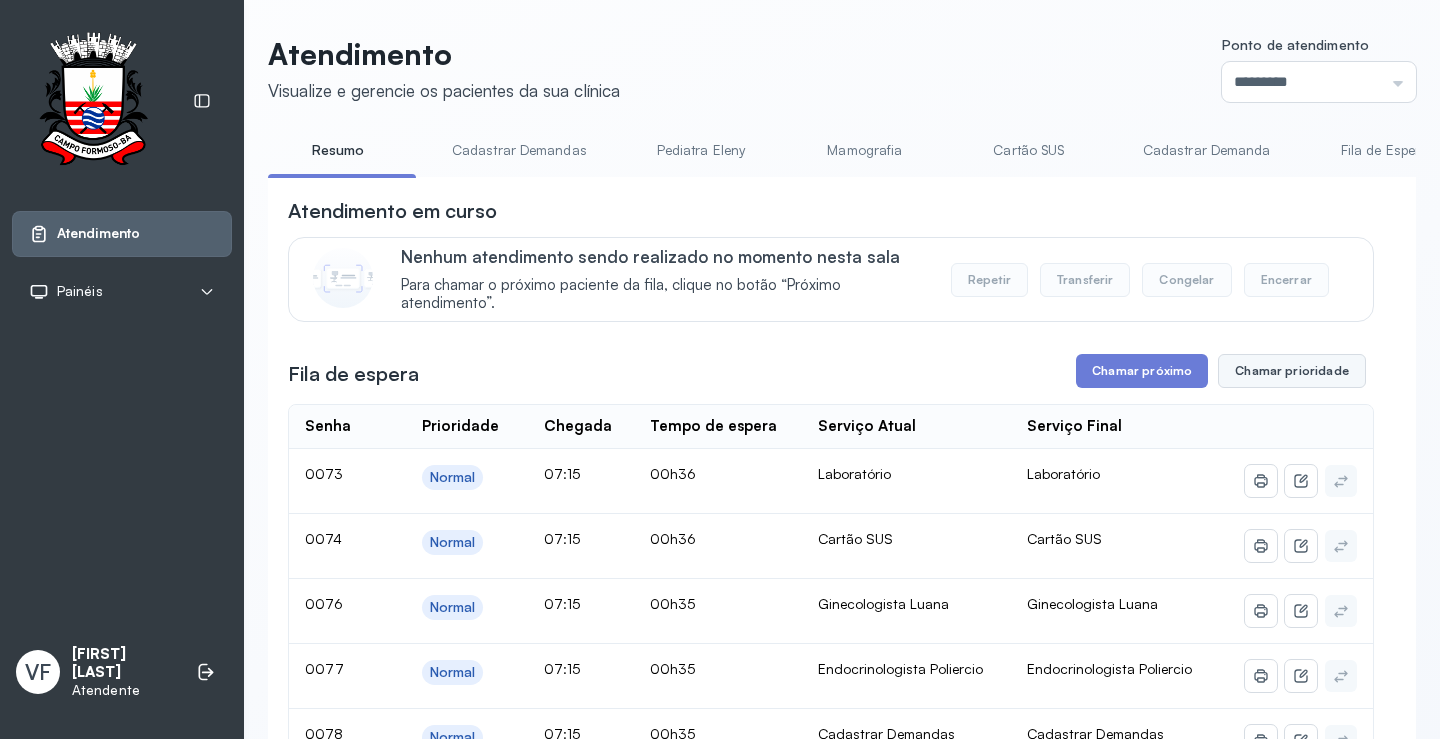 click on "Chamar prioridade" at bounding box center [1292, 371] 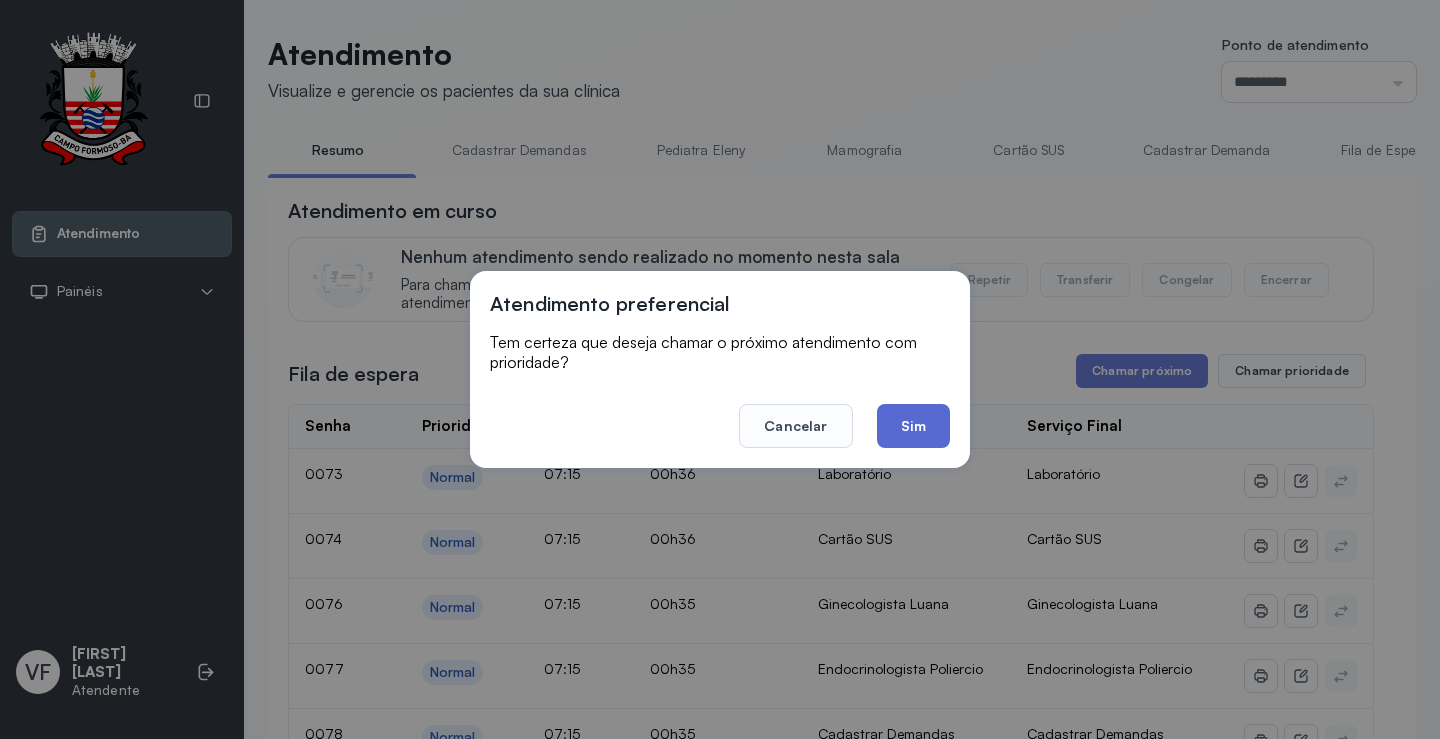 click on "Sim" 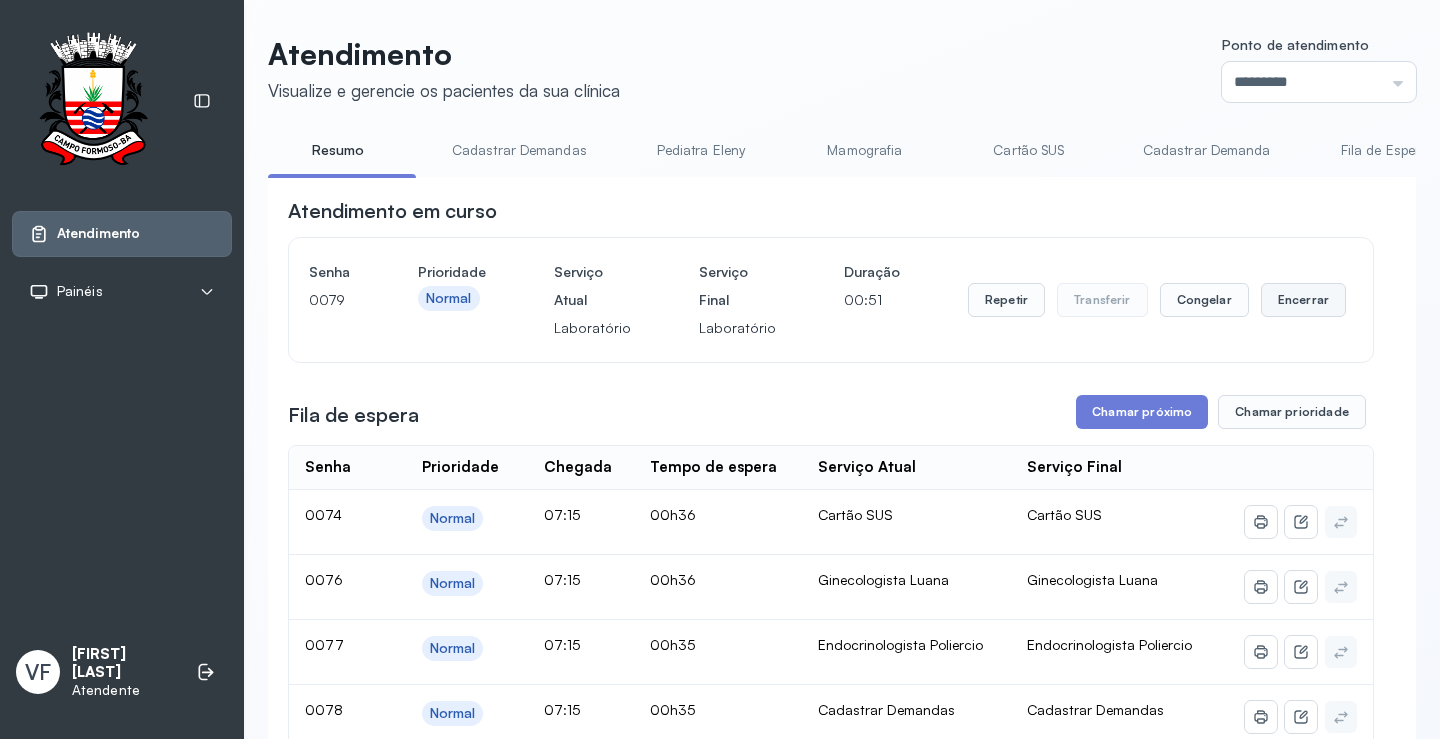click on "Encerrar" at bounding box center [1303, 300] 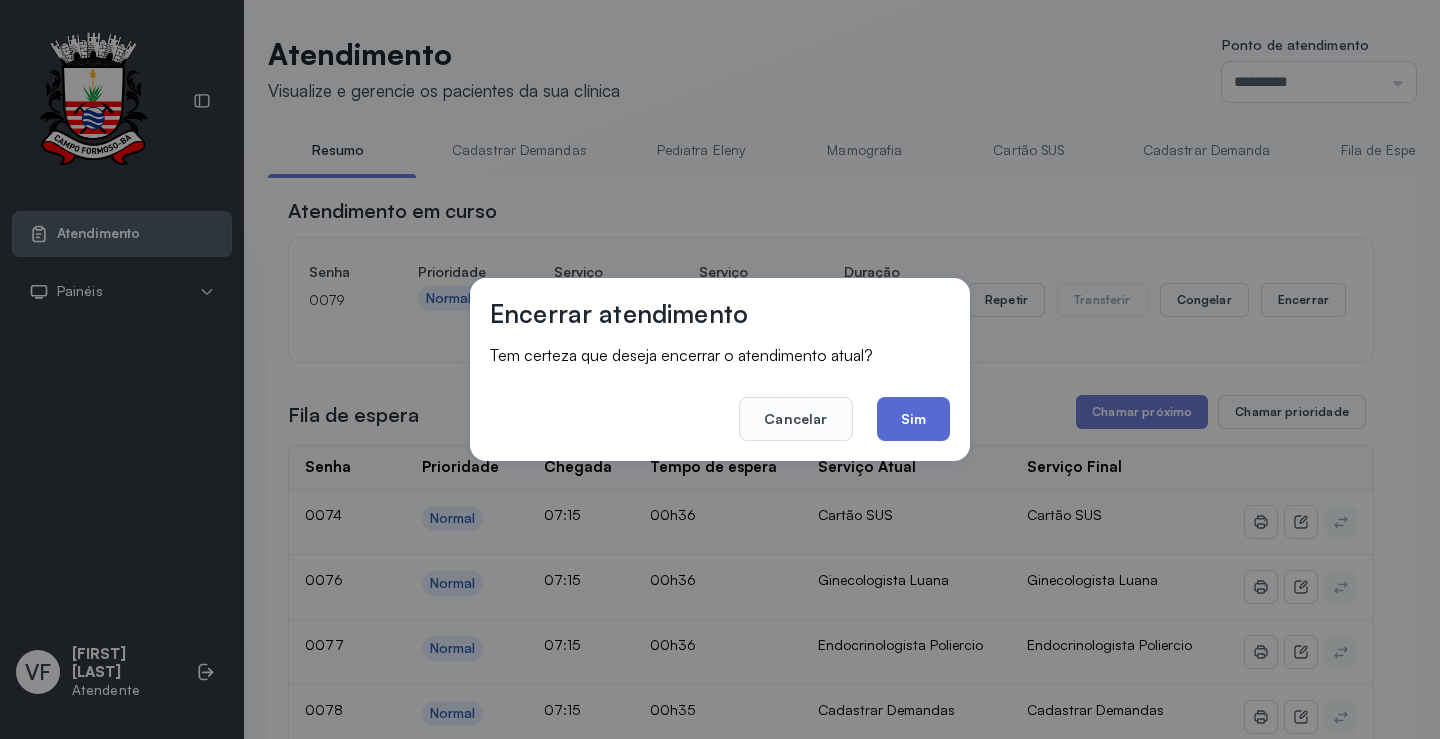 click on "Sim" 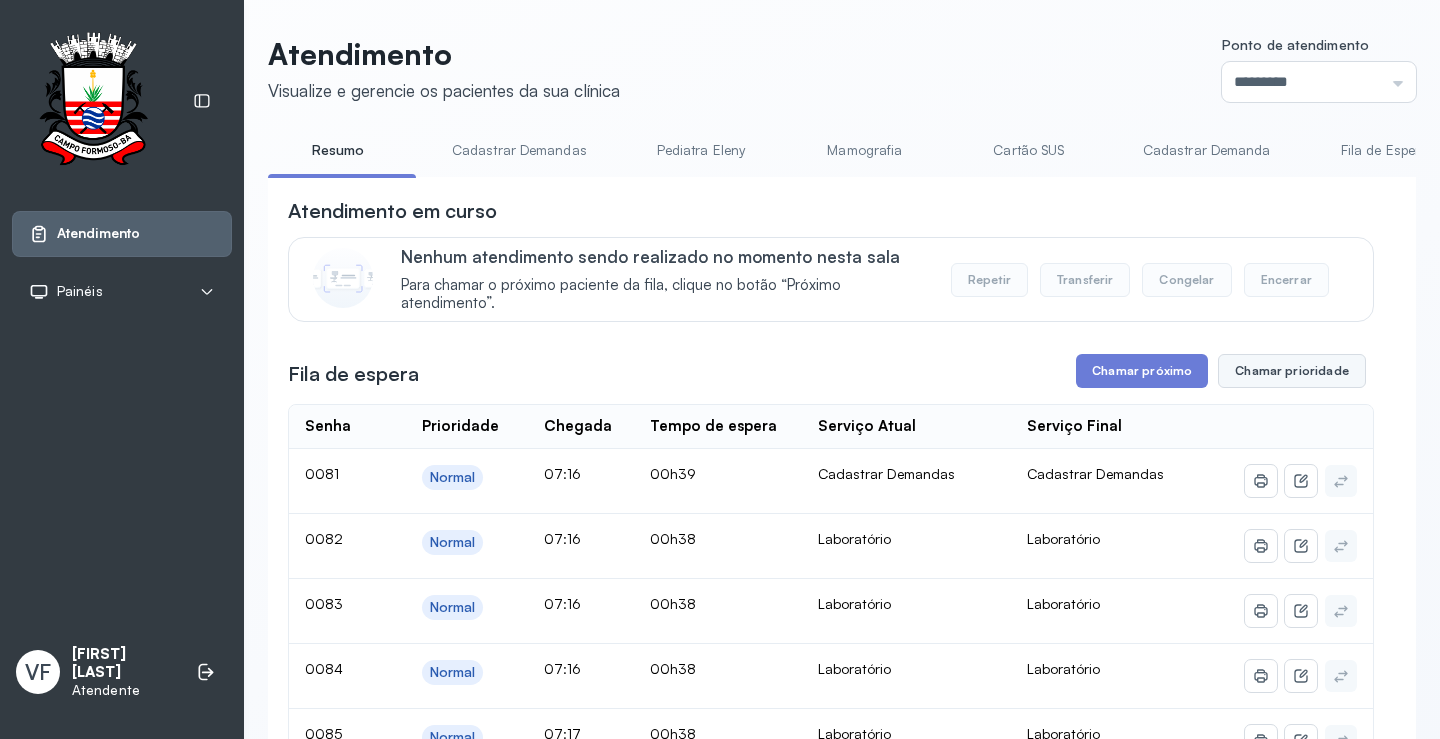 click on "Chamar prioridade" at bounding box center [1292, 371] 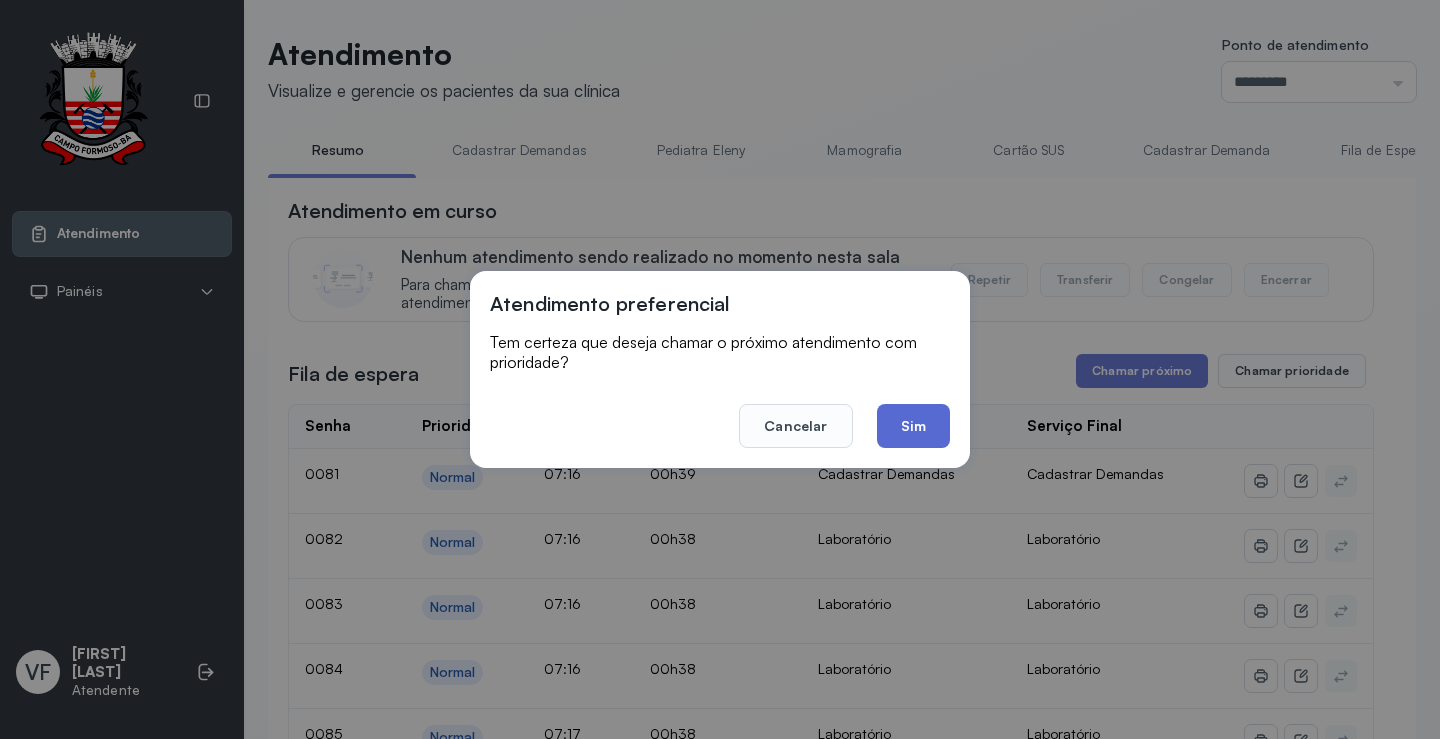 click on "Sim" 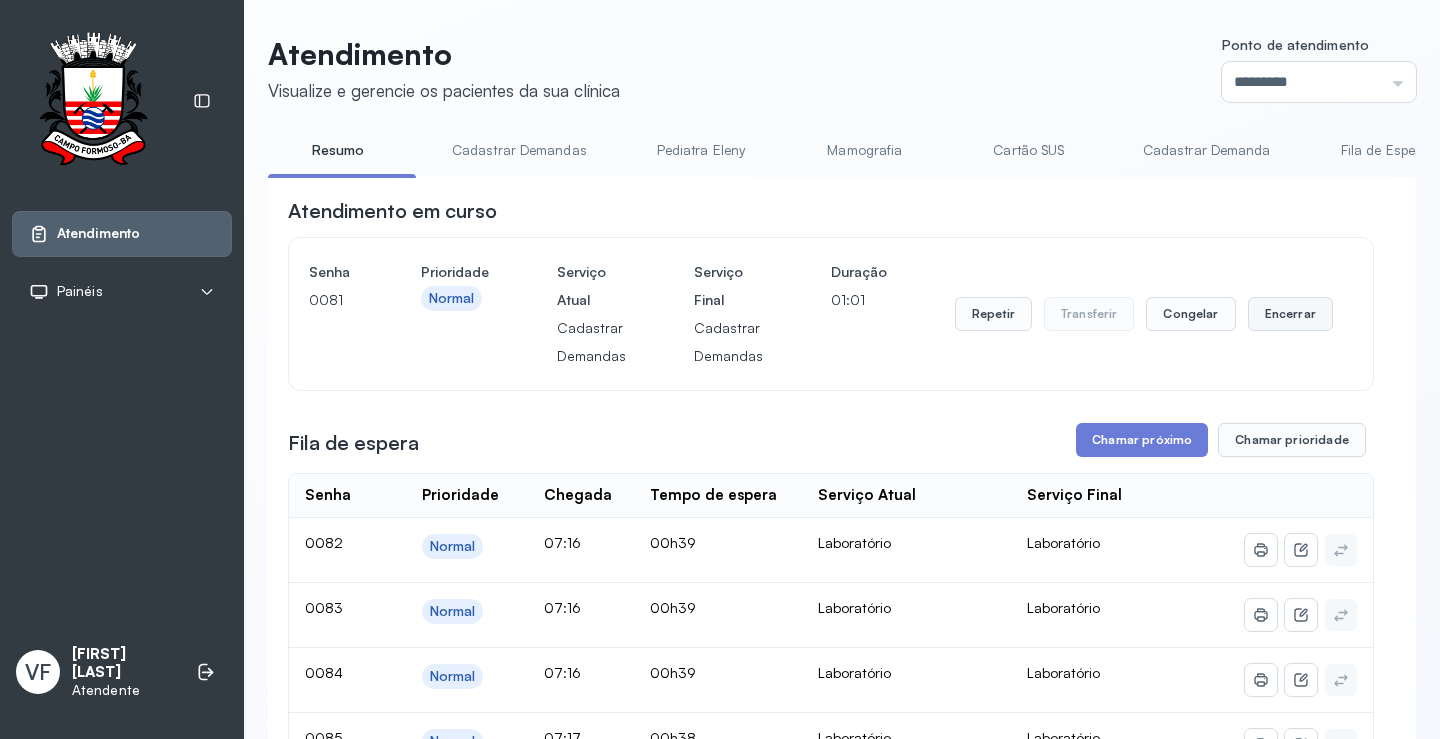 click on "Encerrar" at bounding box center (1290, 314) 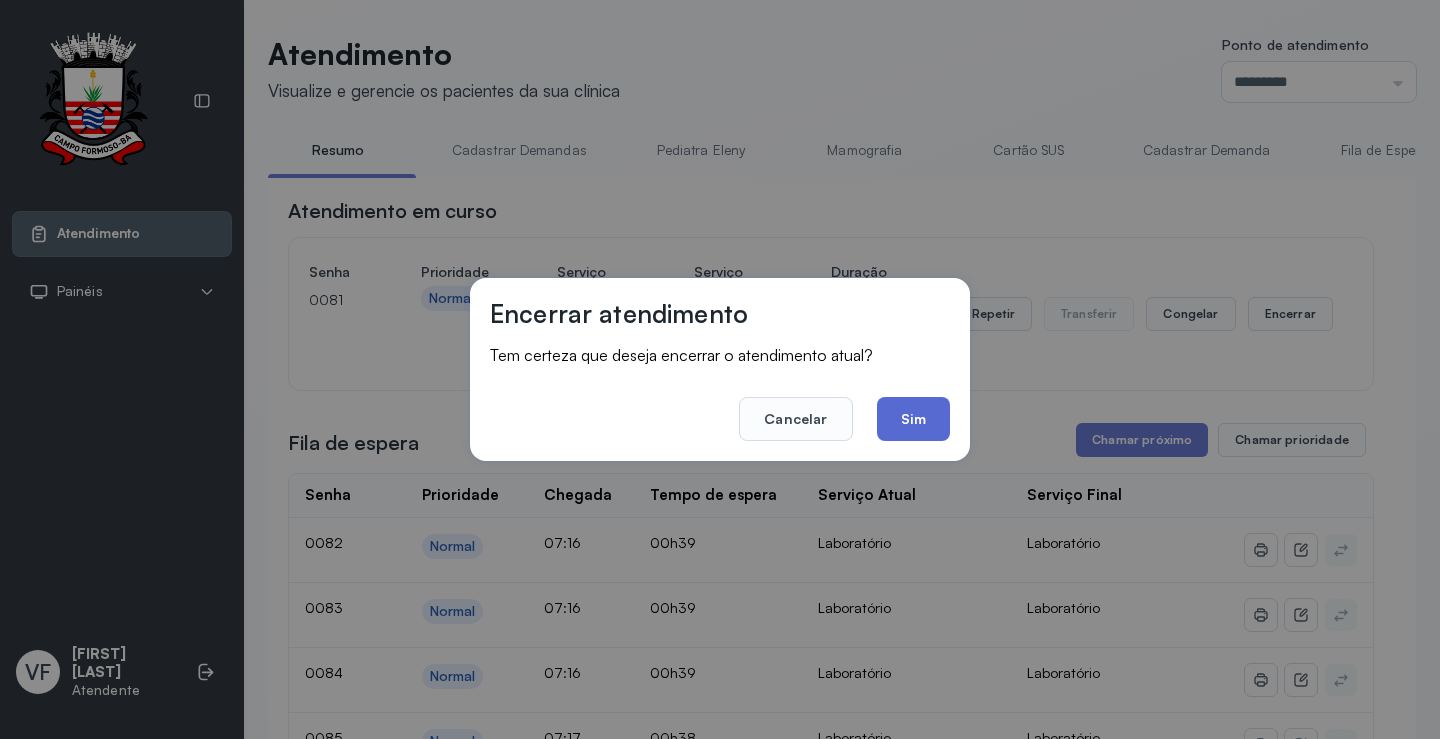 click on "Sim" 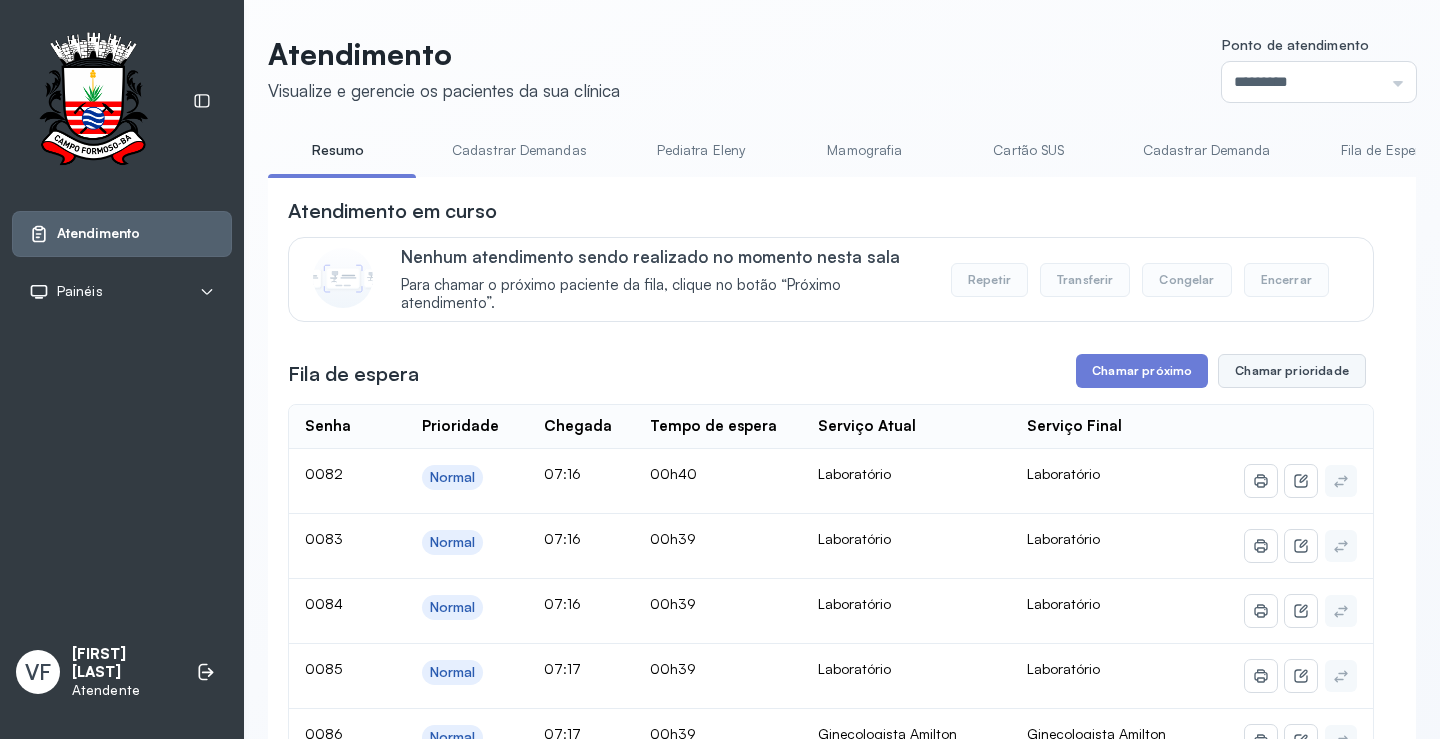 click on "Chamar prioridade" at bounding box center (1292, 371) 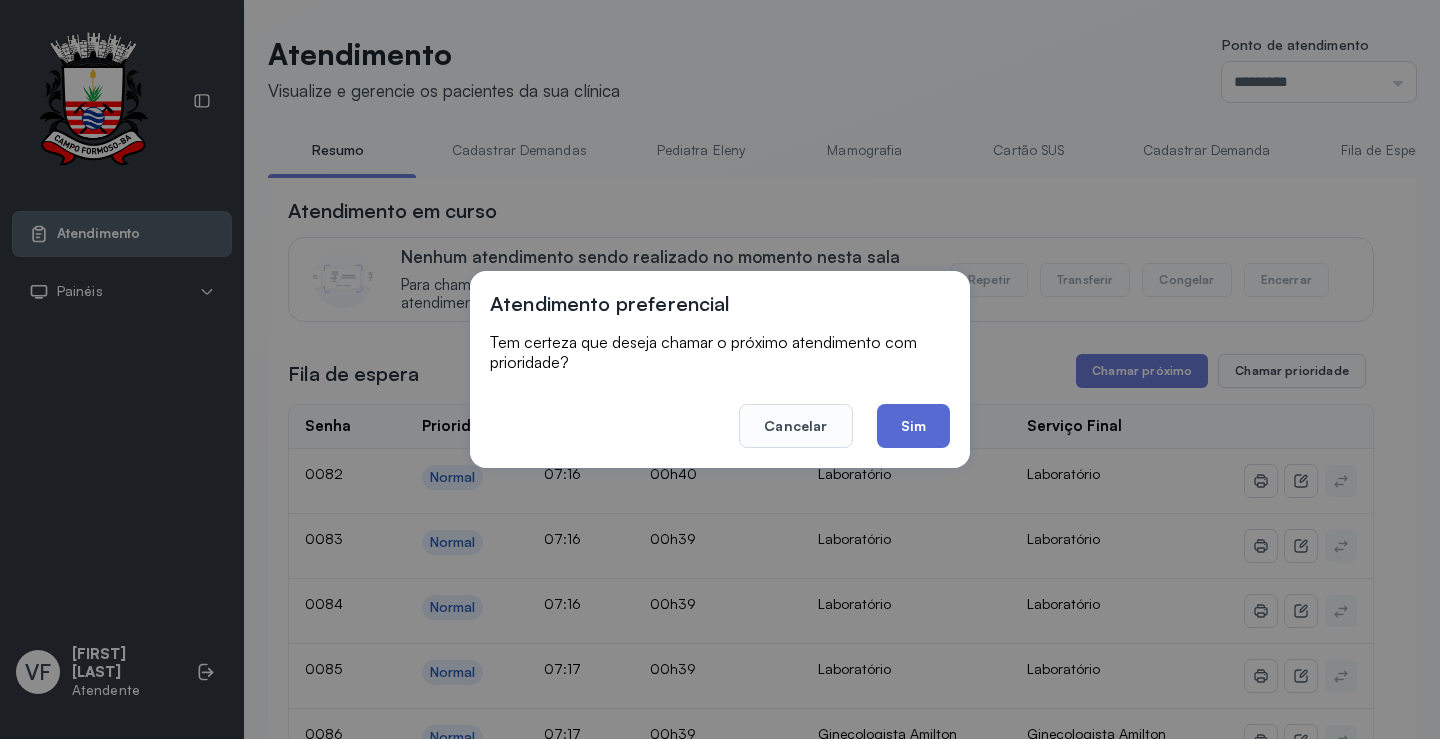 click on "Sim" 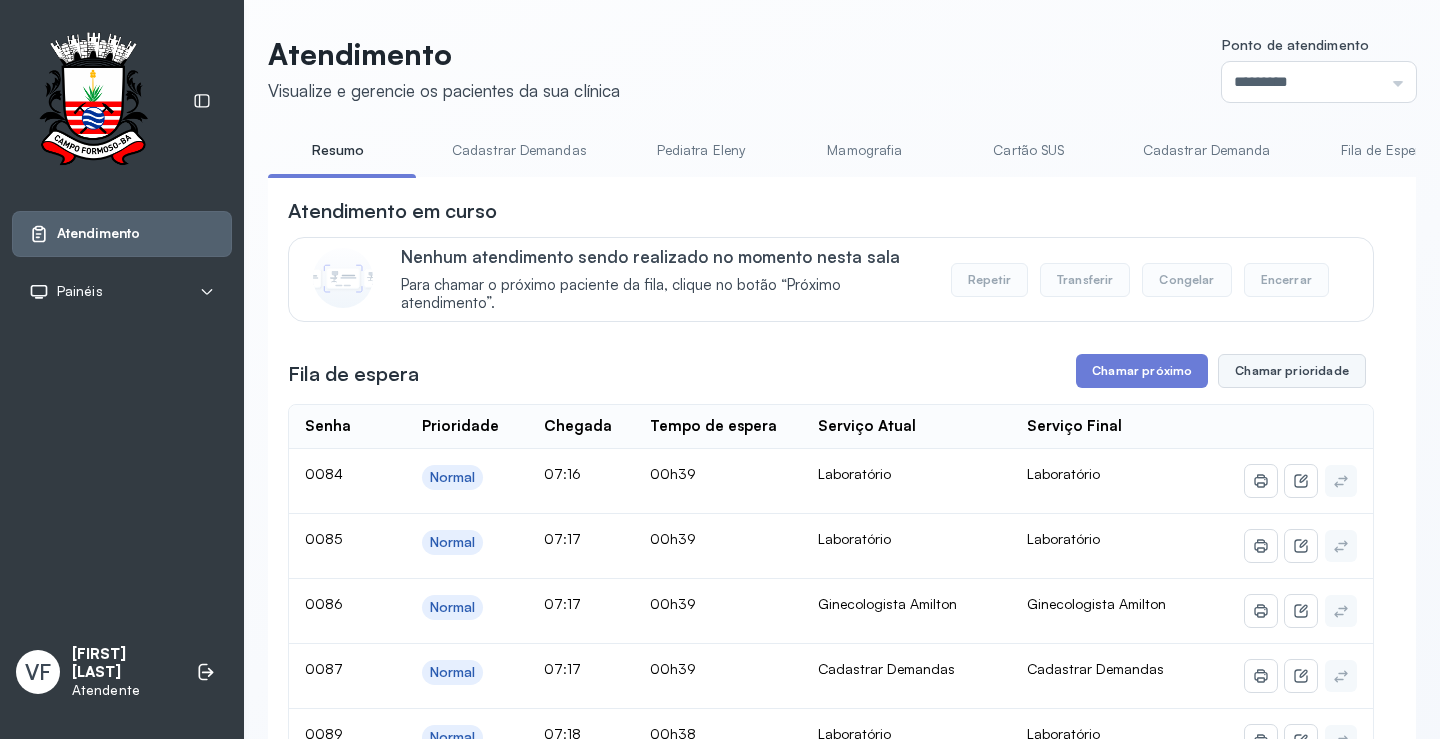 click on "Chamar prioridade" at bounding box center [1292, 371] 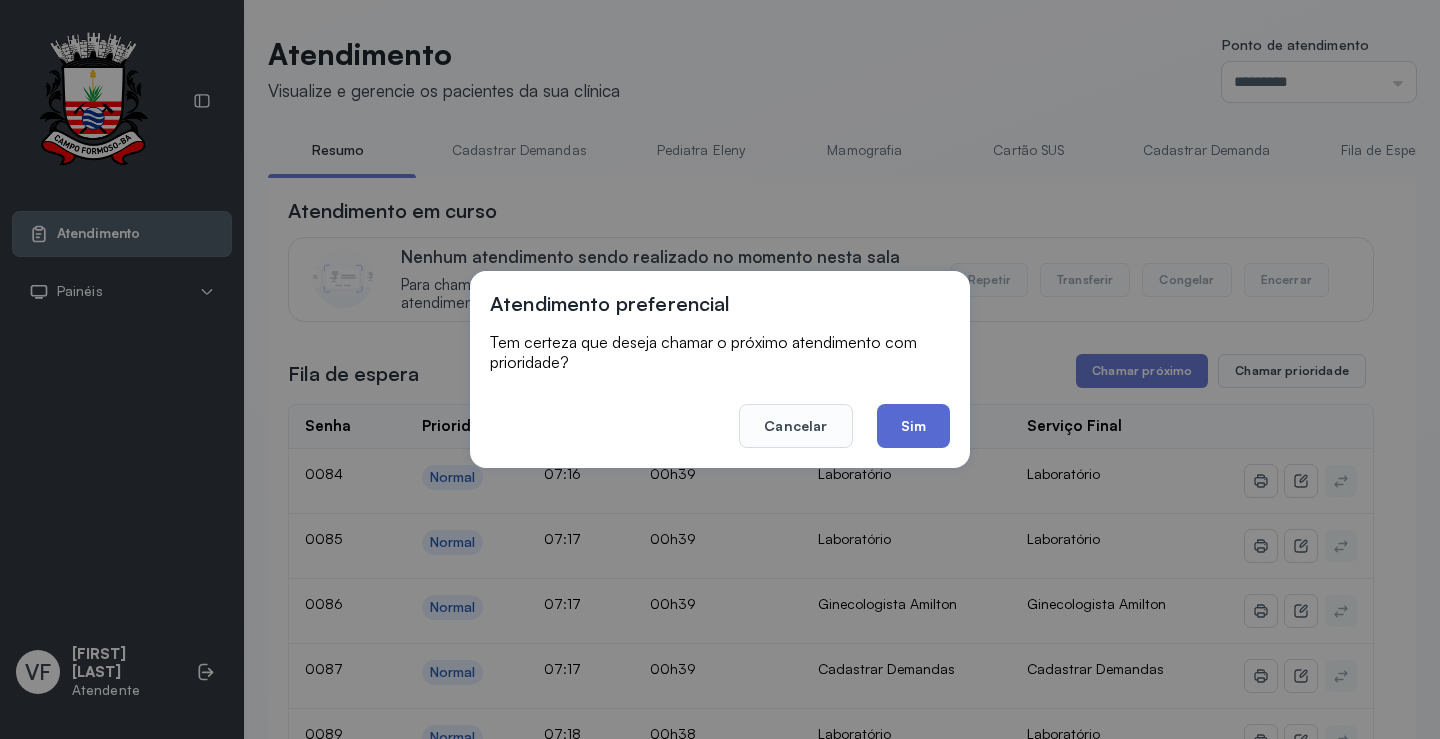 click on "Sim" 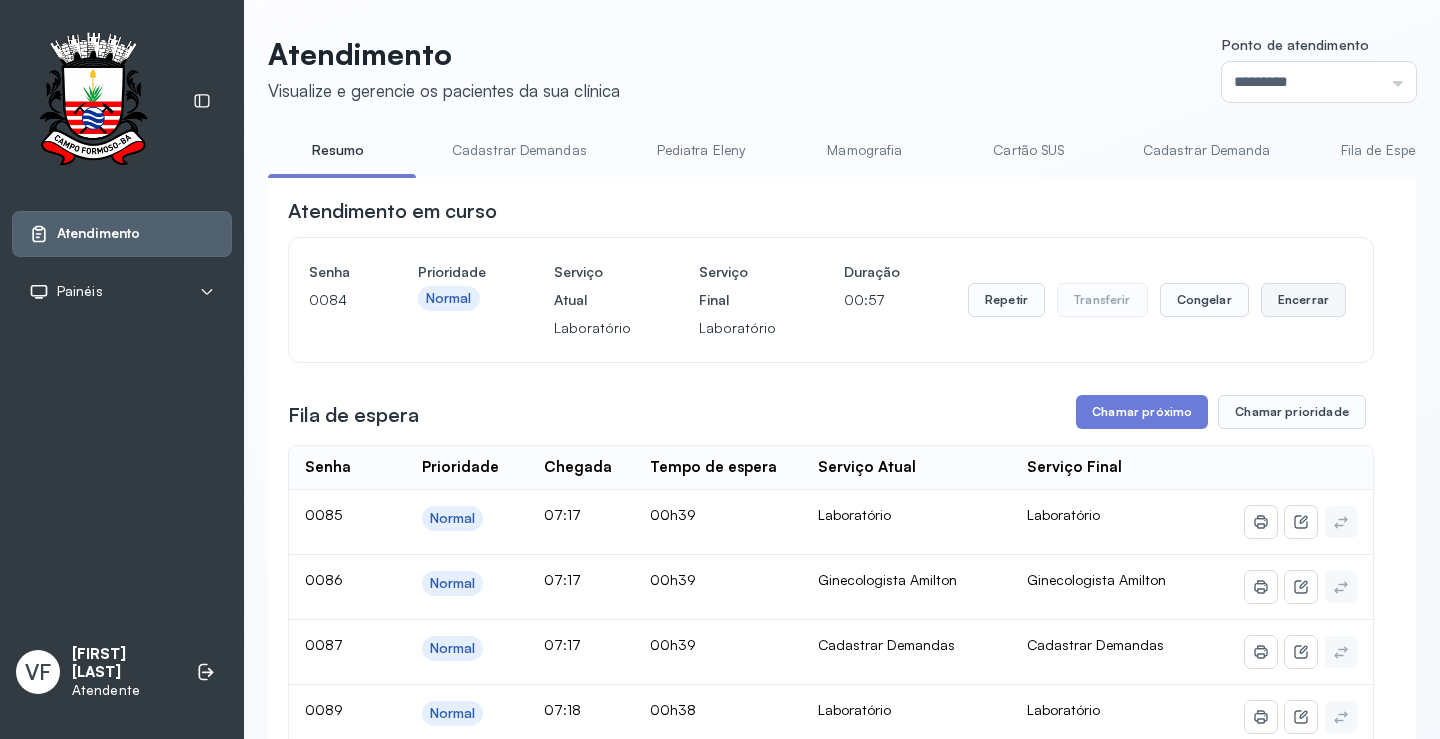 click on "Encerrar" at bounding box center (1303, 300) 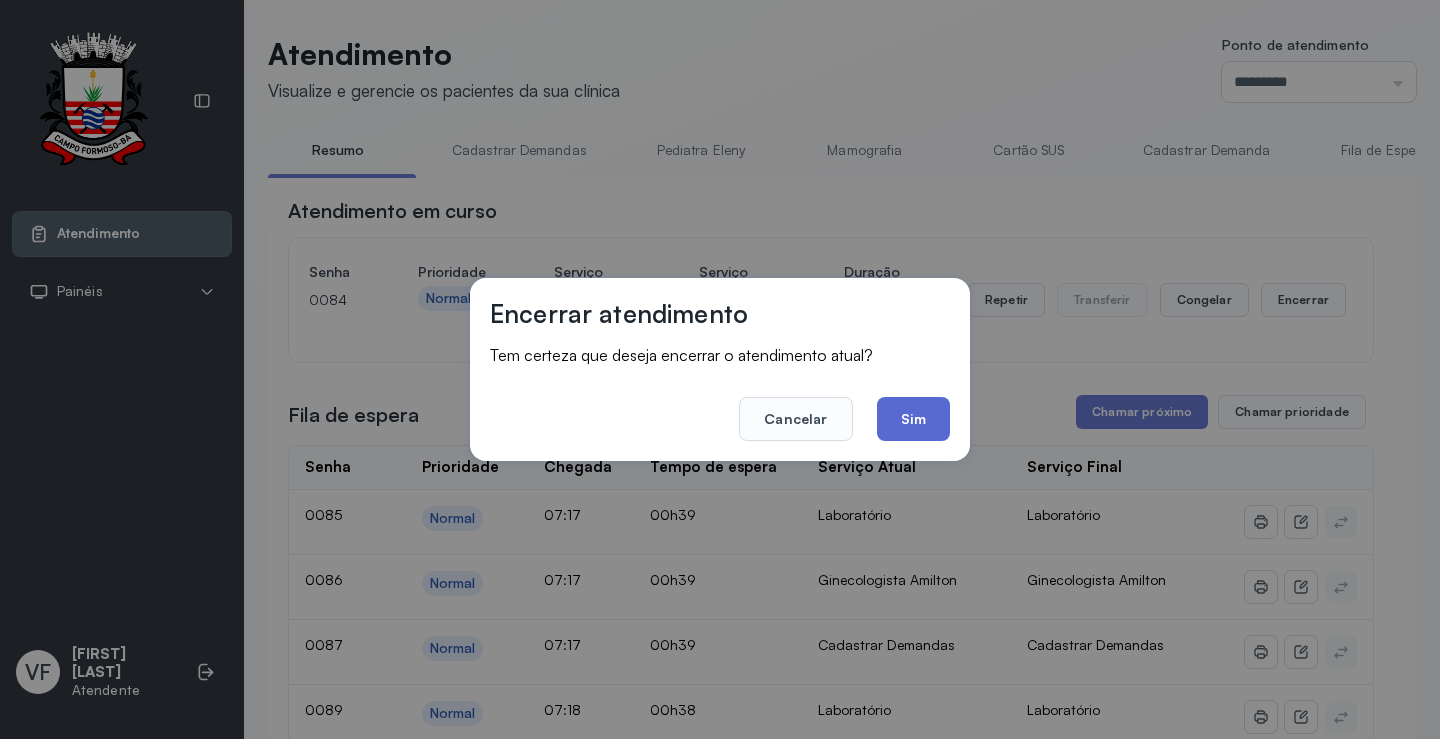 click on "Sim" 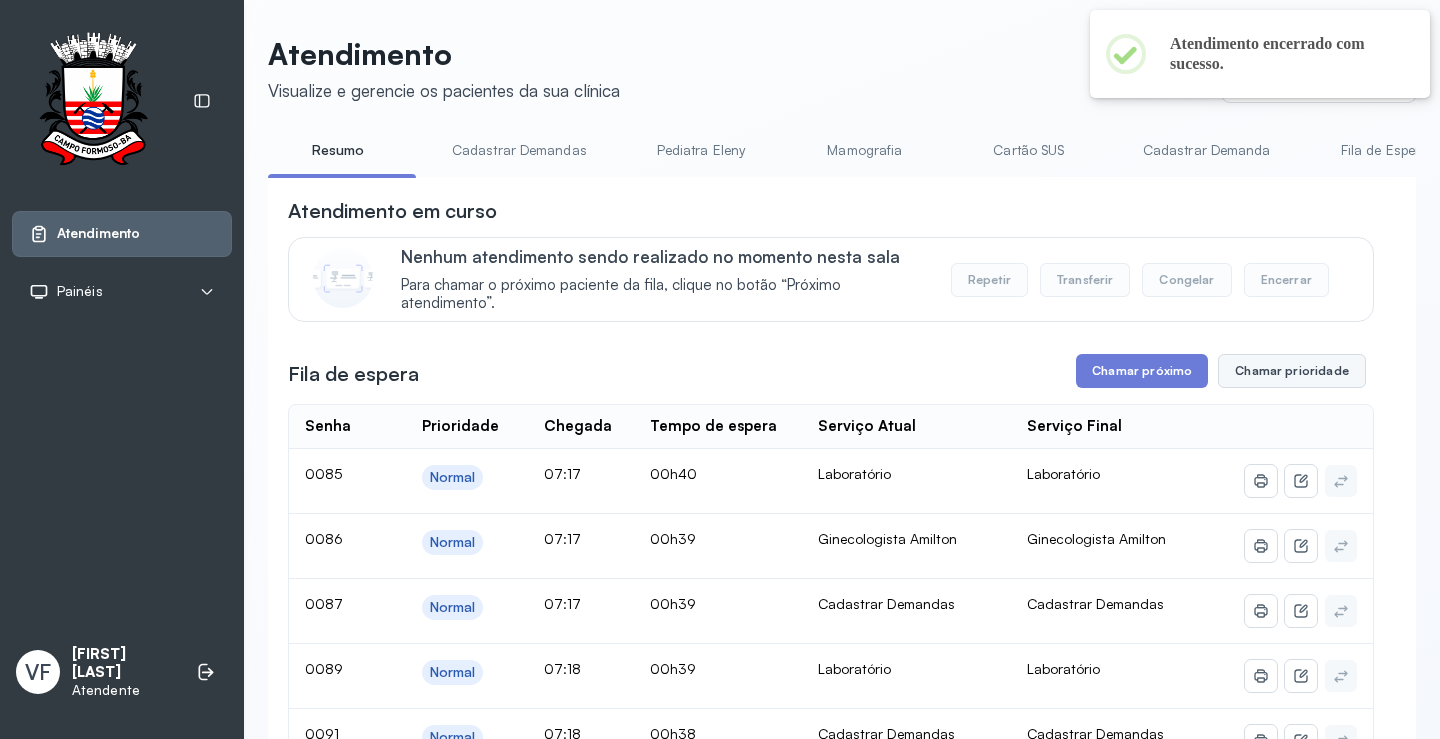 click on "Chamar prioridade" at bounding box center (1292, 371) 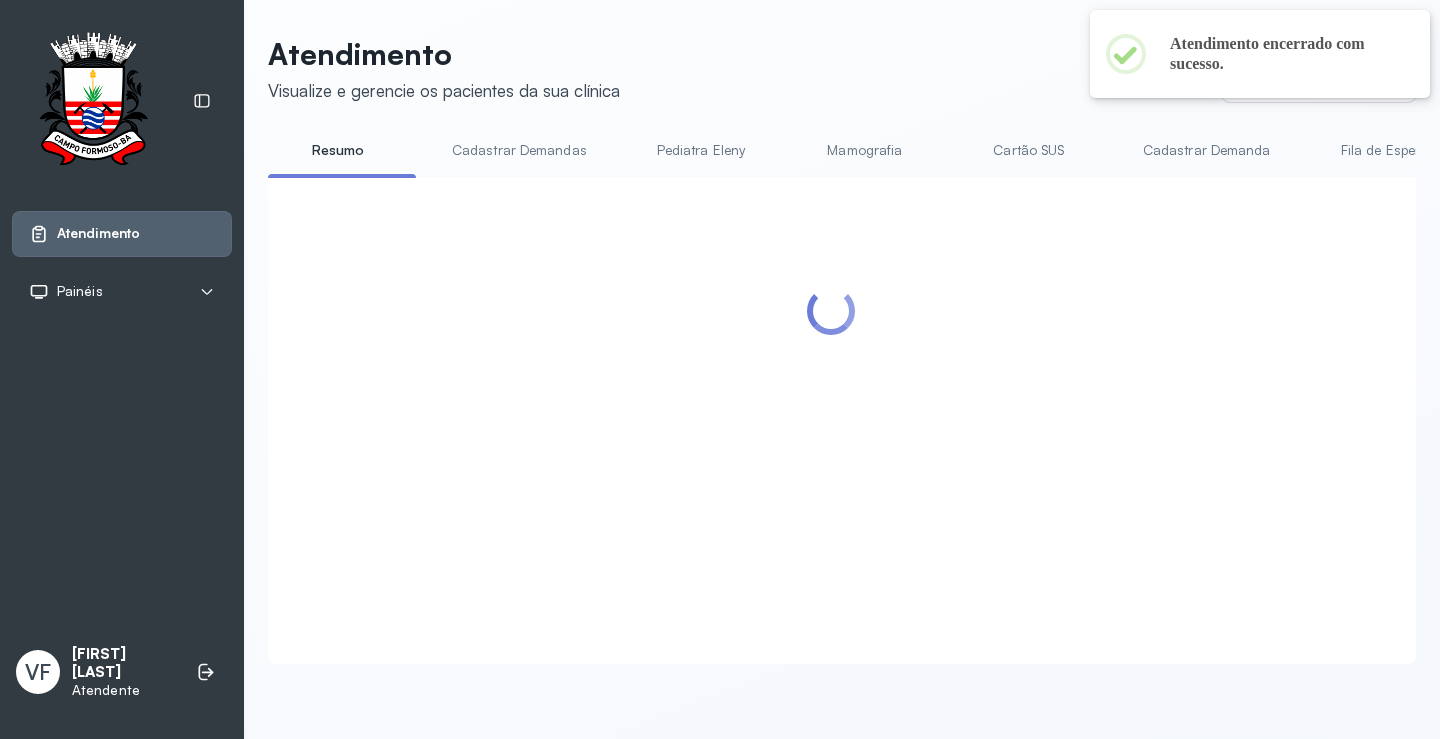 click at bounding box center [831, 396] 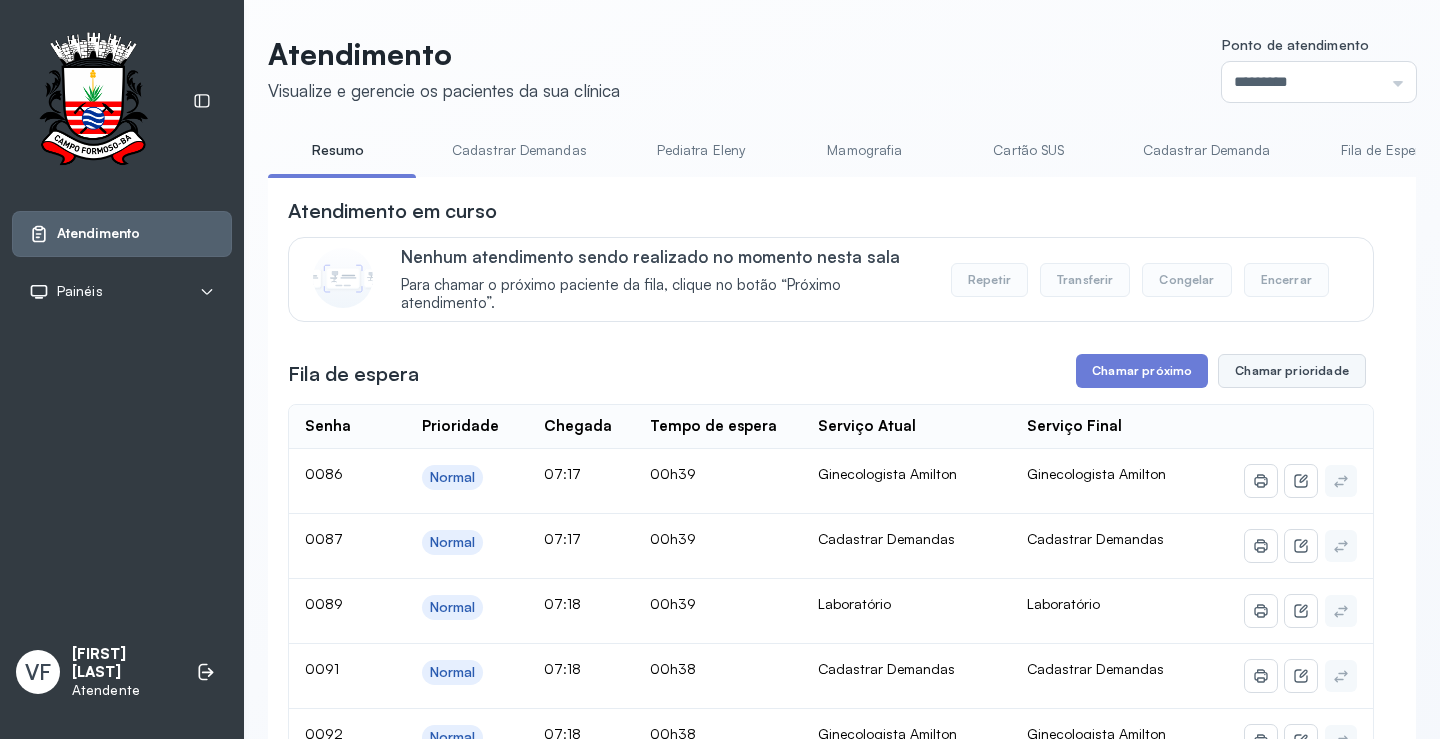 click on "Chamar prioridade" at bounding box center (1292, 371) 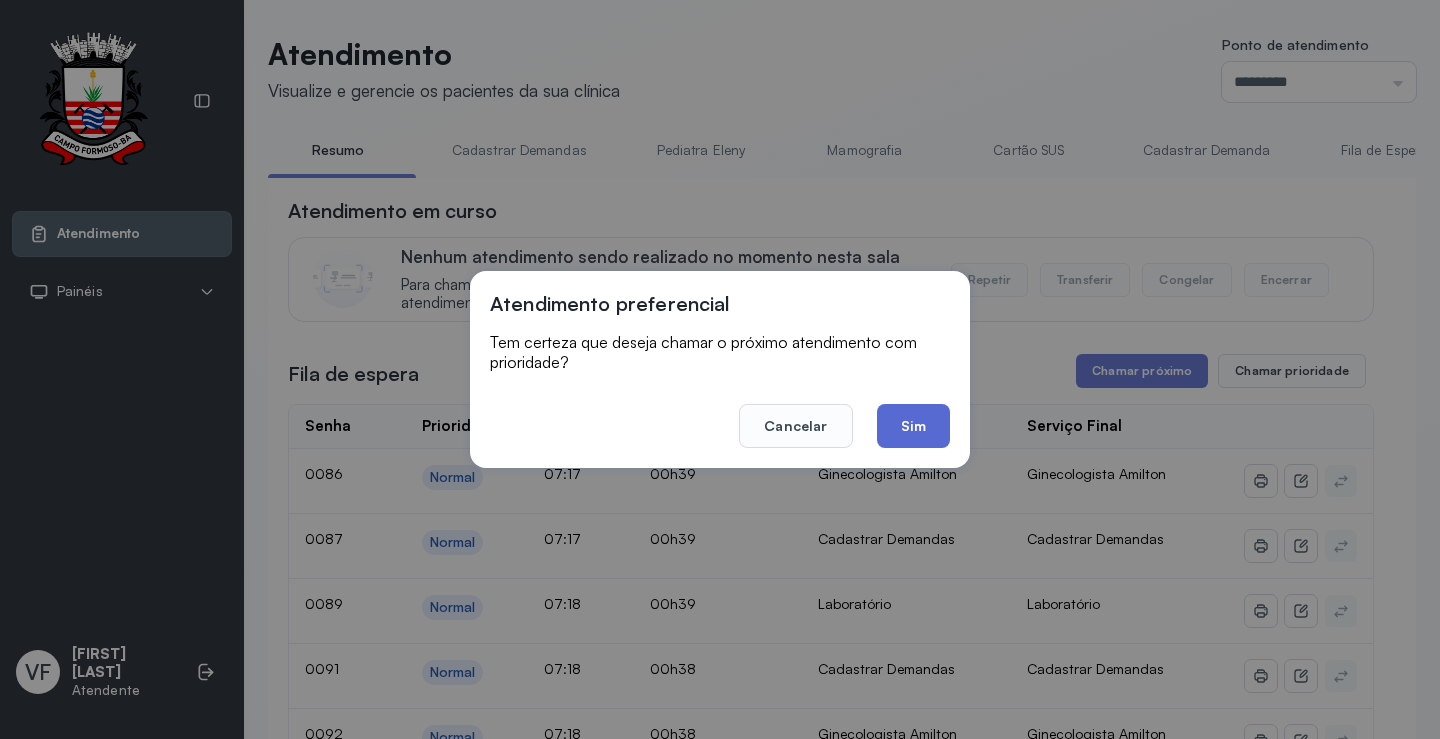 click on "Sim" 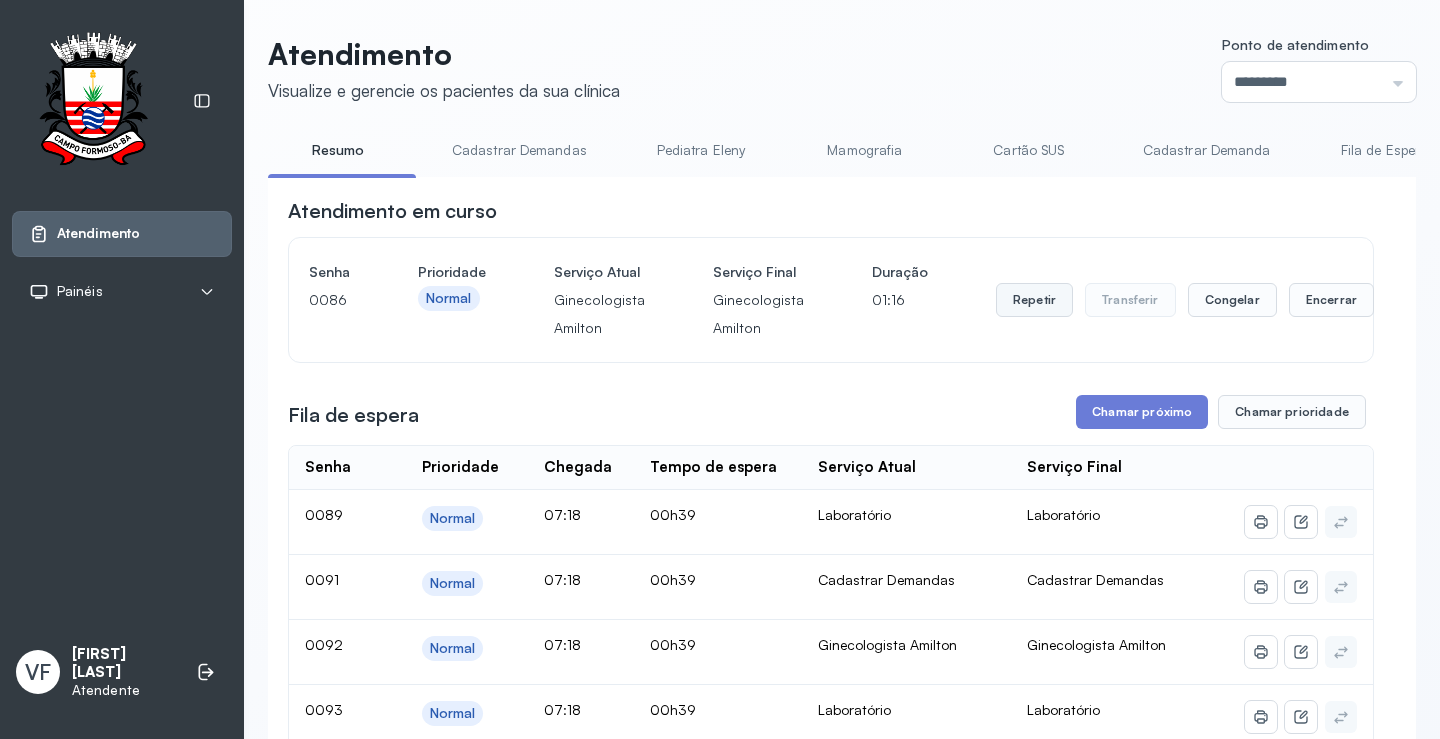 click on "Repetir" at bounding box center (1034, 300) 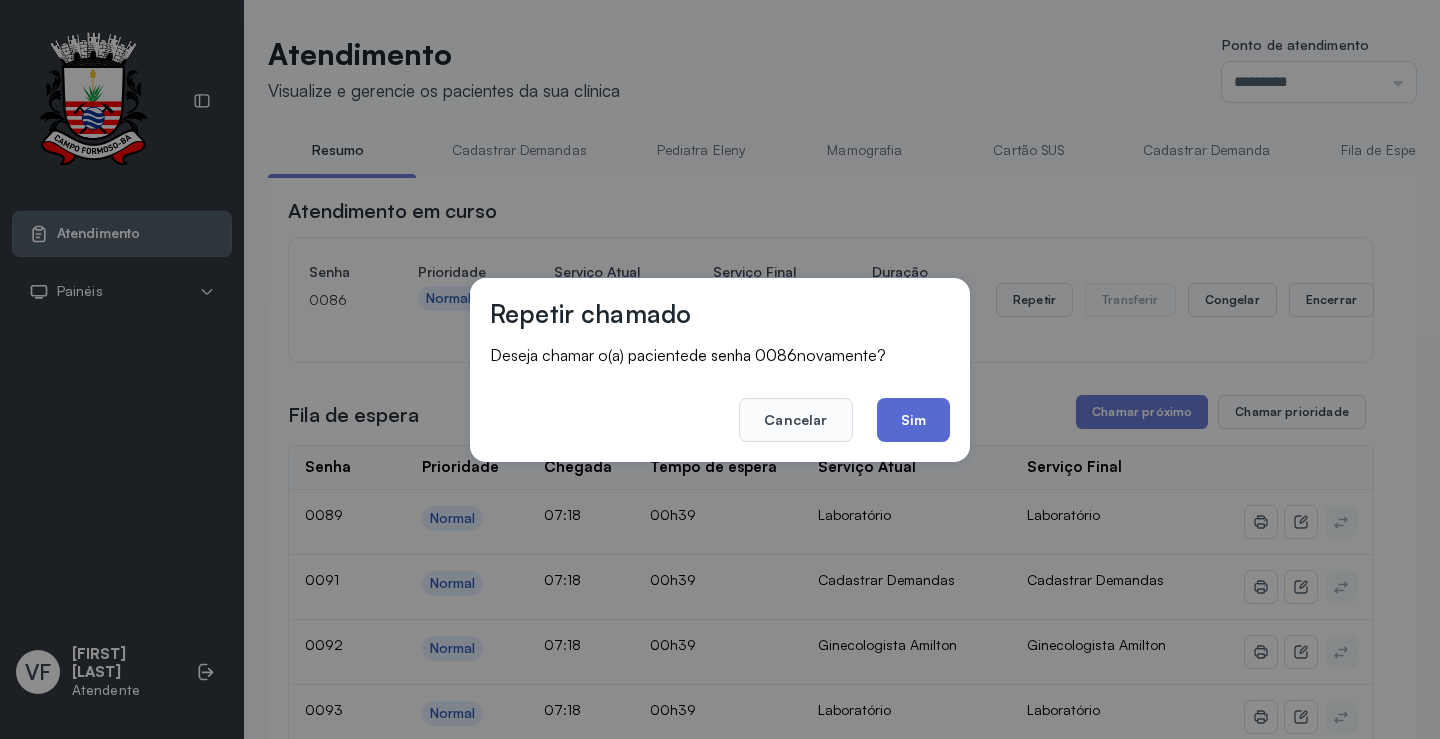 click on "Sim" 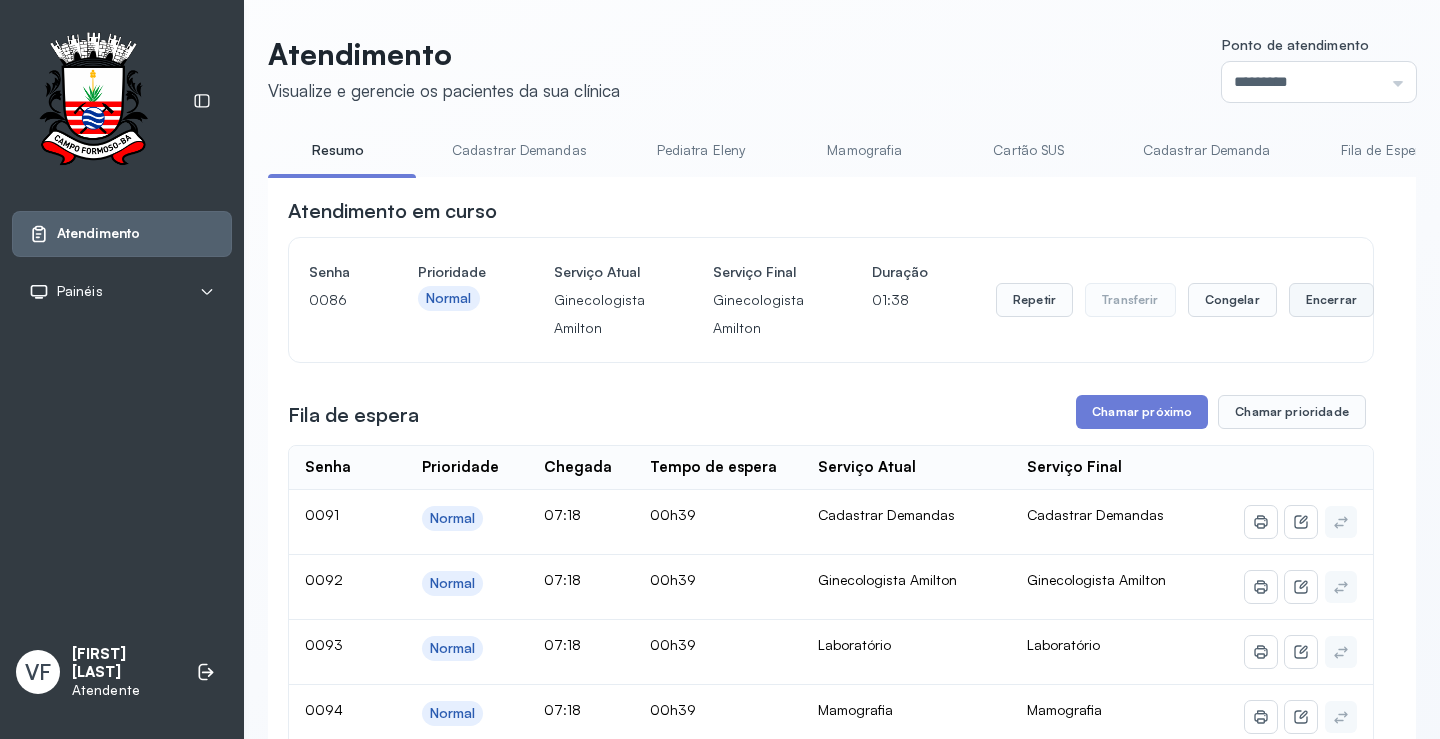 click on "Encerrar" at bounding box center [1331, 300] 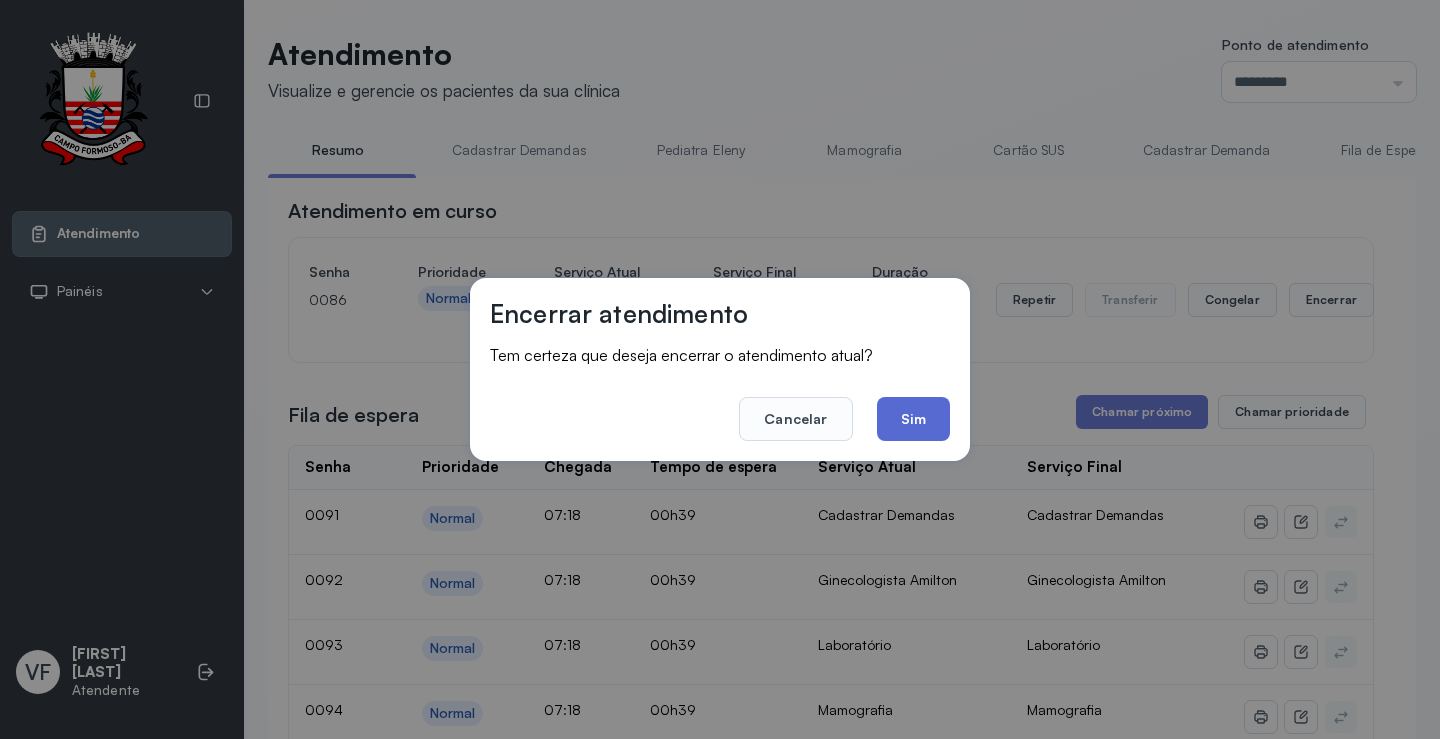 click on "Sim" 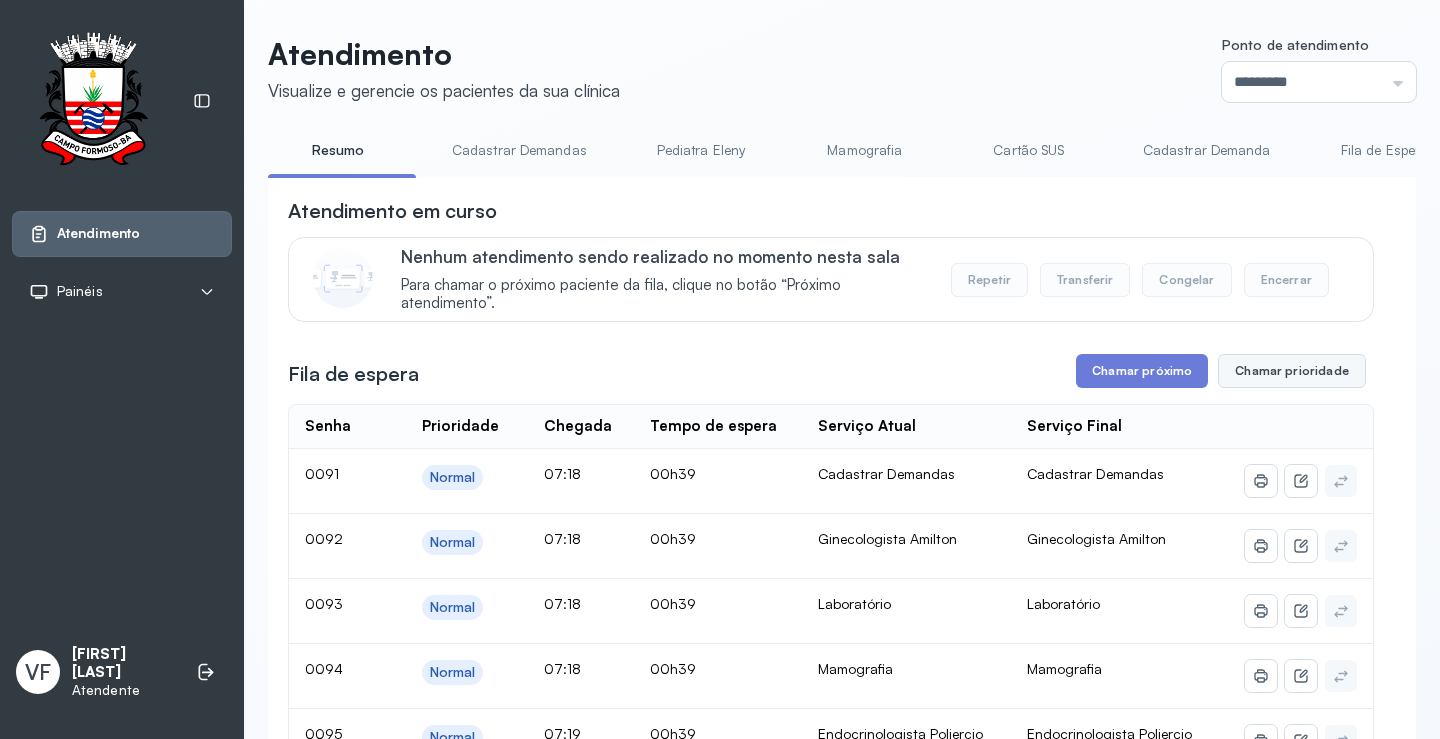 click on "Chamar prioridade" at bounding box center [1292, 371] 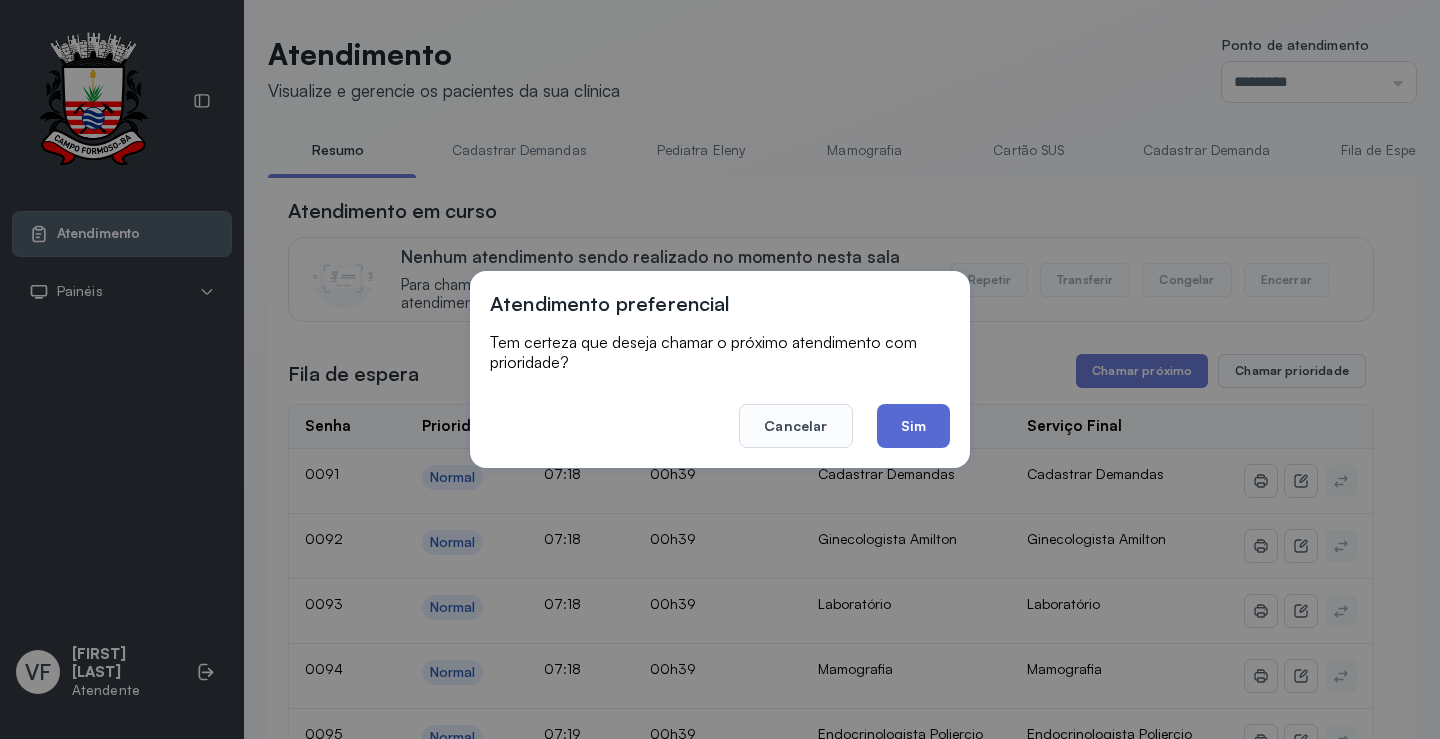 click on "Sim" 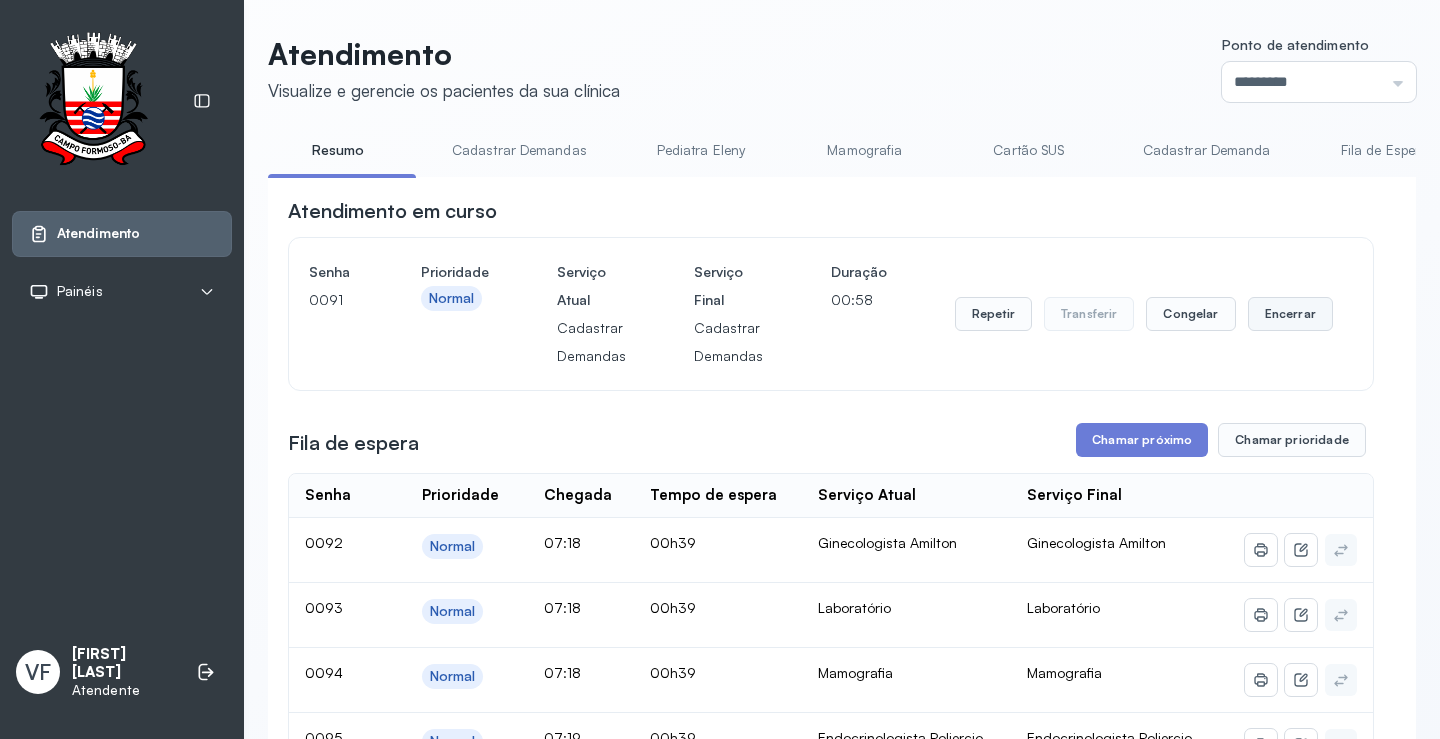 click on "Encerrar" at bounding box center (1290, 314) 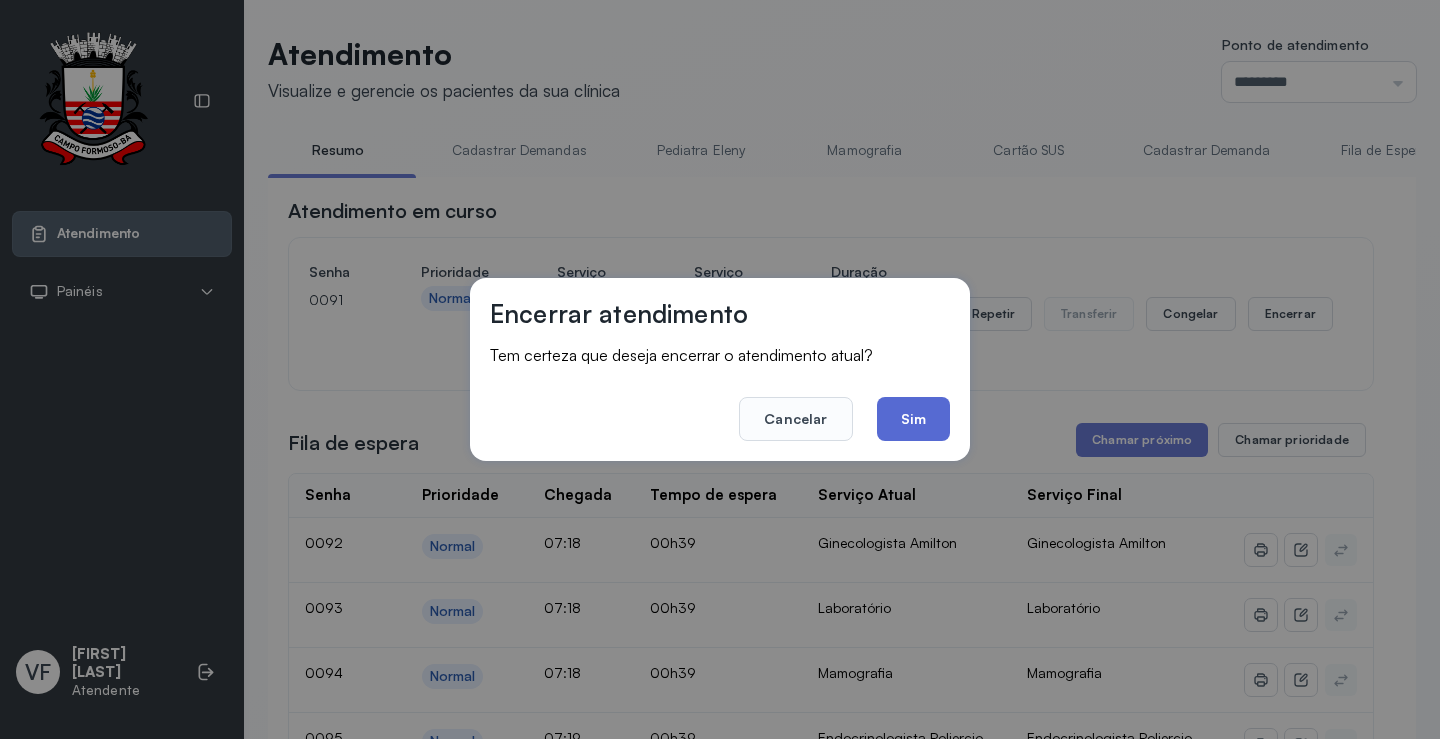 click on "Sim" 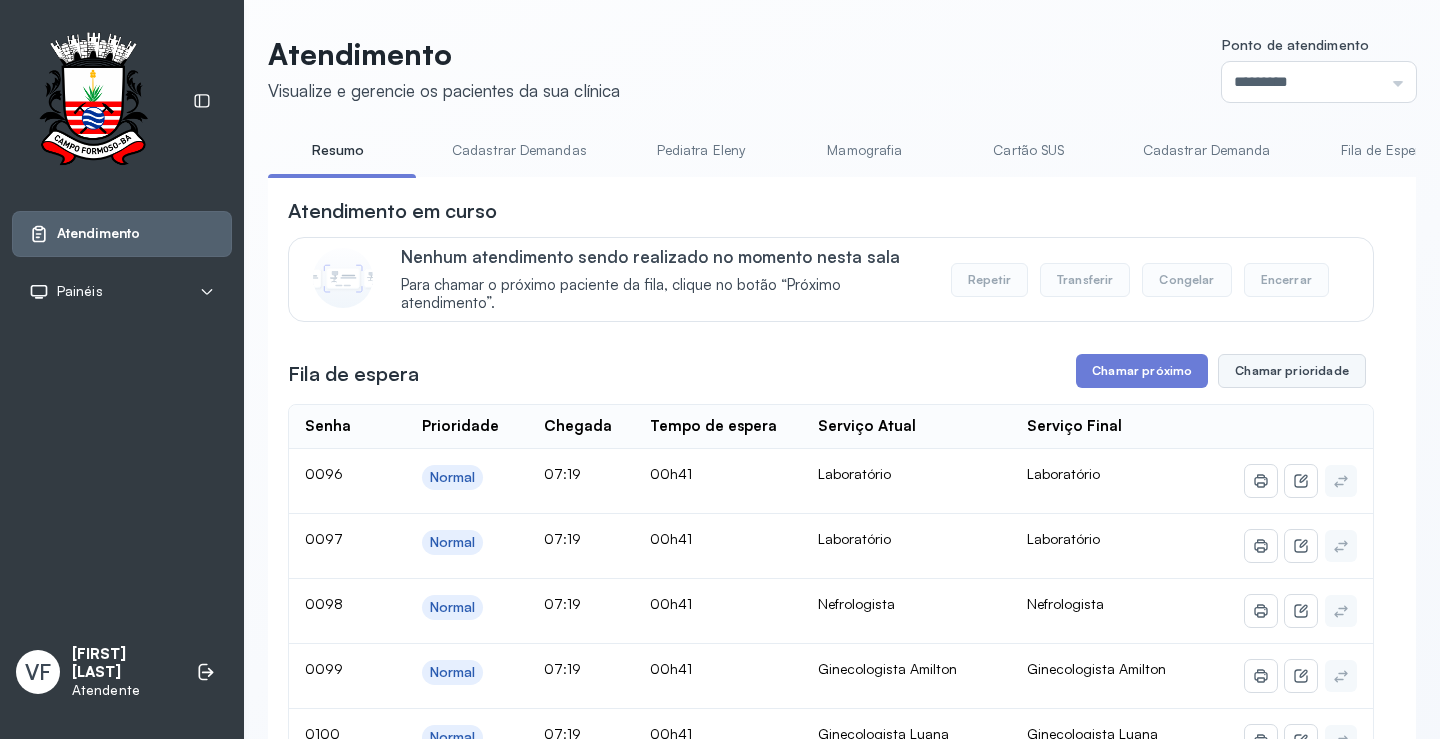 click on "Chamar prioridade" at bounding box center [1292, 371] 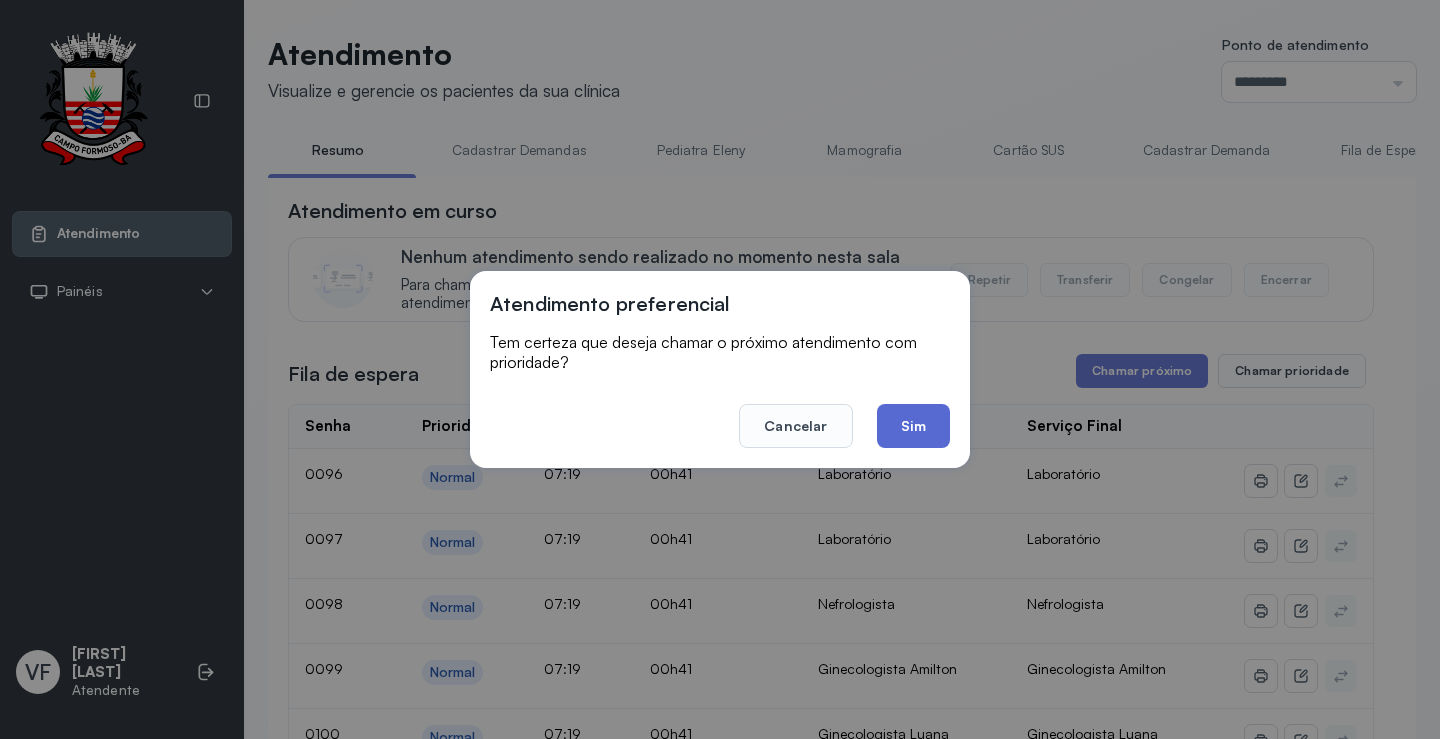 click on "Sim" 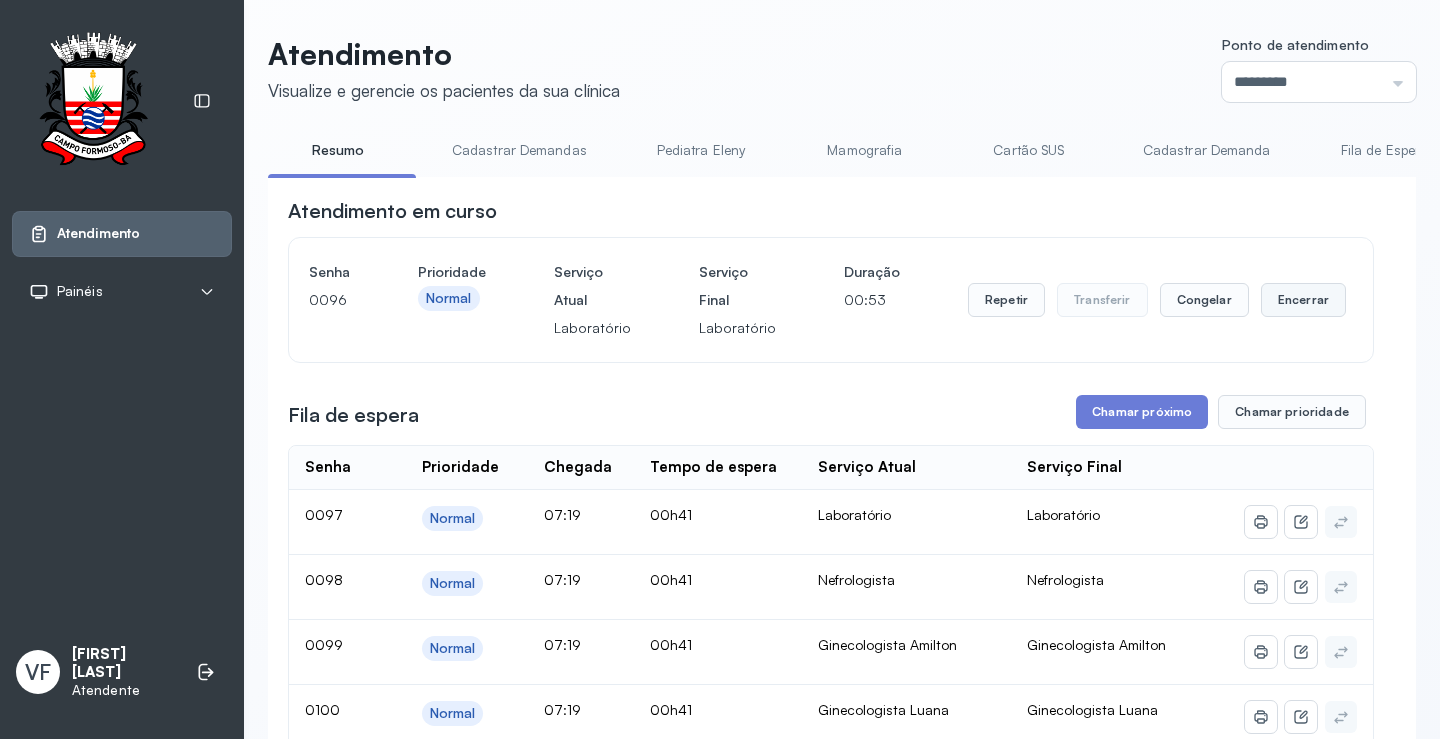 click on "Encerrar" at bounding box center (1303, 300) 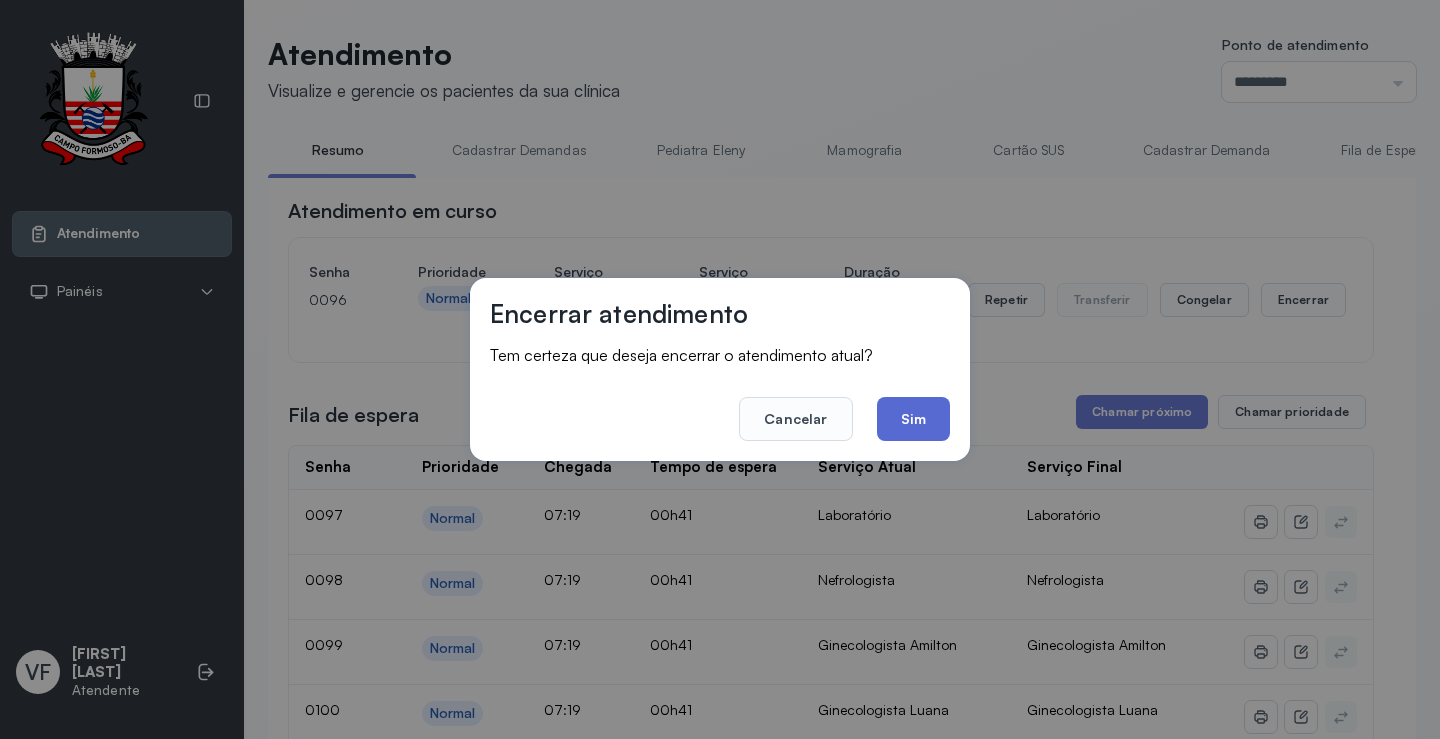 click on "Sim" 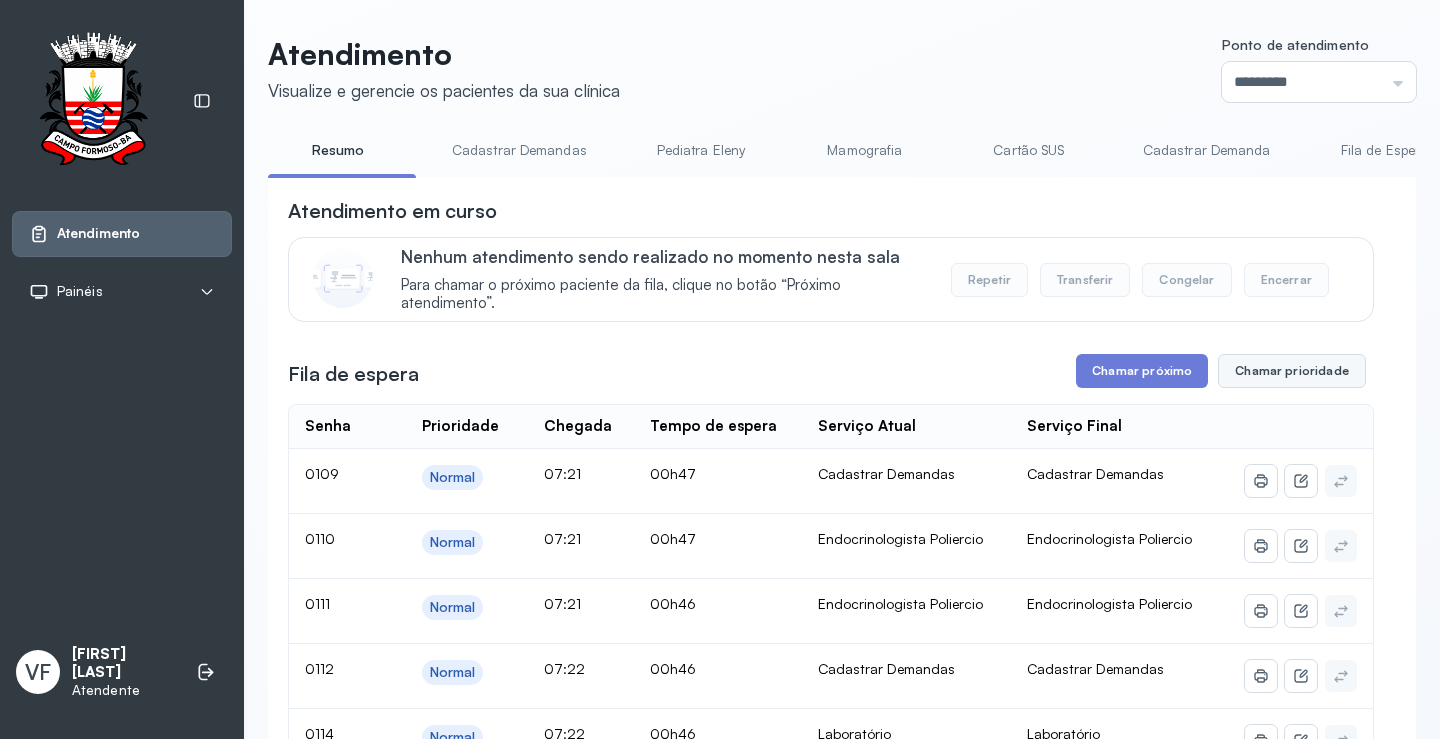 click on "Chamar prioridade" at bounding box center [1292, 371] 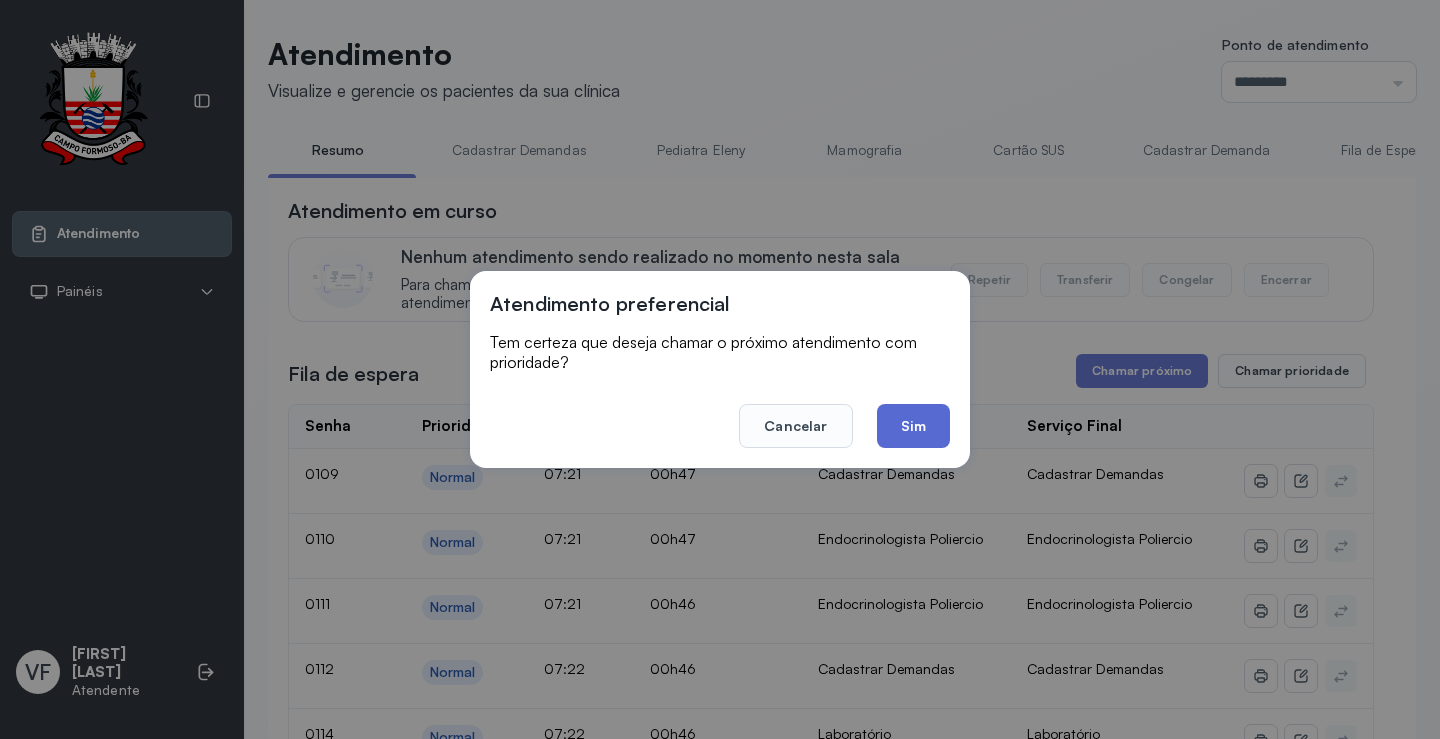 click on "Sim" 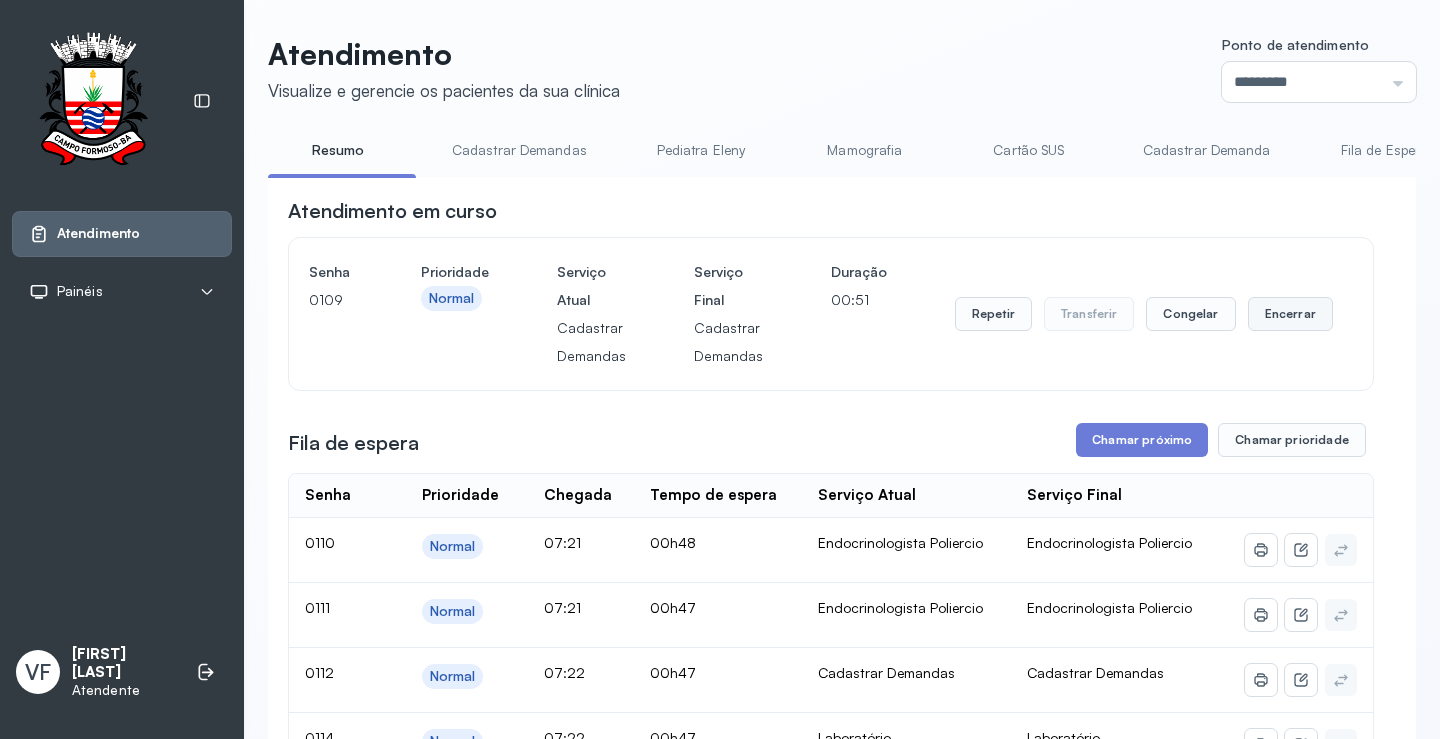 click on "Encerrar" at bounding box center (1290, 314) 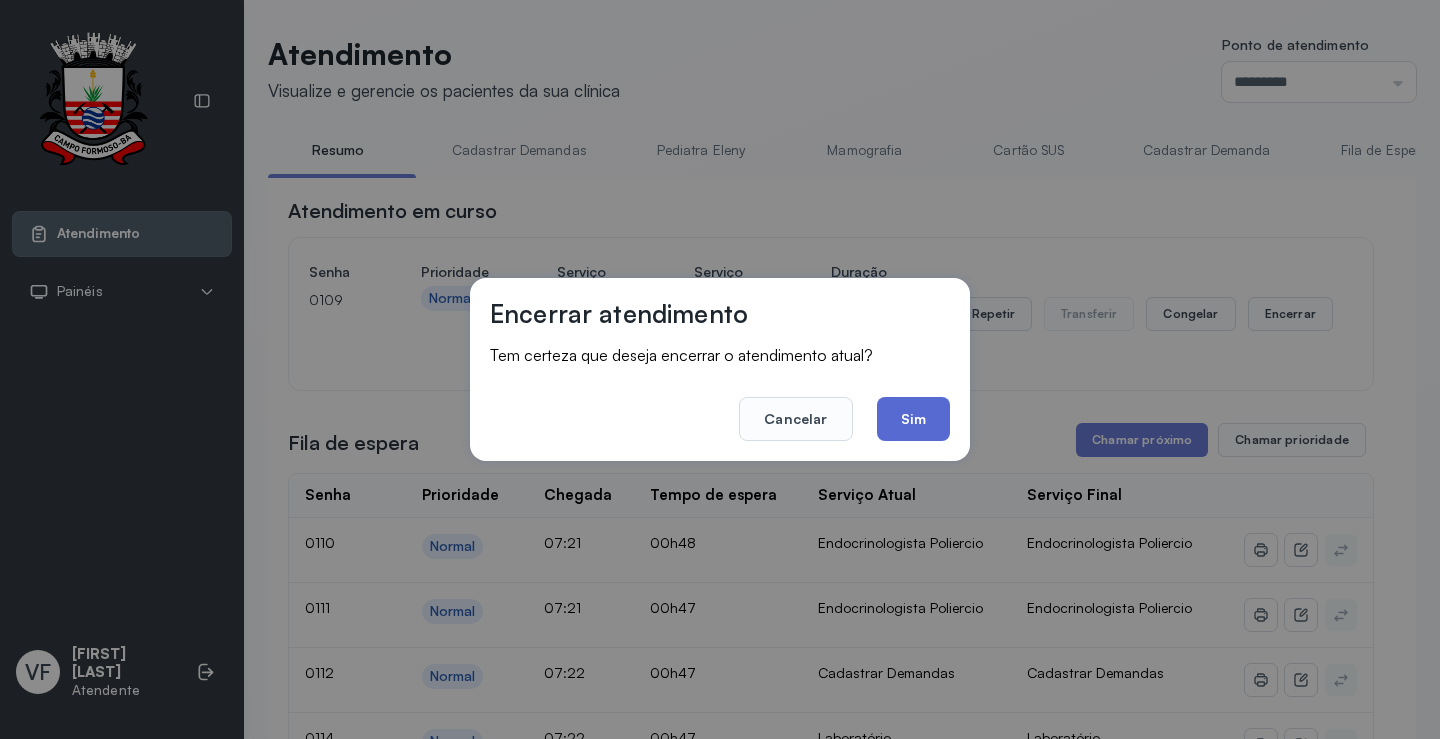 click on "Sim" 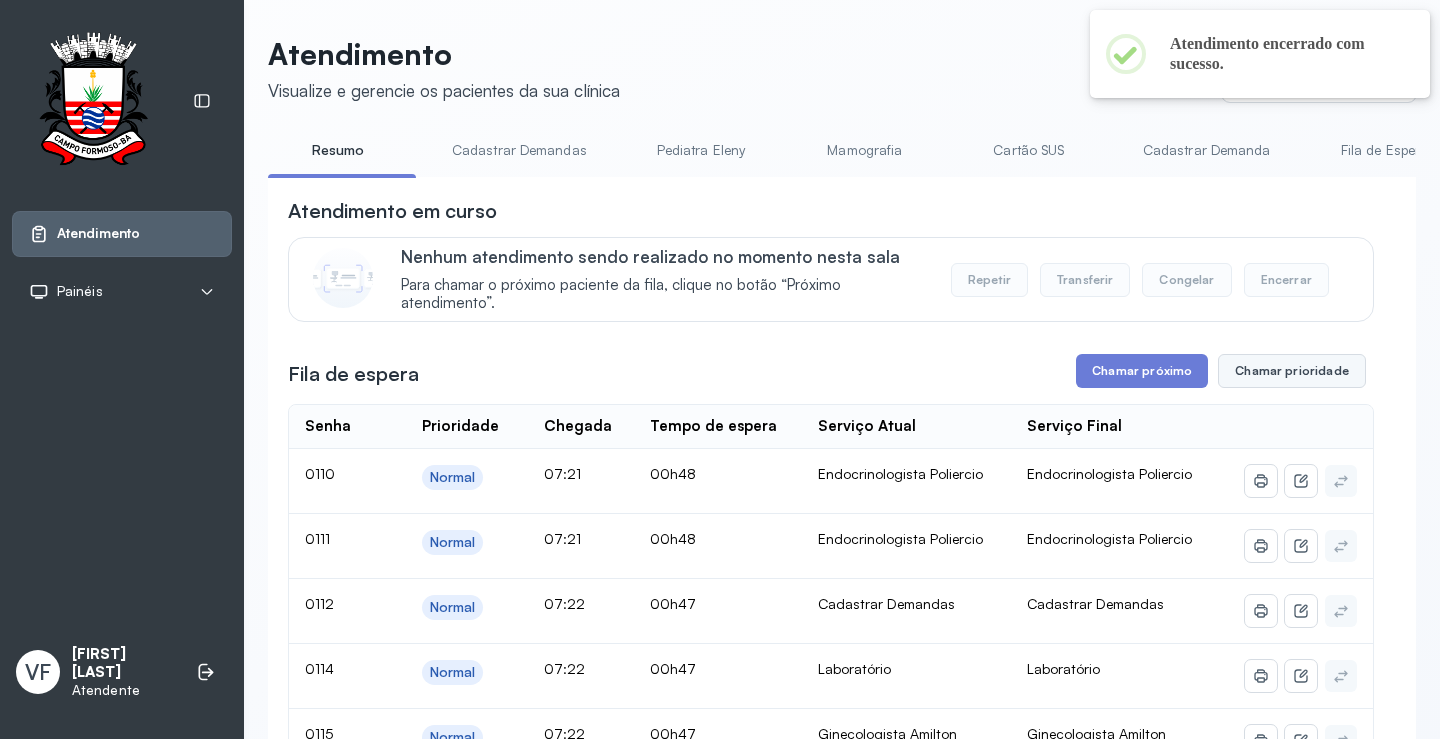 click on "Chamar prioridade" at bounding box center [1292, 371] 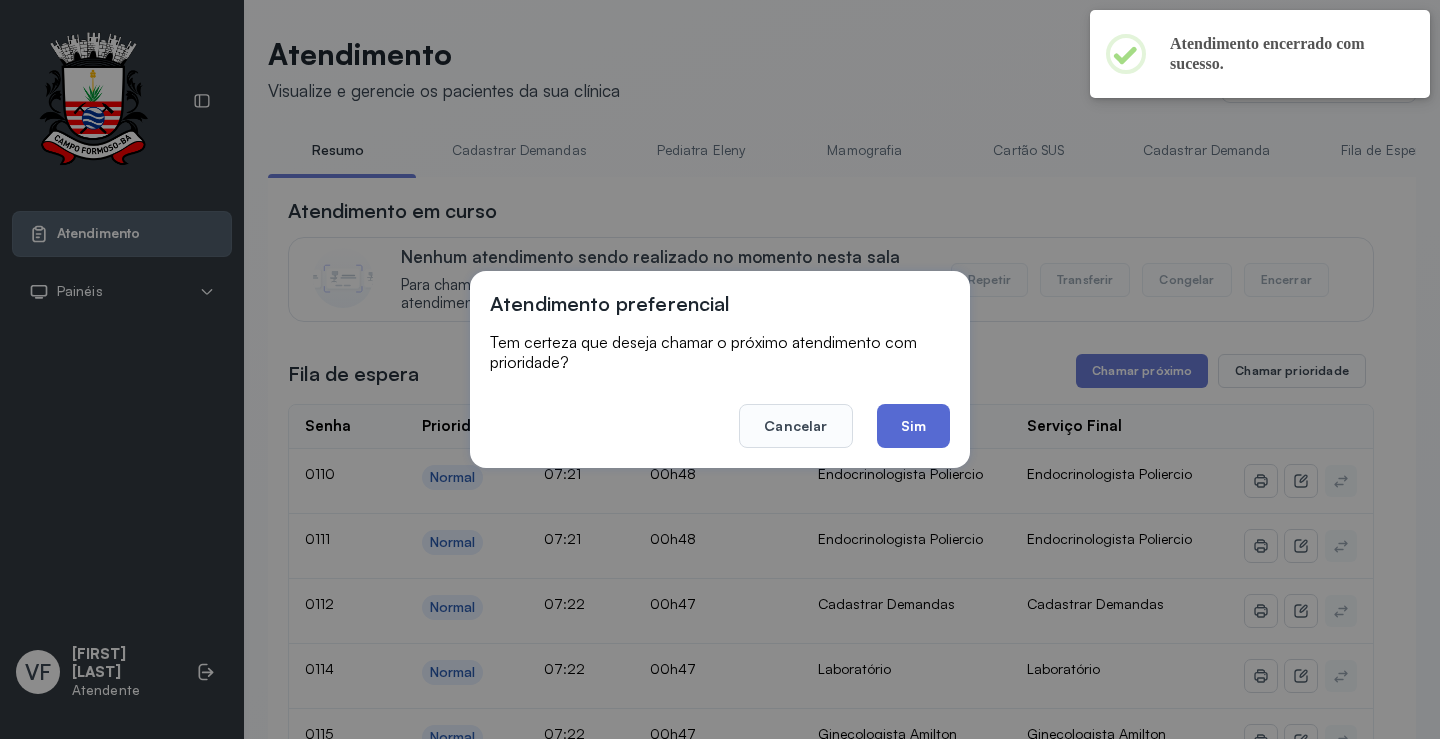 click on "Sim" 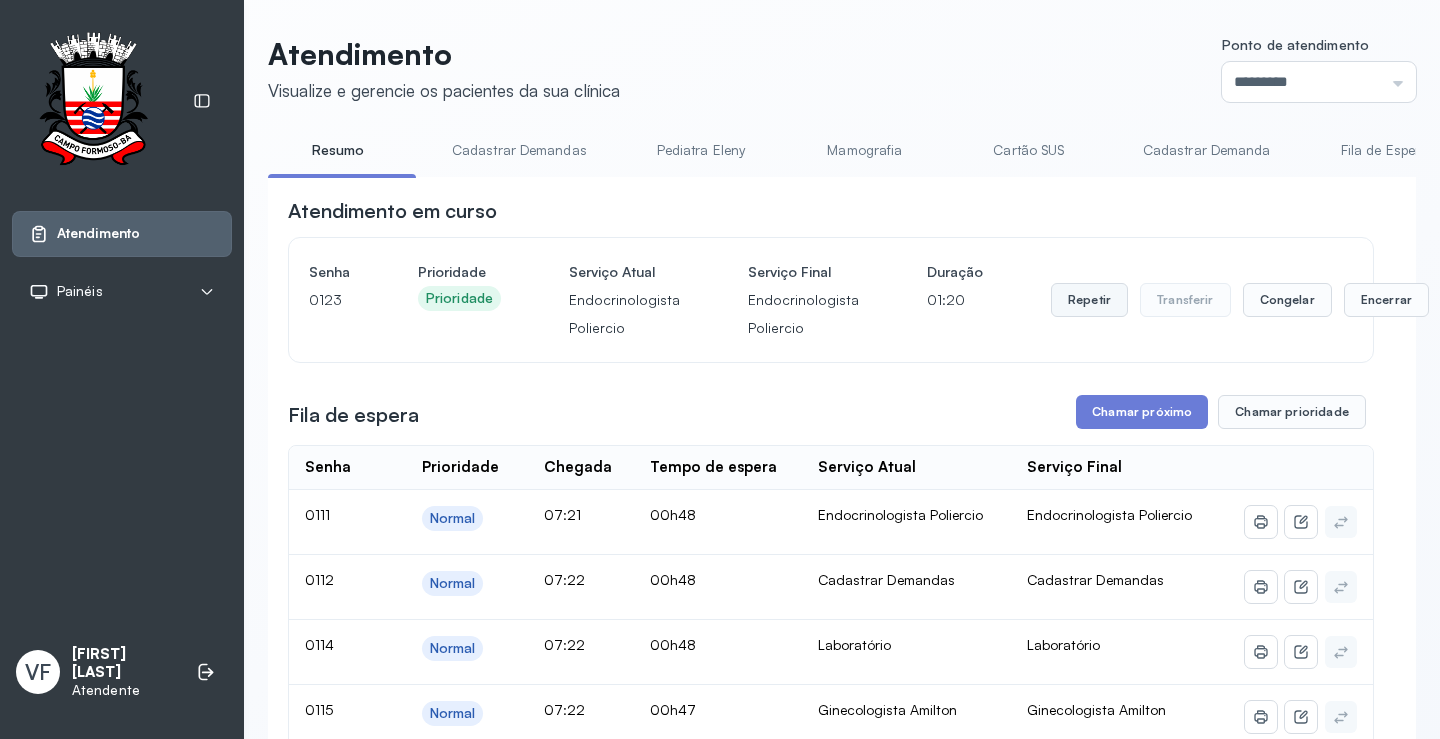click on "Repetir" at bounding box center (1089, 300) 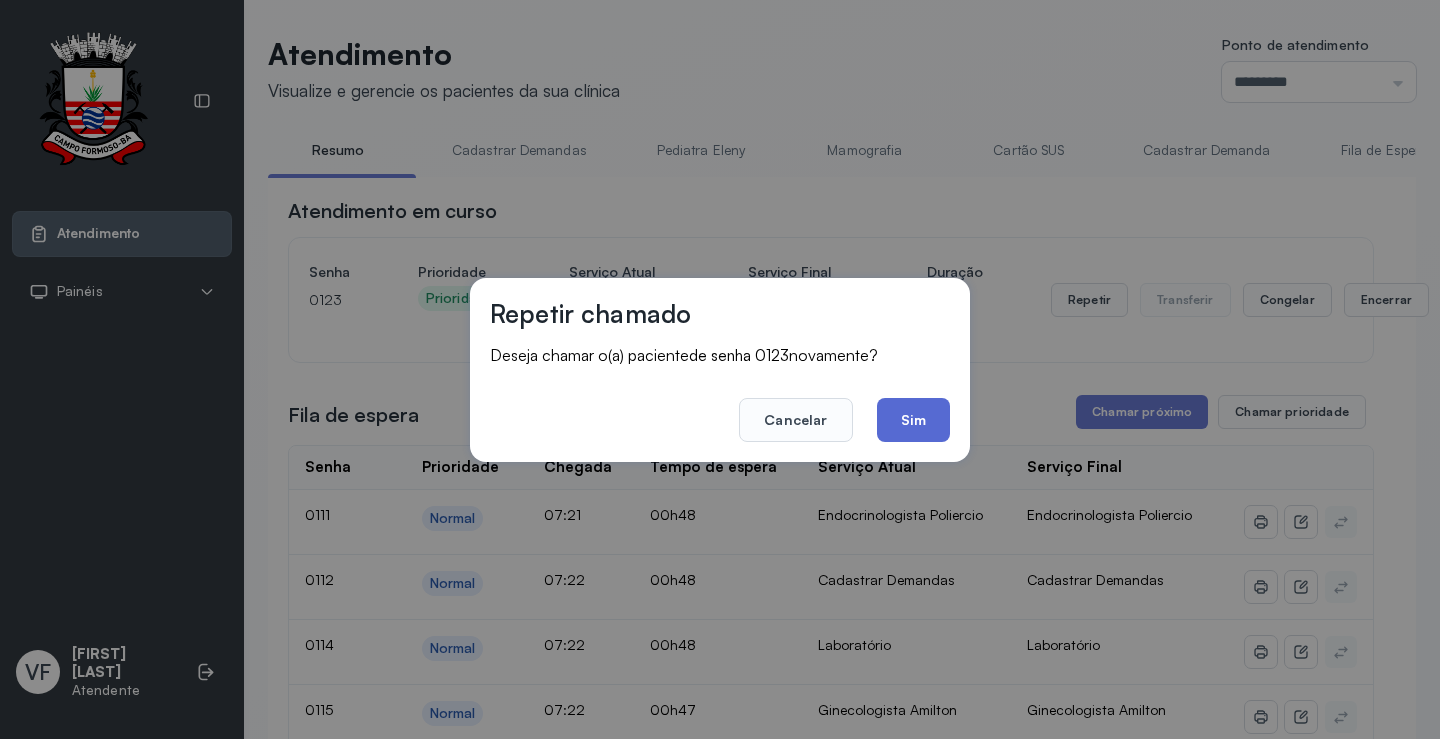 click on "Sim" 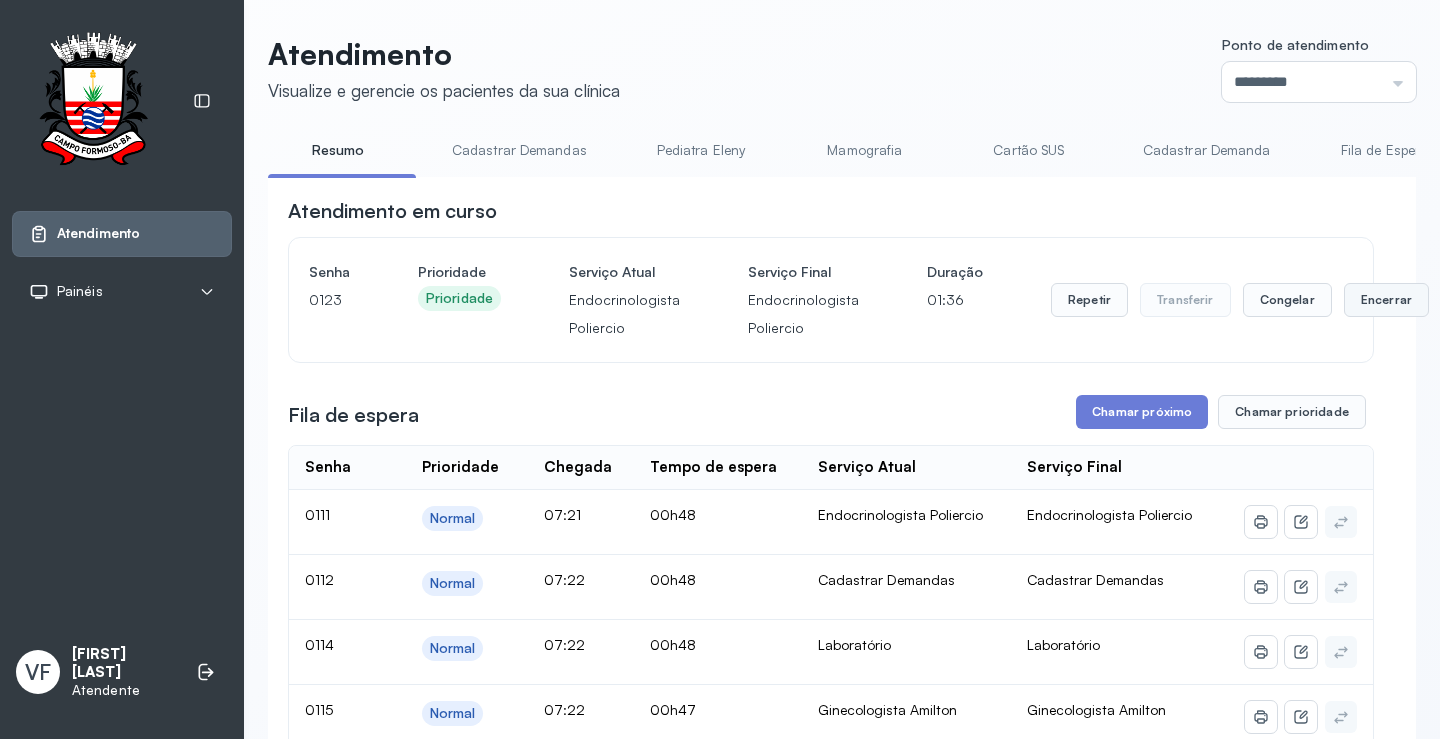 click on "Encerrar" at bounding box center [1386, 300] 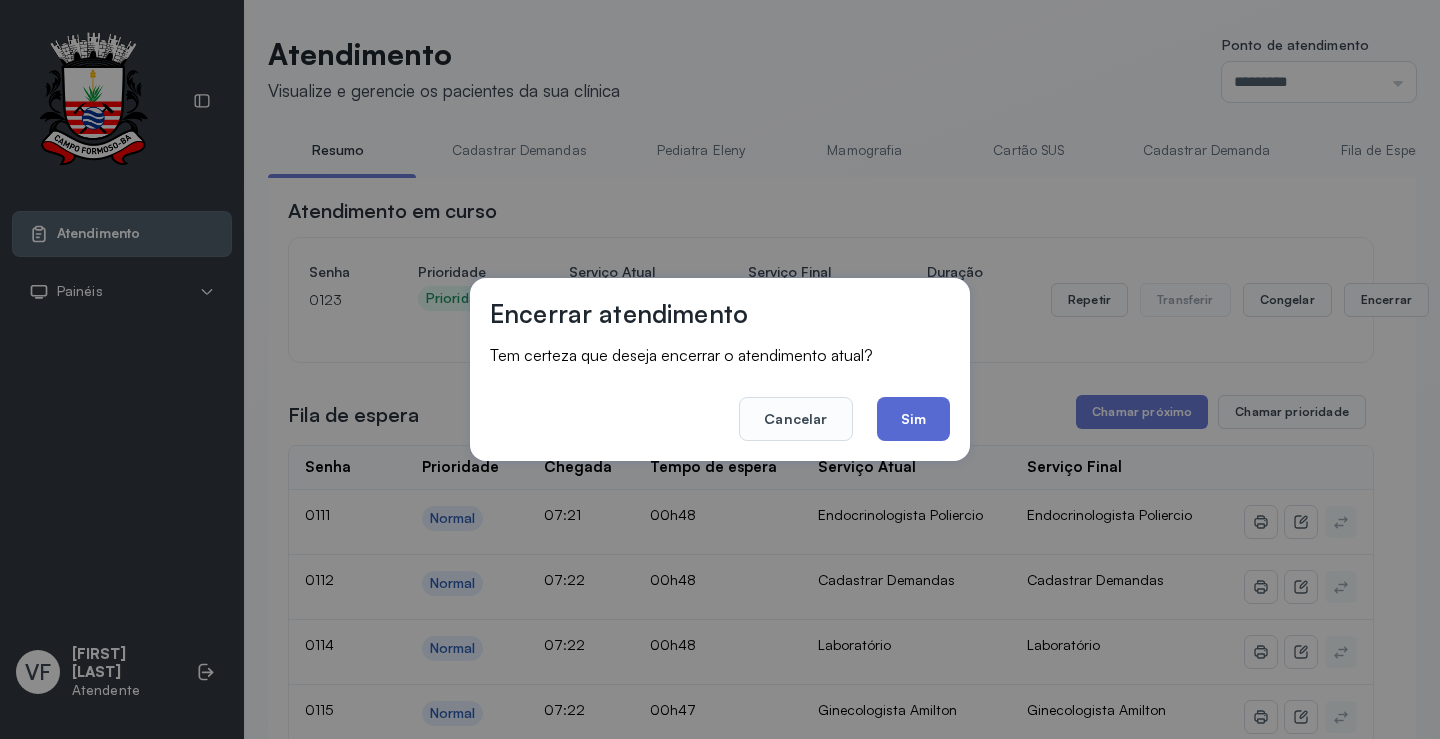 click on "Sim" 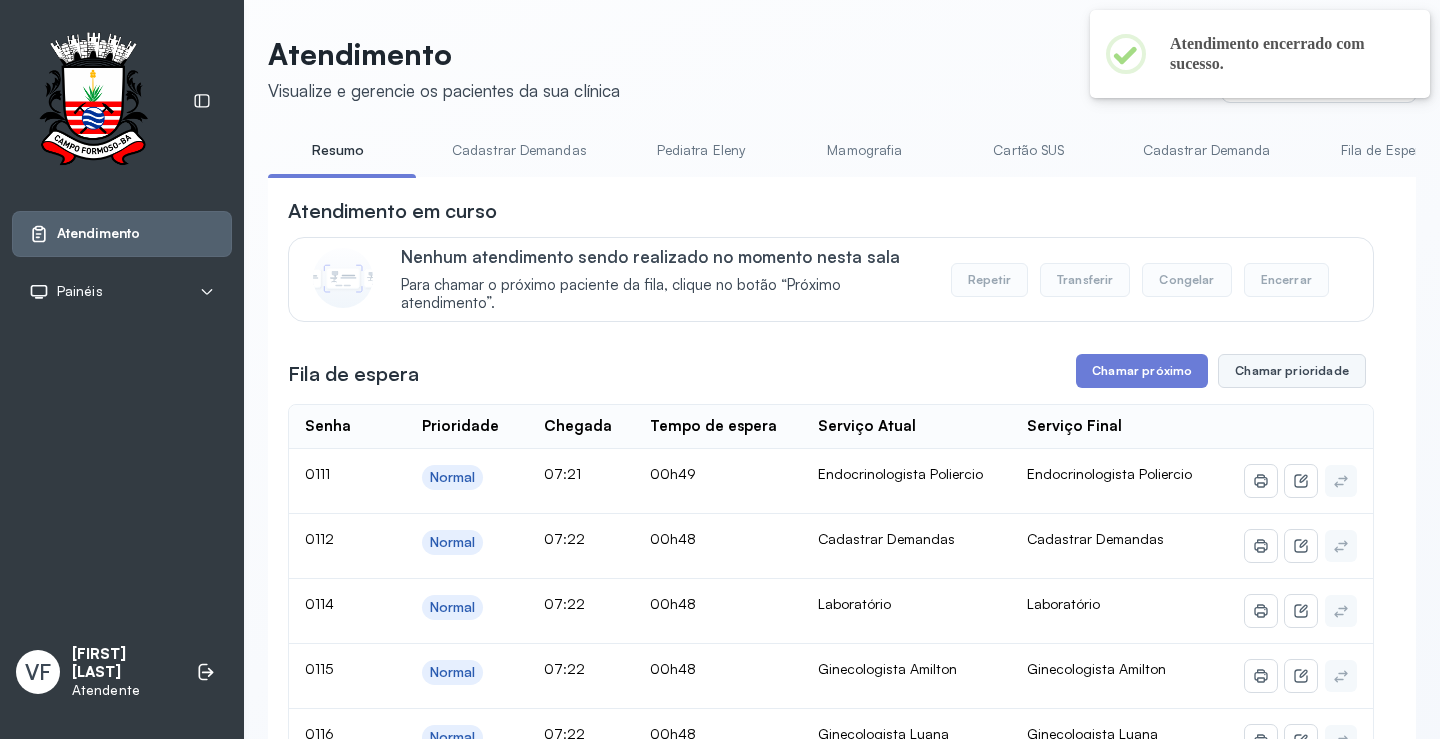 click on "Chamar prioridade" at bounding box center (1292, 371) 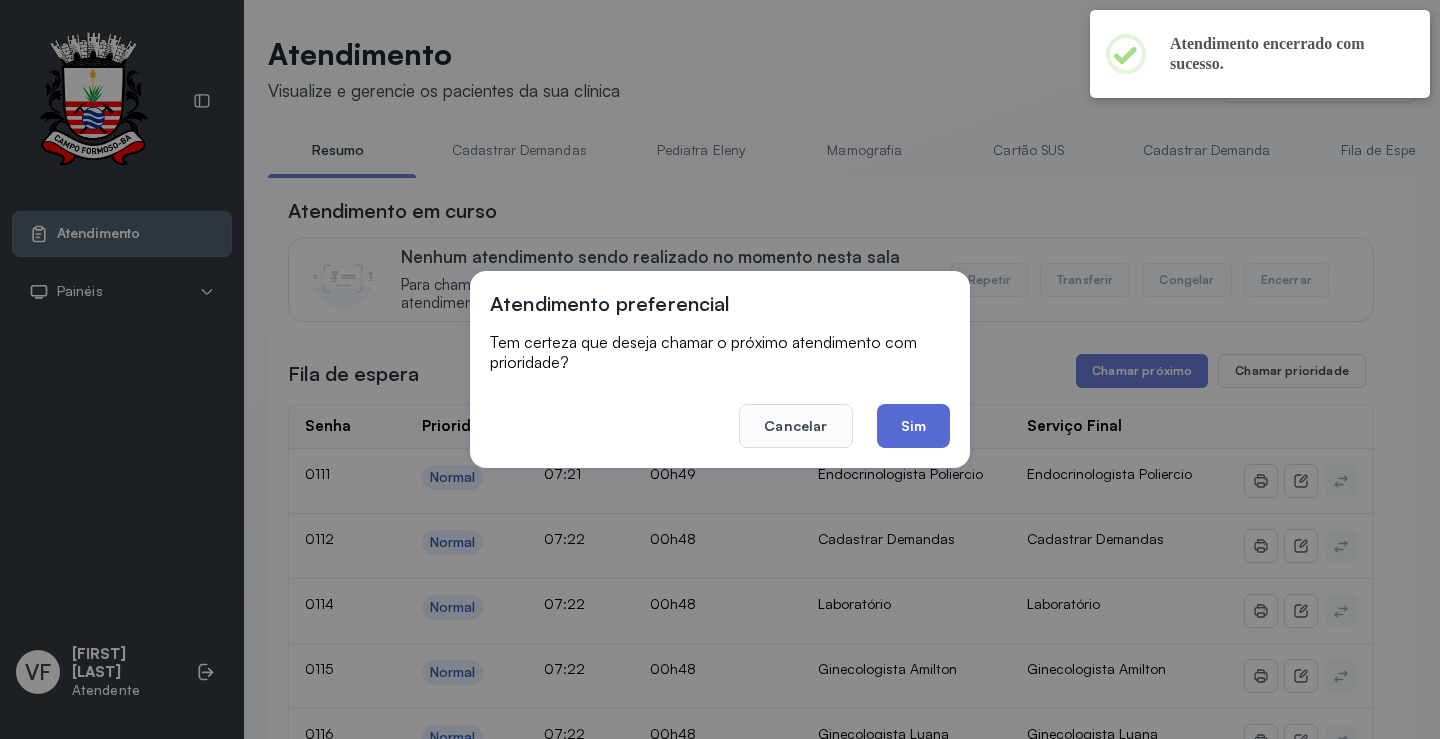 click on "Sim" 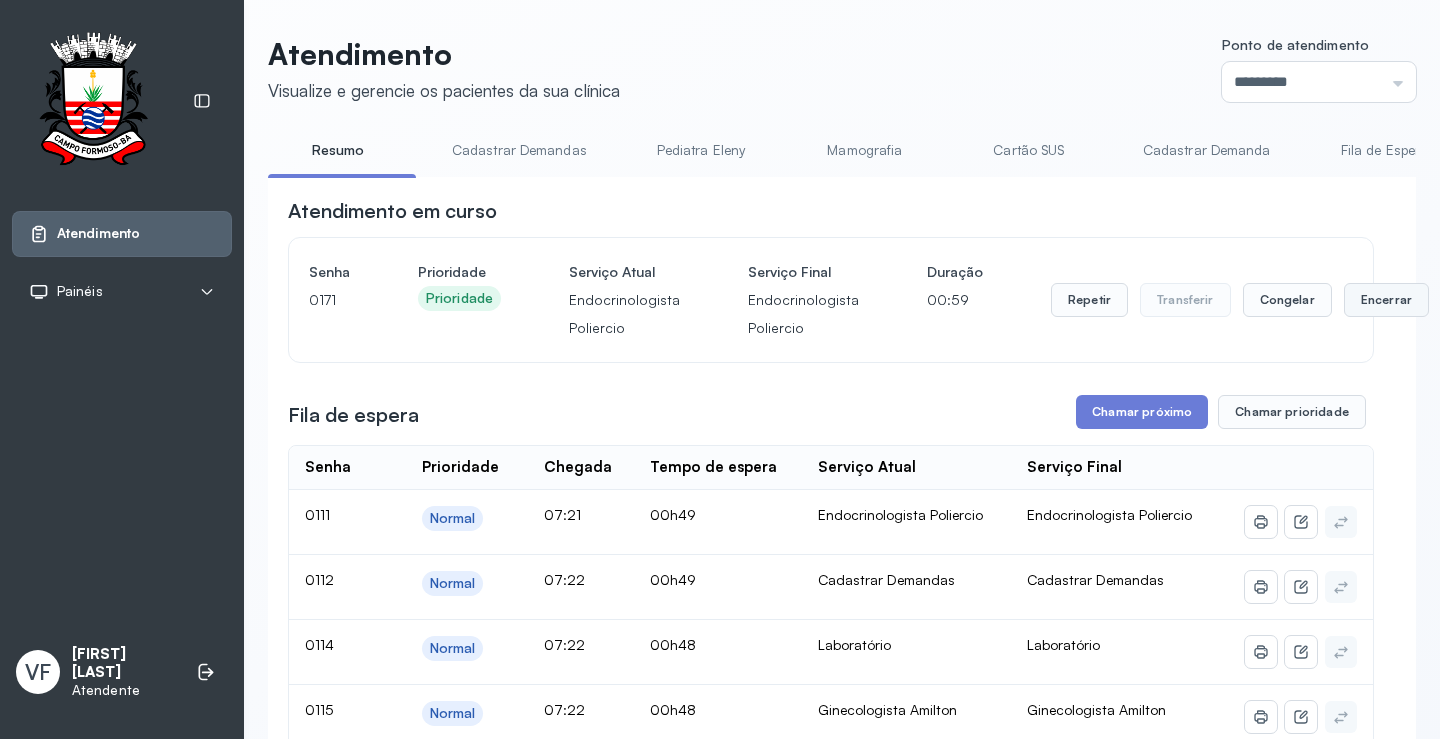 click on "Encerrar" at bounding box center (1386, 300) 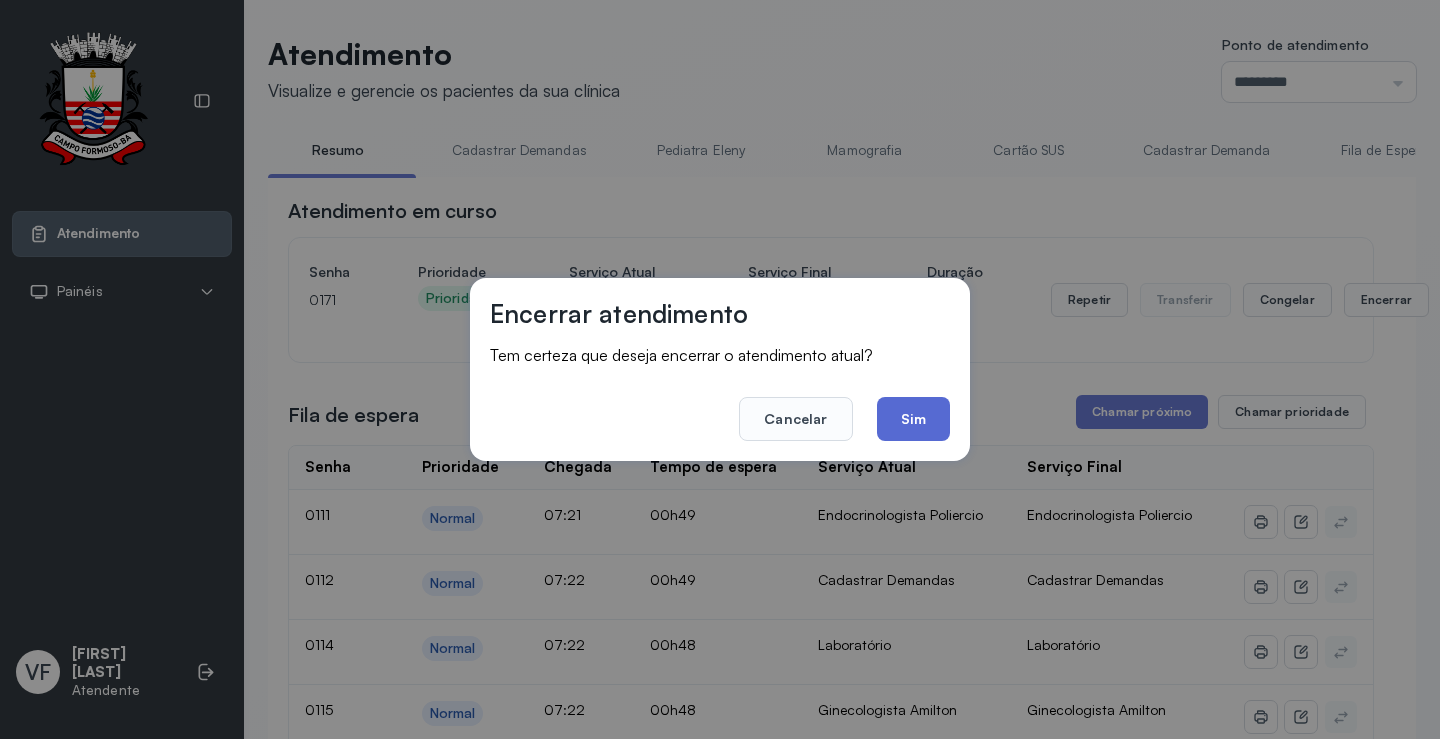 click on "Sim" 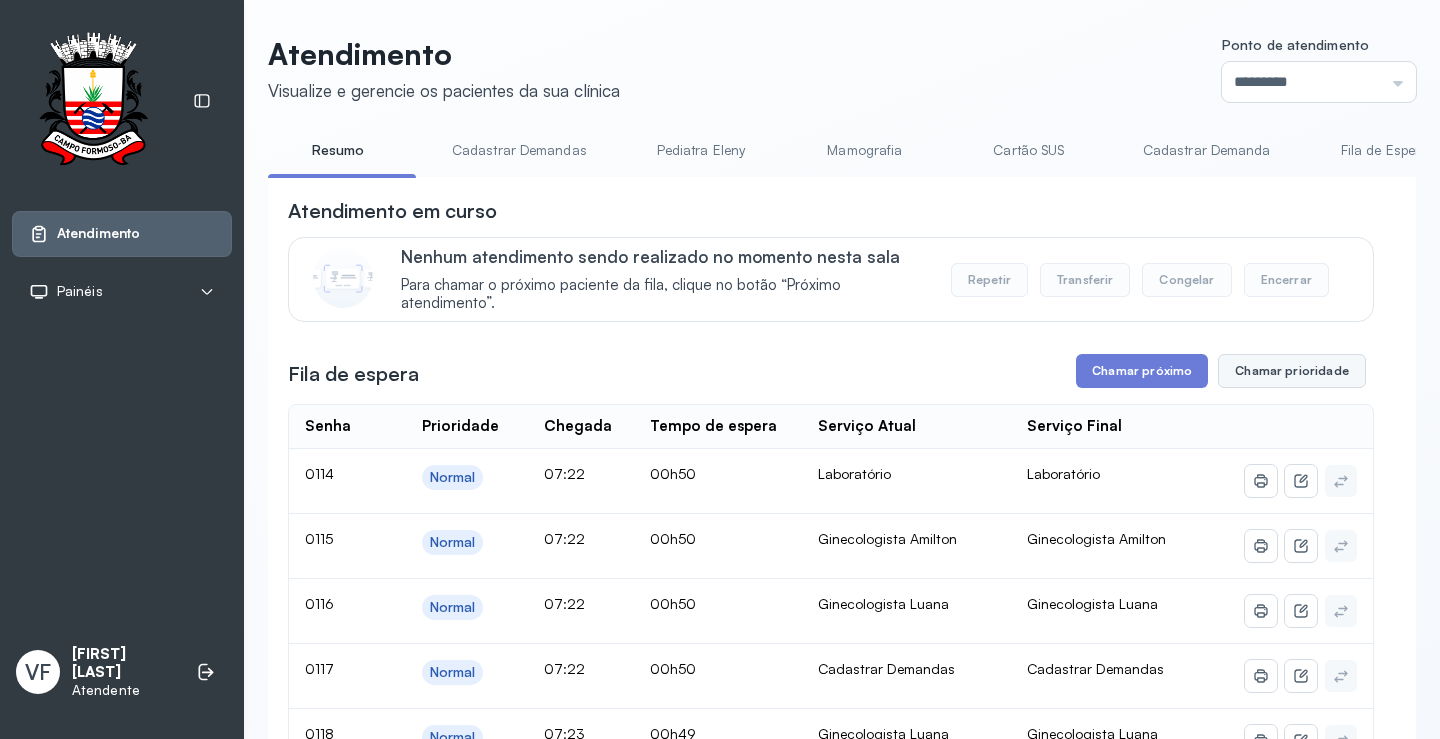 click on "Chamar prioridade" at bounding box center (1292, 371) 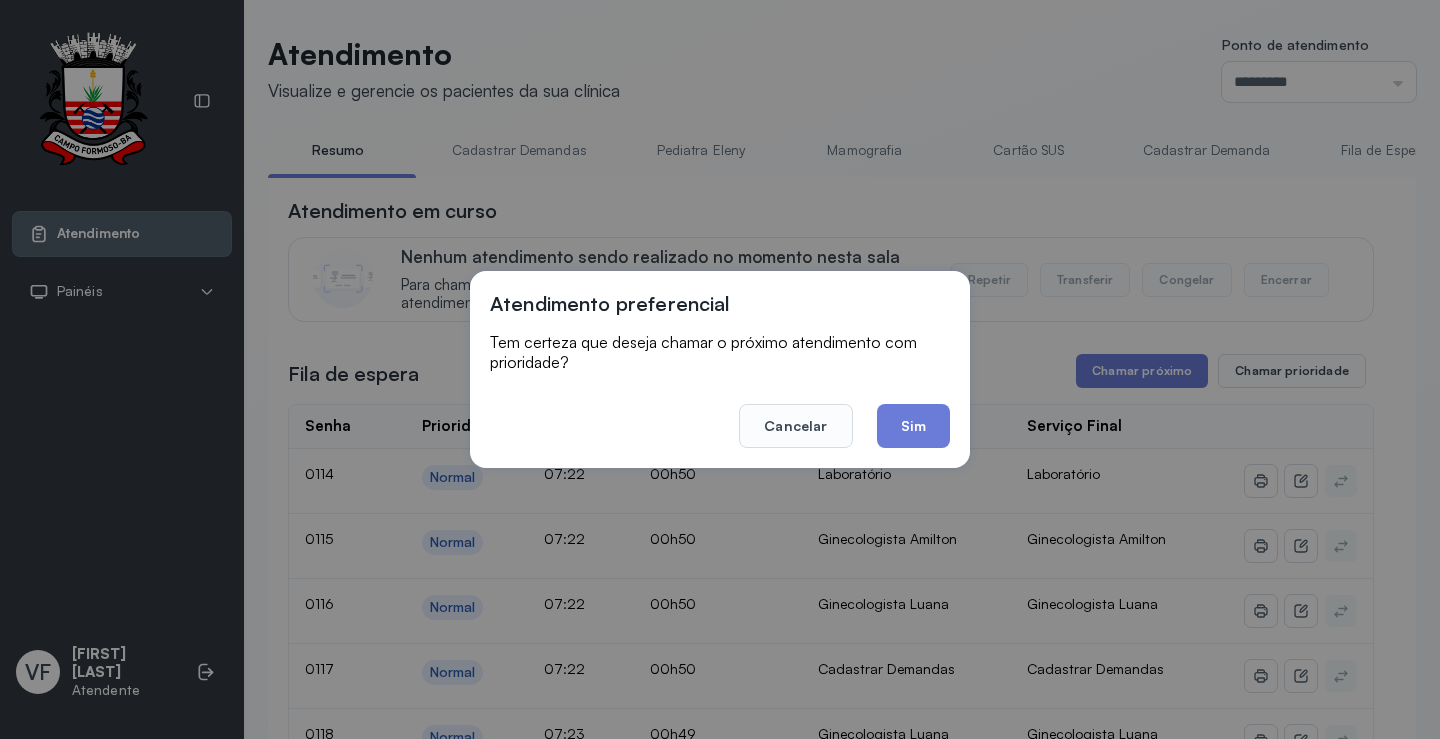 drag, startPoint x: 909, startPoint y: 423, endPoint x: 934, endPoint y: 404, distance: 31.400637 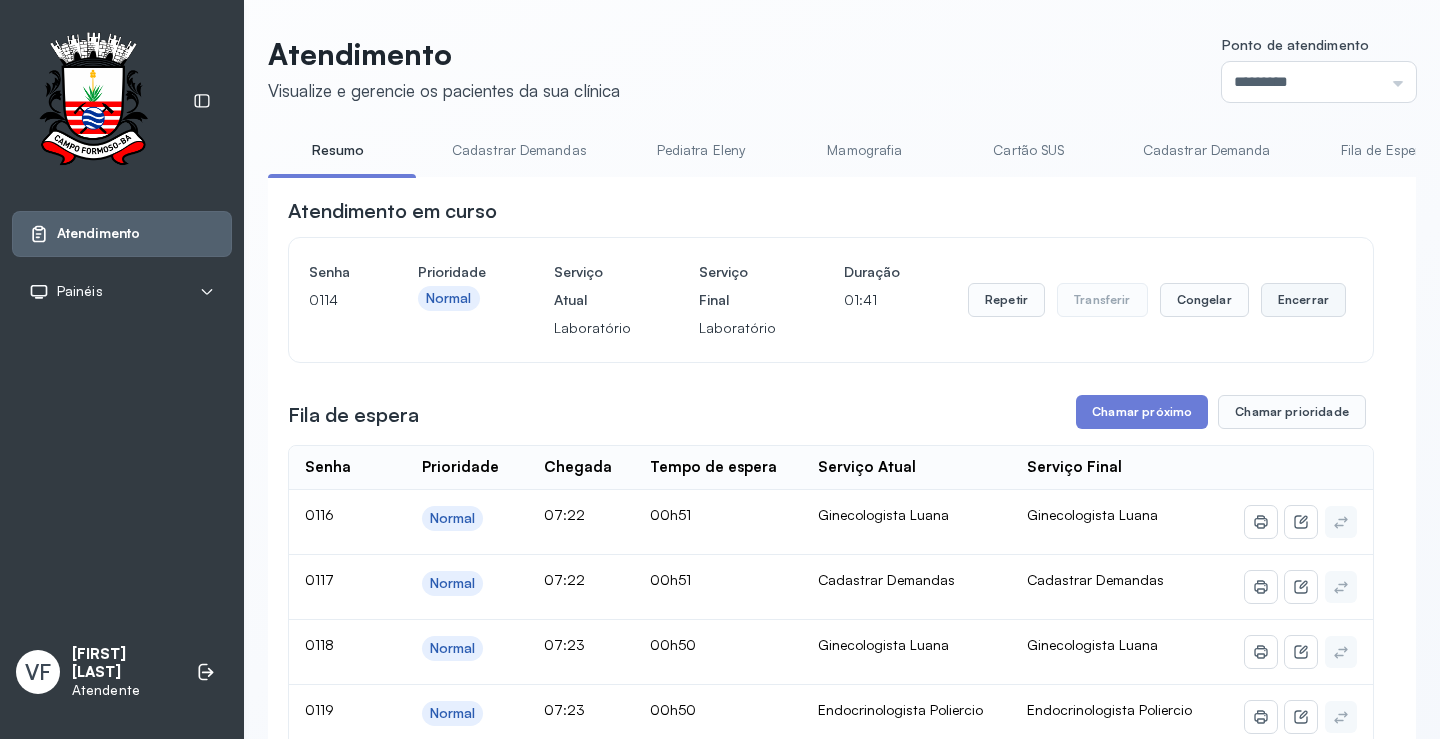 click on "Encerrar" at bounding box center (1303, 300) 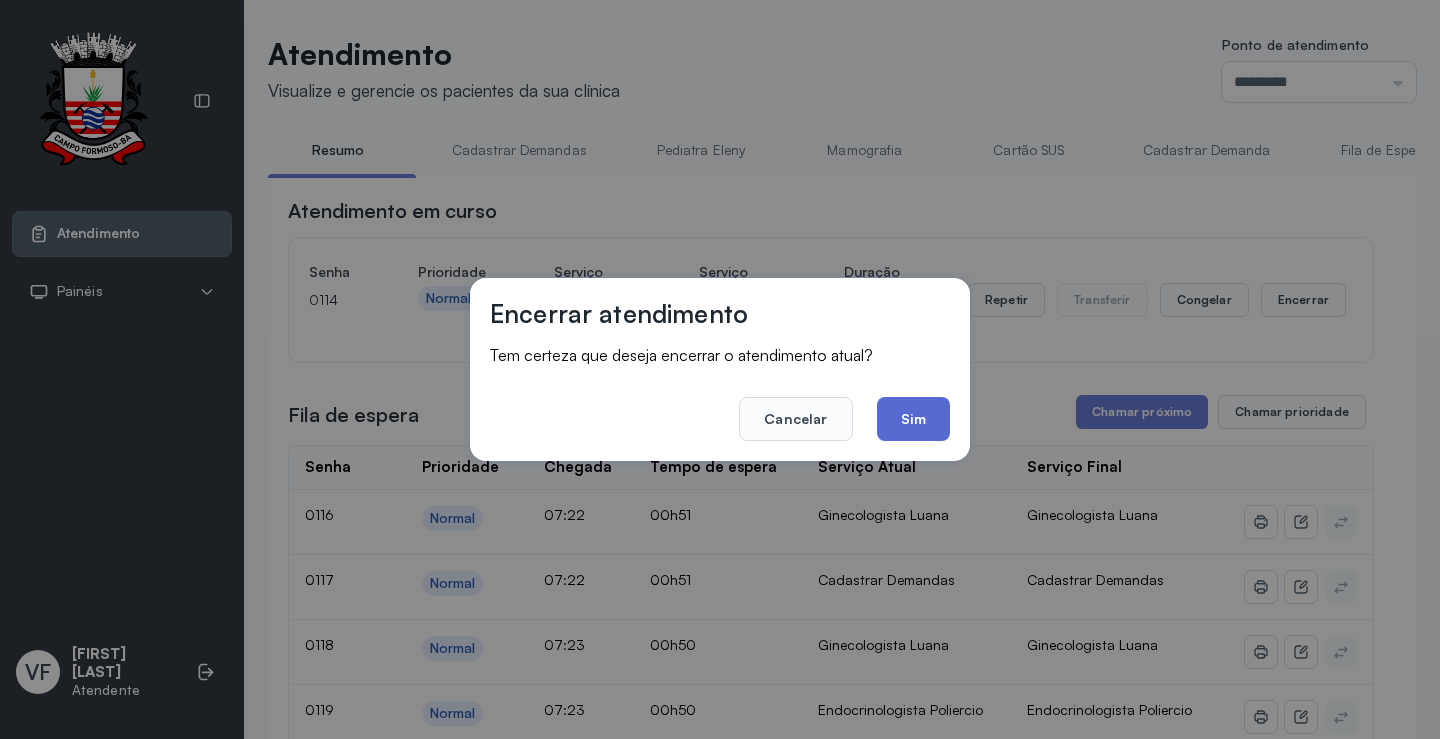 click on "Sim" 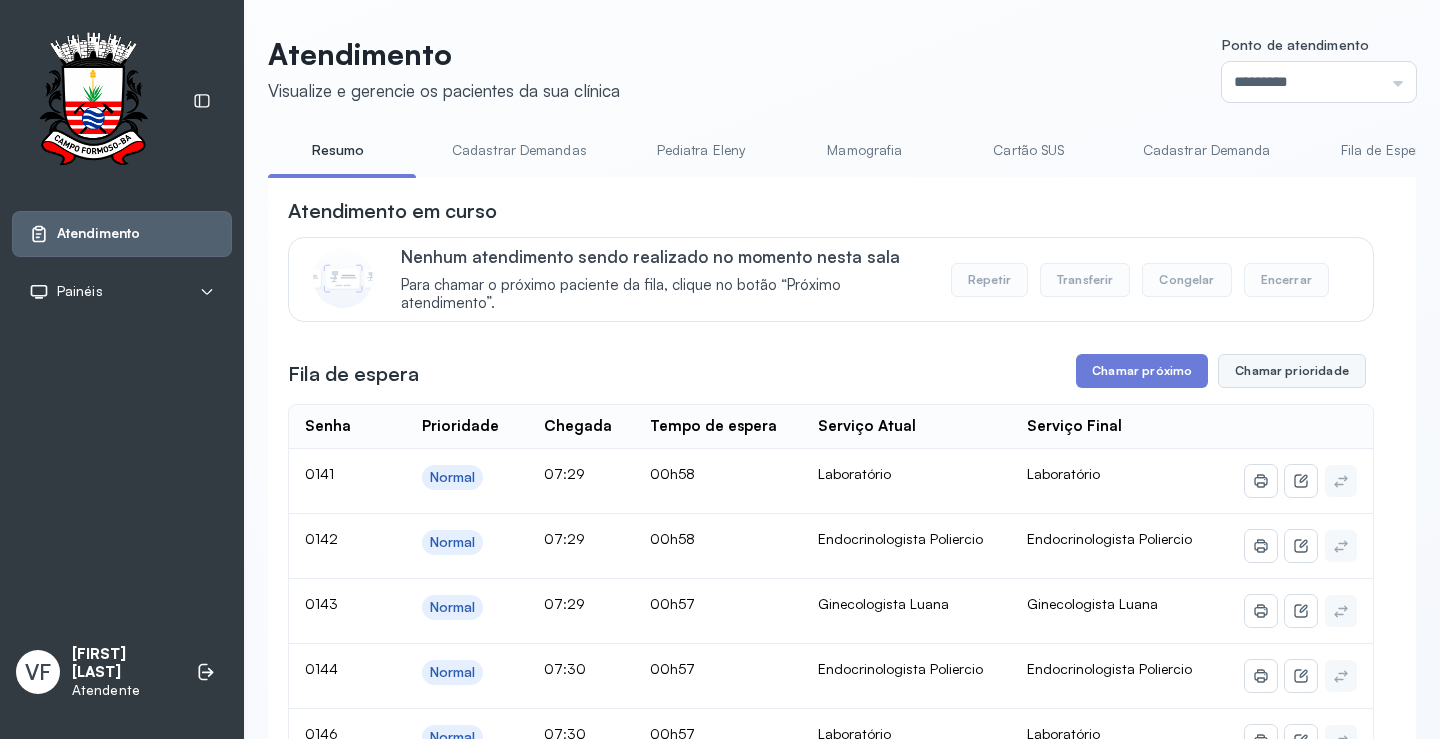 click on "Chamar prioridade" at bounding box center (1292, 371) 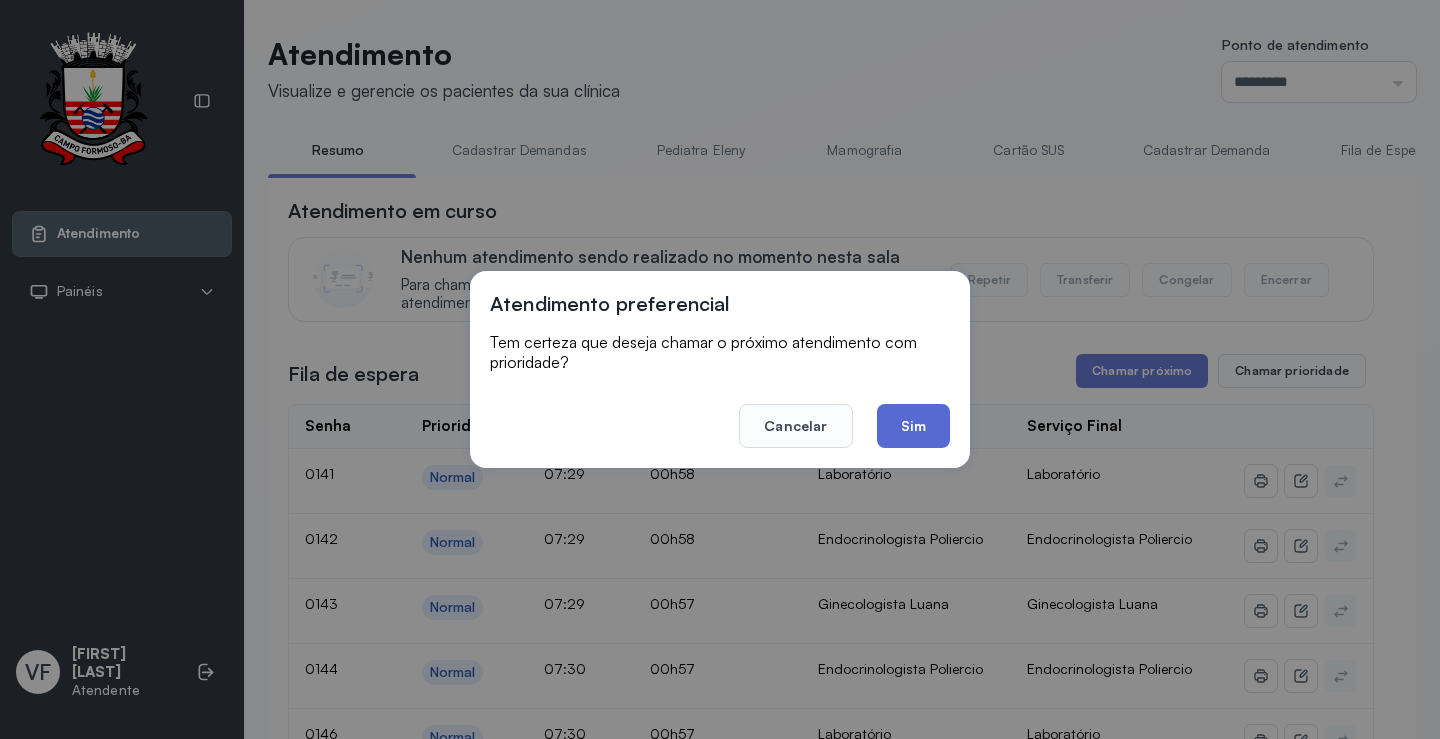 click on "Sim" 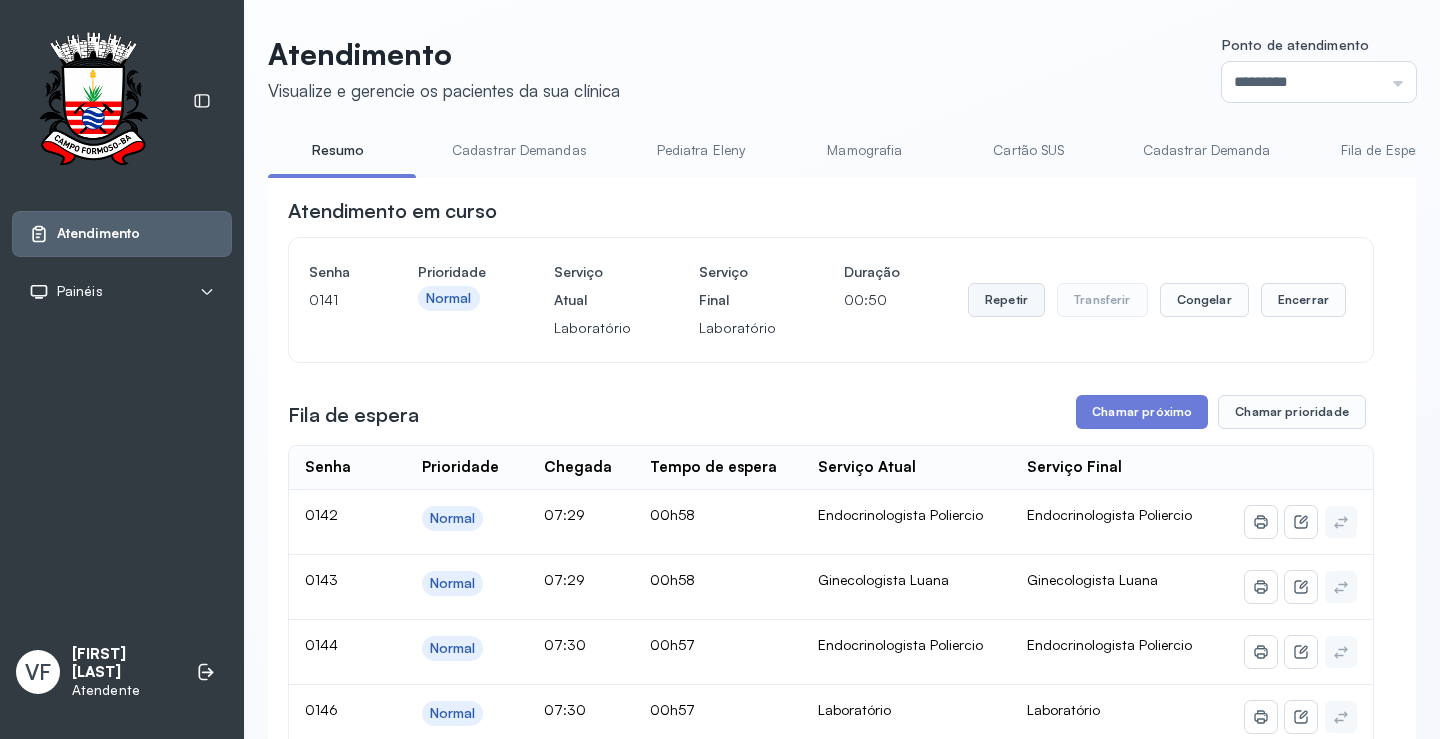 click on "Repetir" at bounding box center [1006, 300] 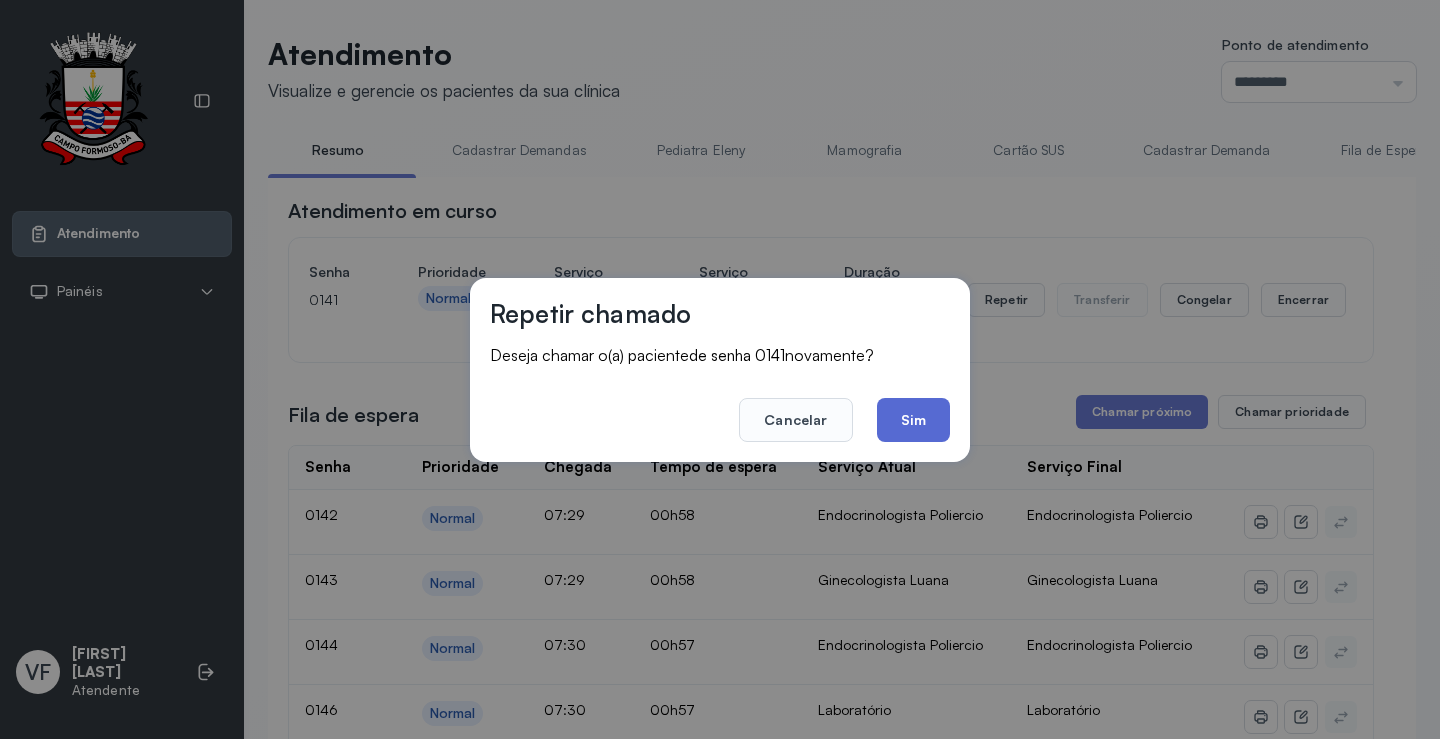 click on "Sim" 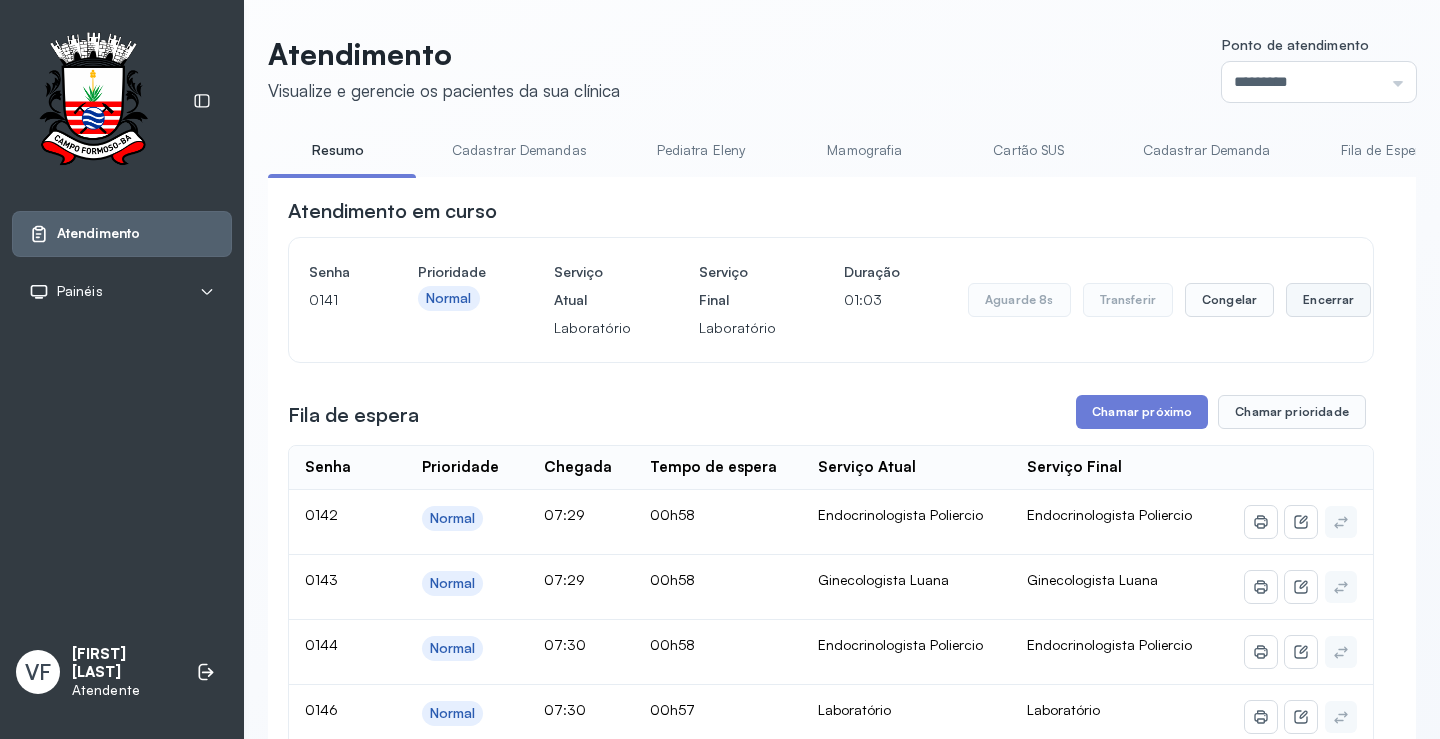 click on "Encerrar" at bounding box center [1328, 300] 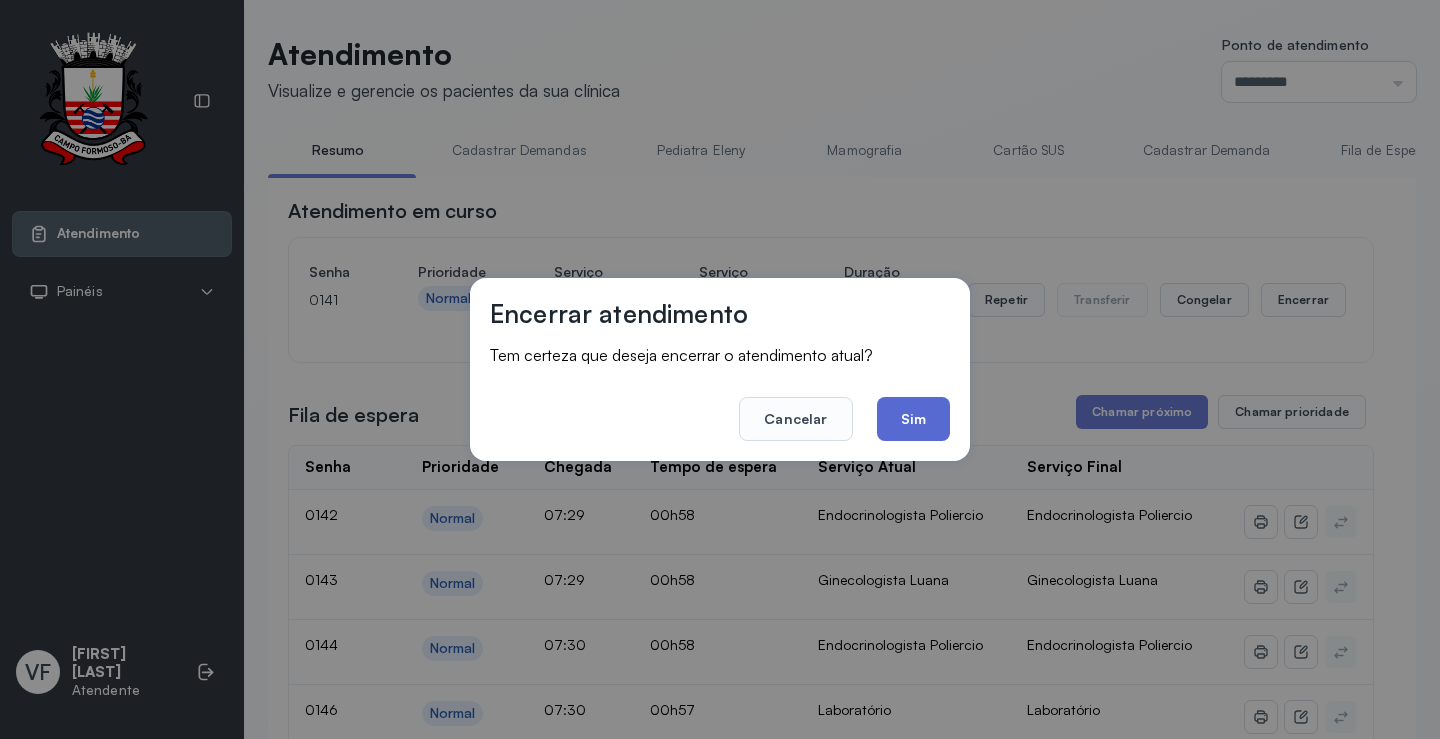 click on "Sim" 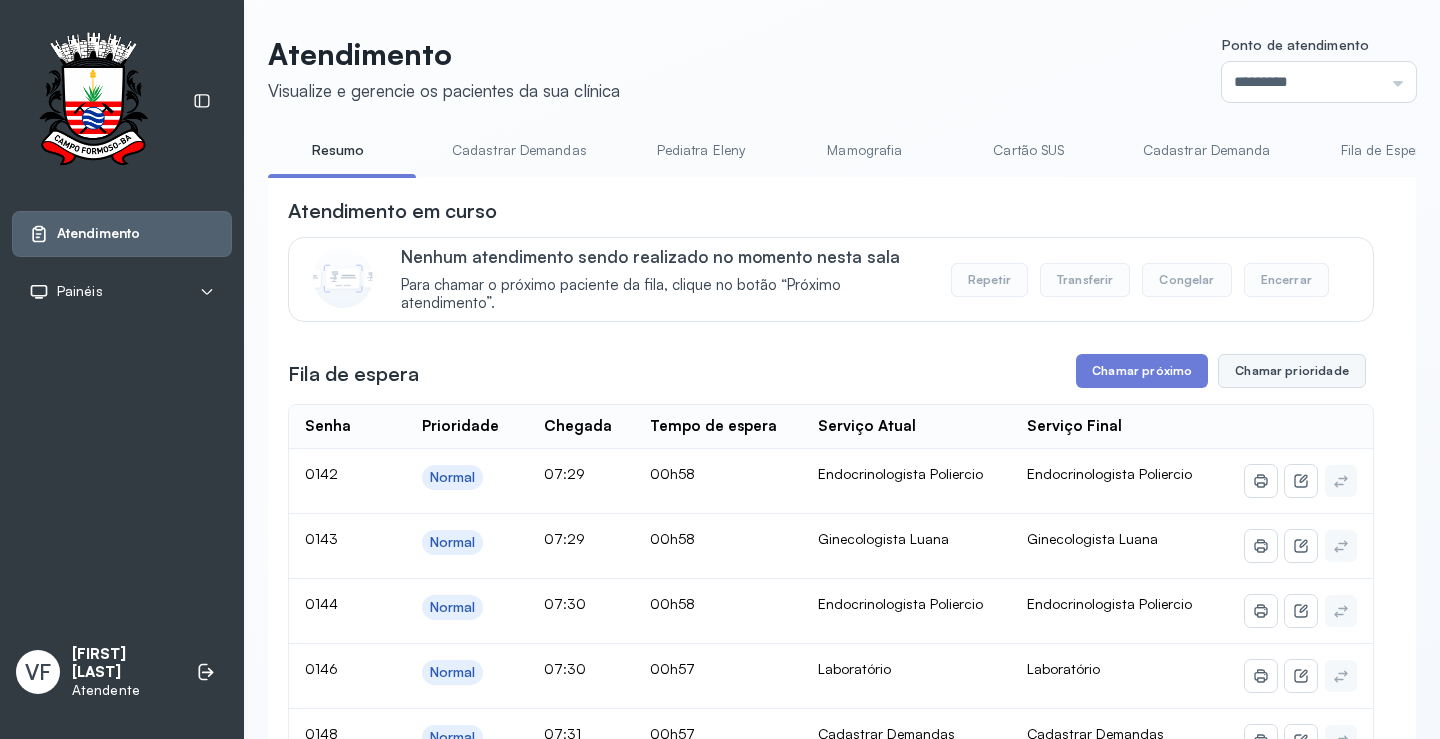 click on "Chamar prioridade" at bounding box center (1292, 371) 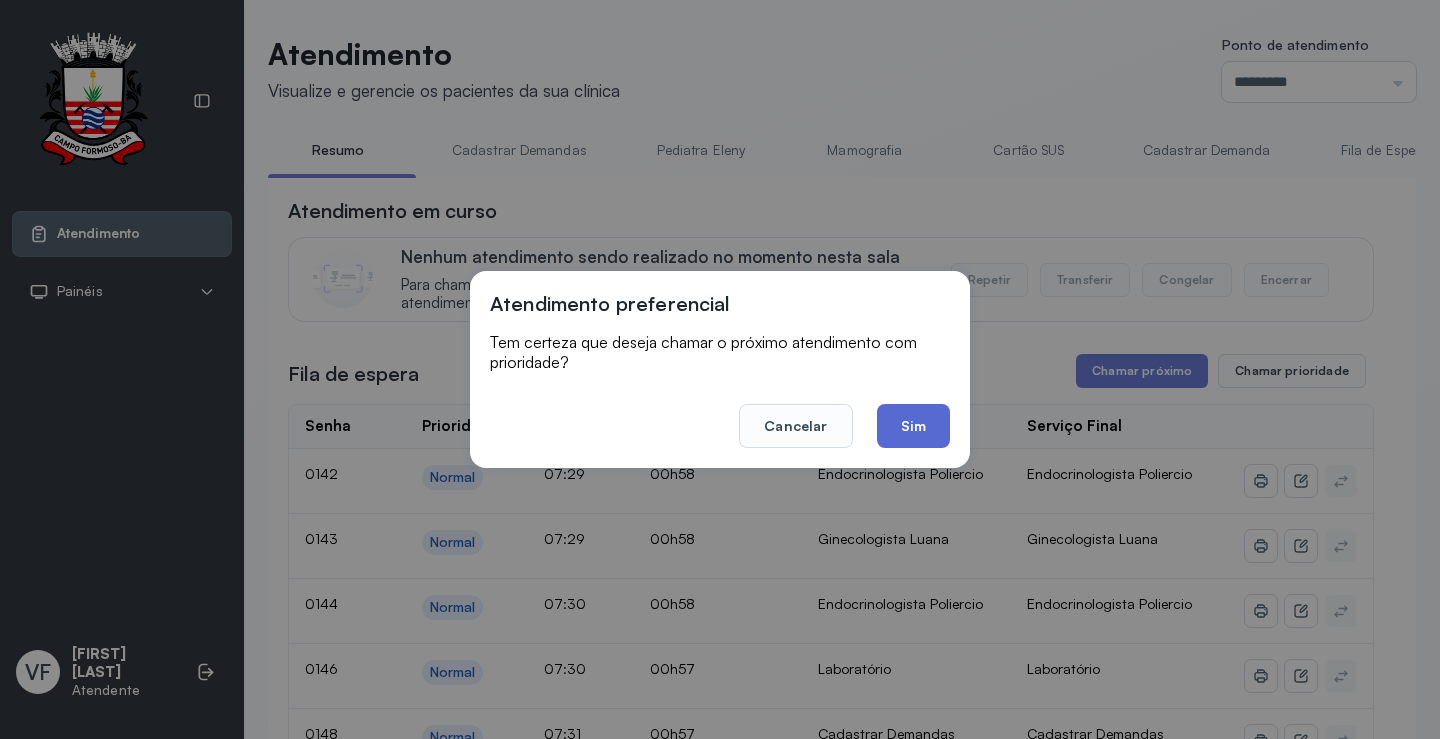 click on "Sim" 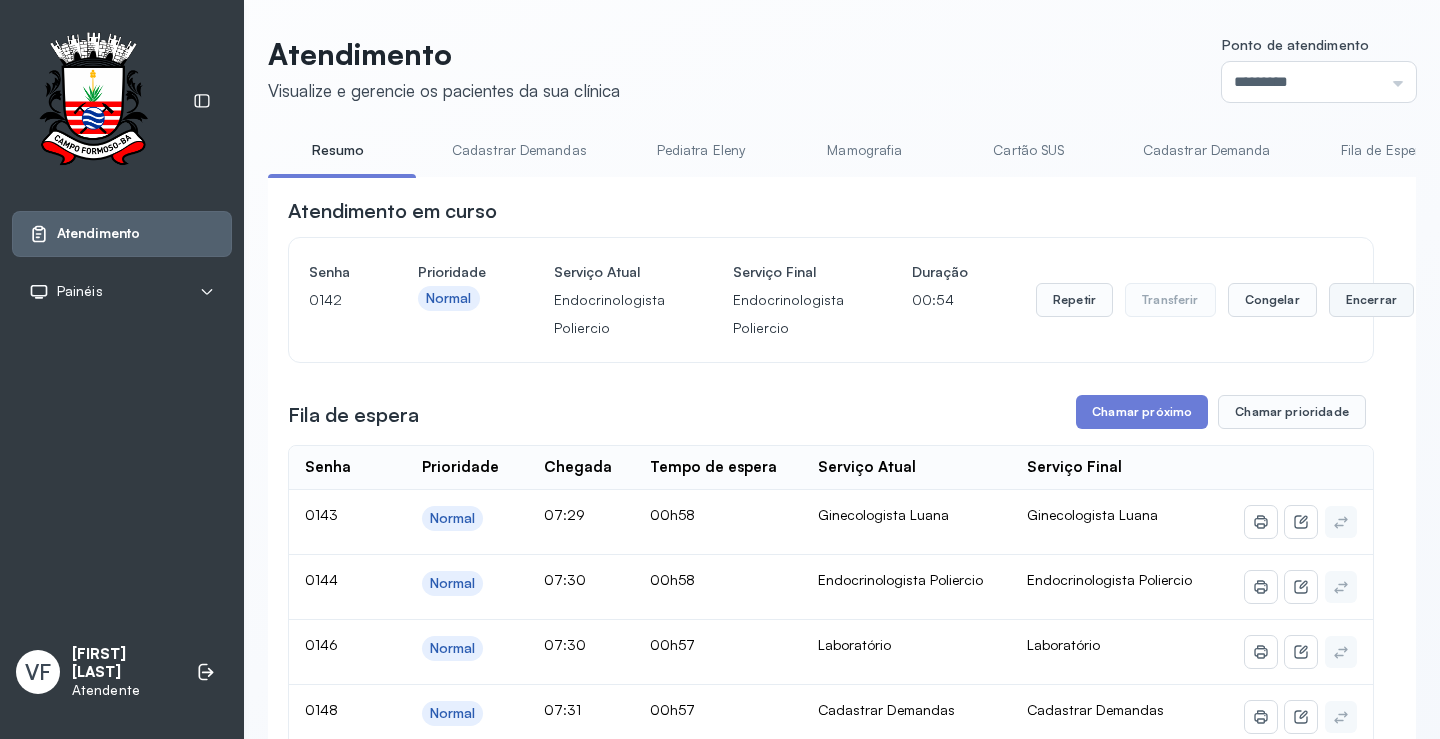 click on "Encerrar" at bounding box center (1371, 300) 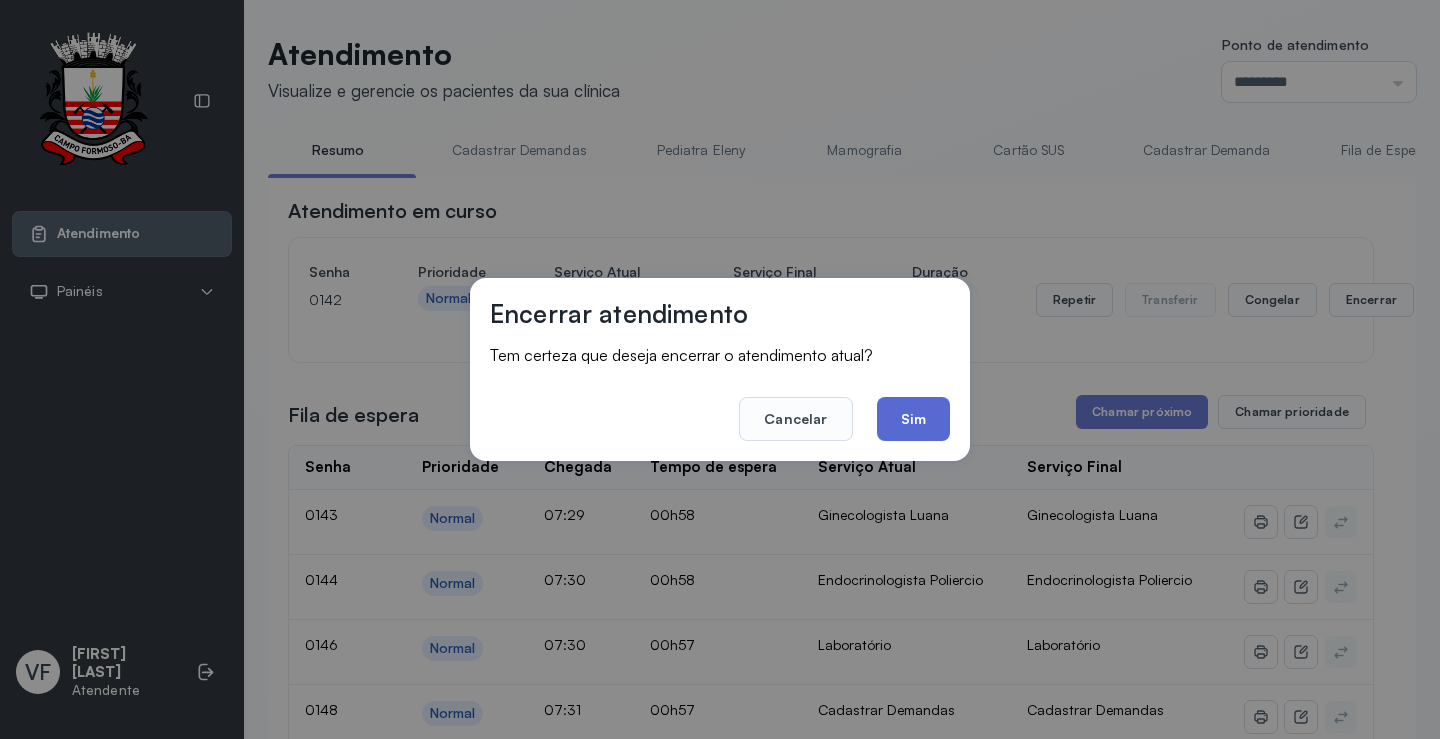 click on "Sim" 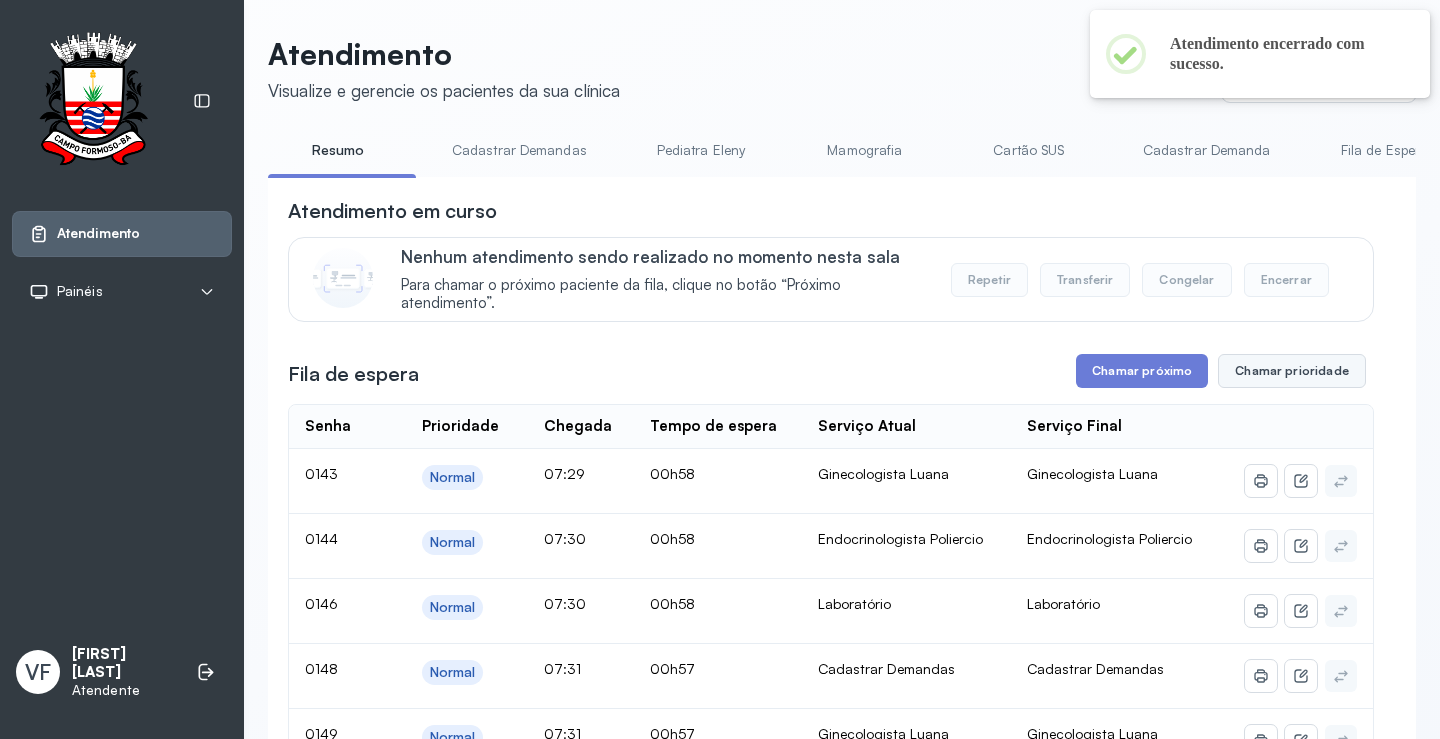 click on "Chamar prioridade" at bounding box center (1292, 371) 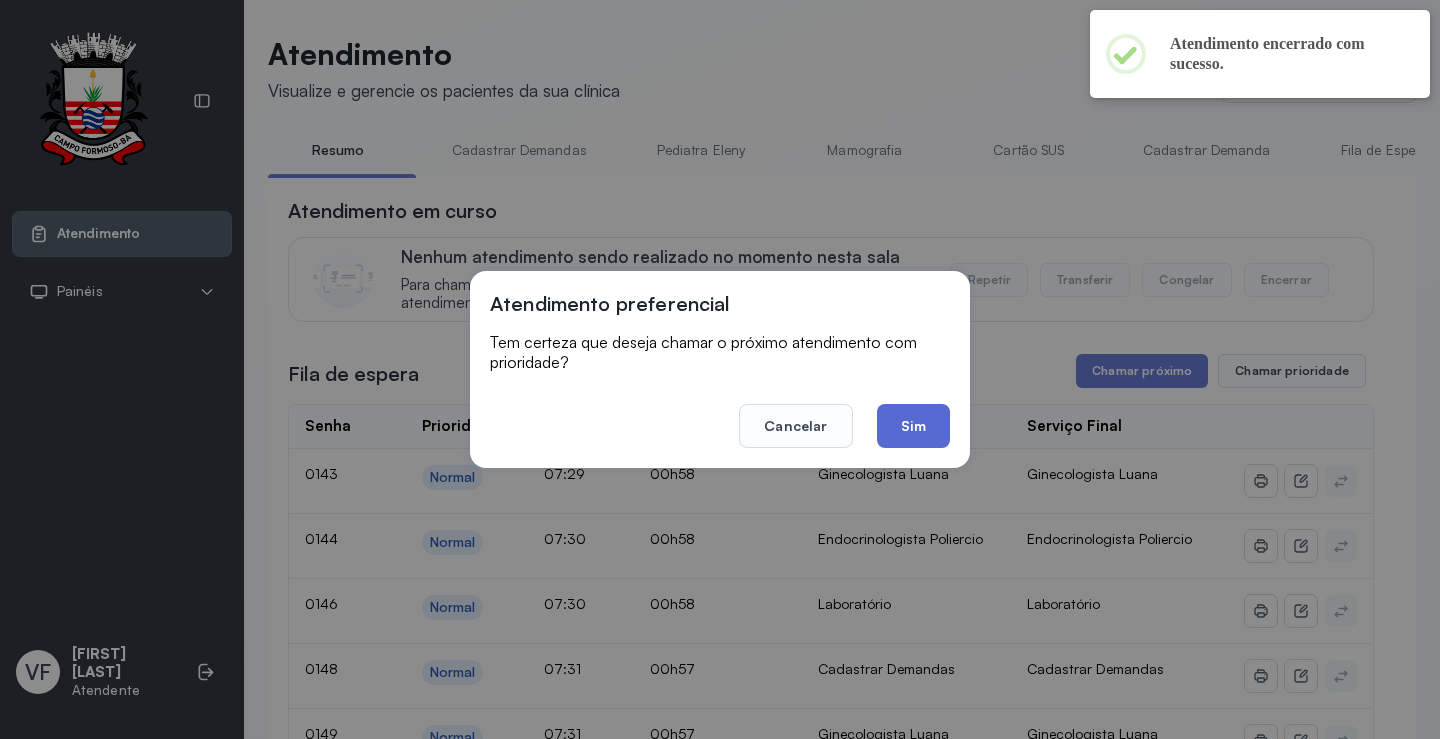 click on "Sim" 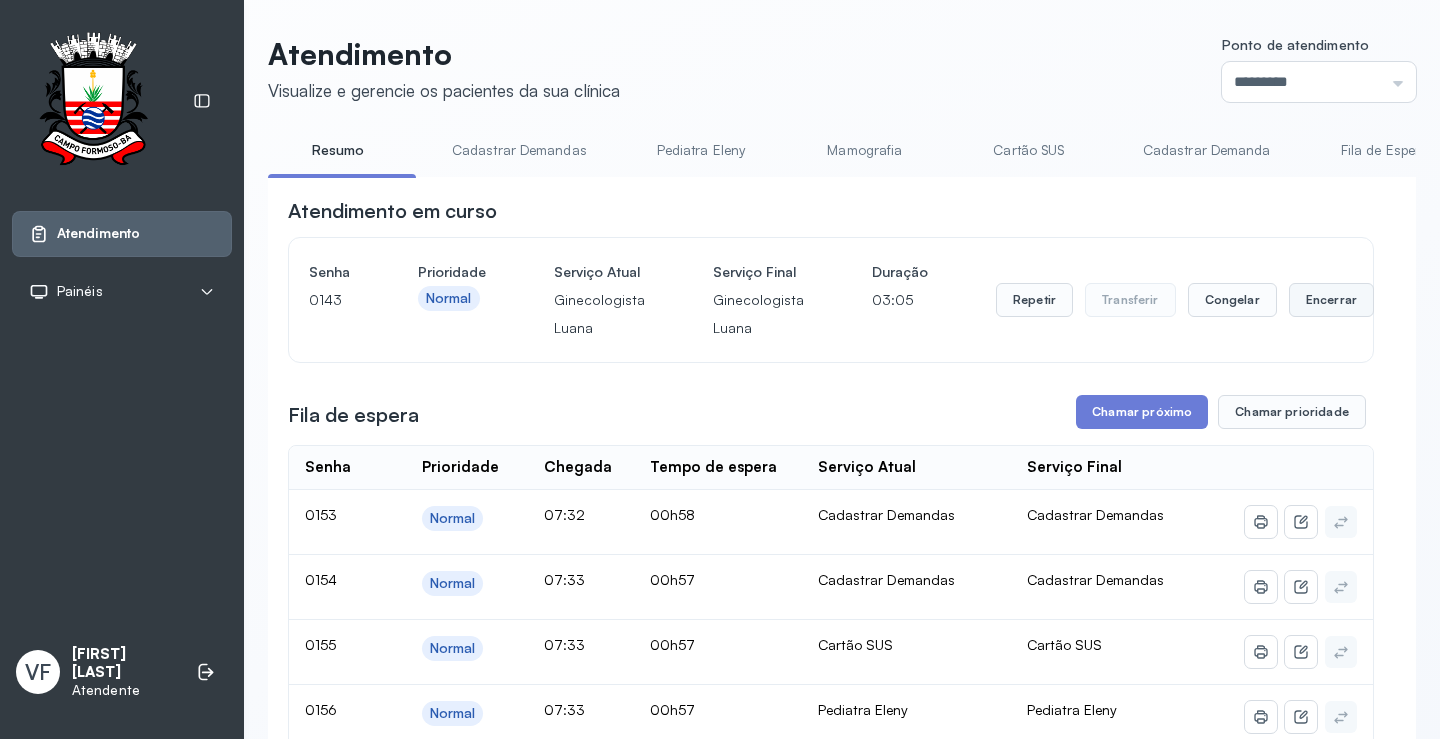 click on "Encerrar" at bounding box center [1331, 300] 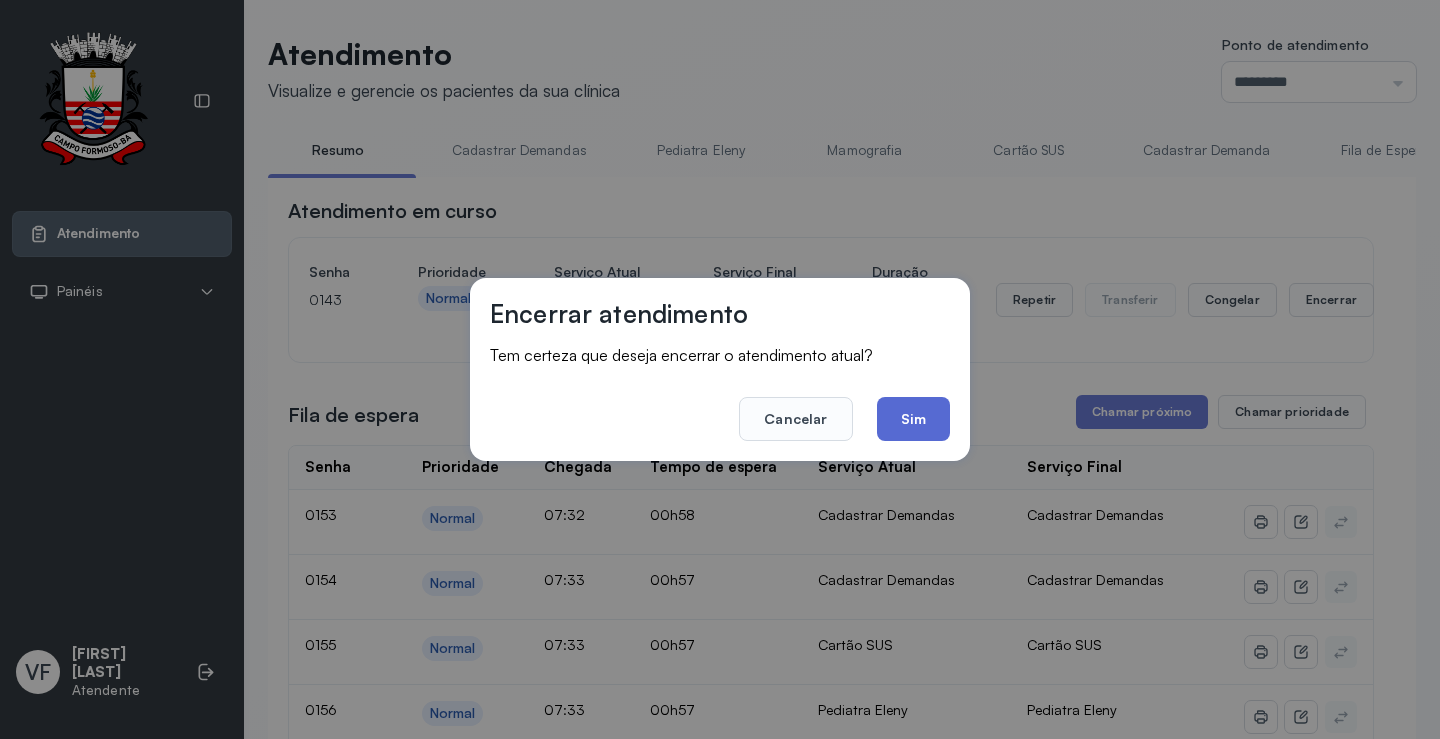 click on "Sim" 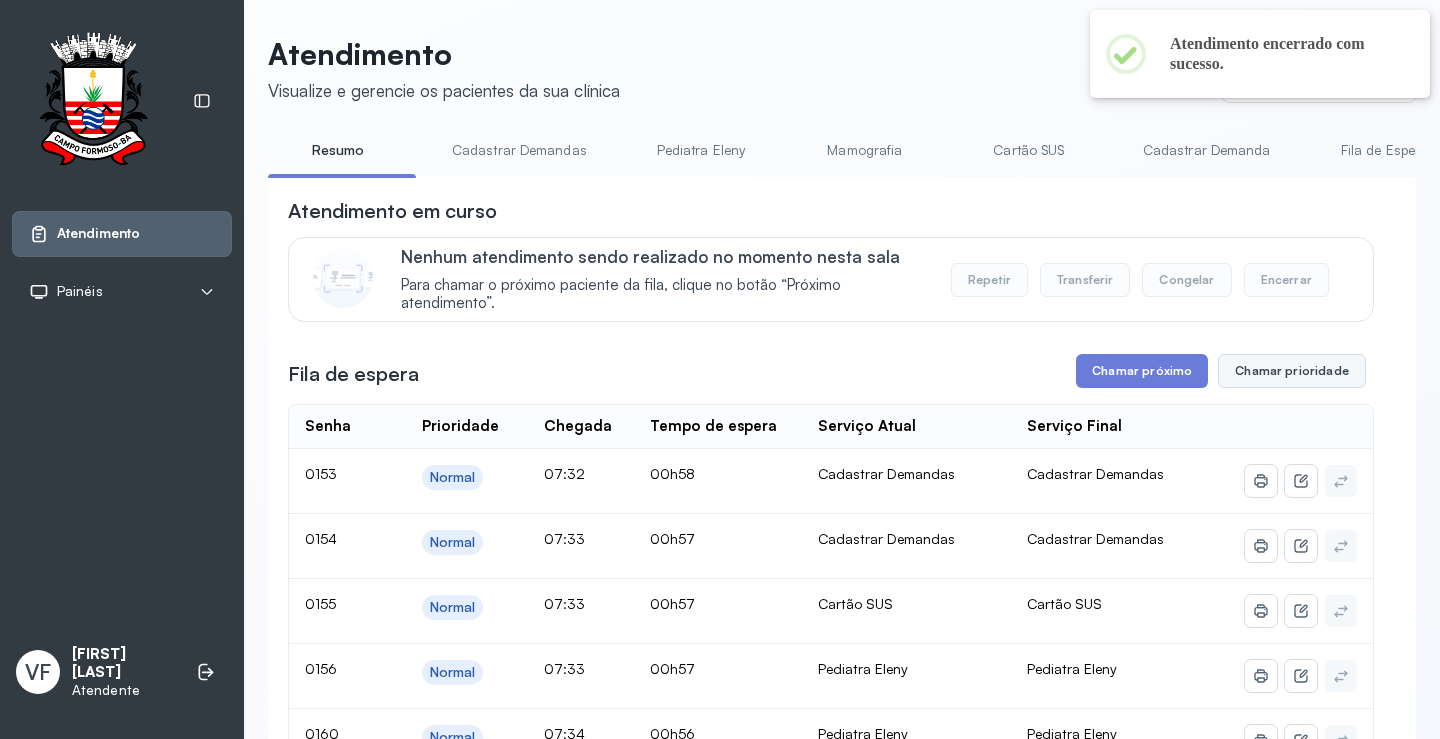 click on "Chamar prioridade" at bounding box center (1292, 371) 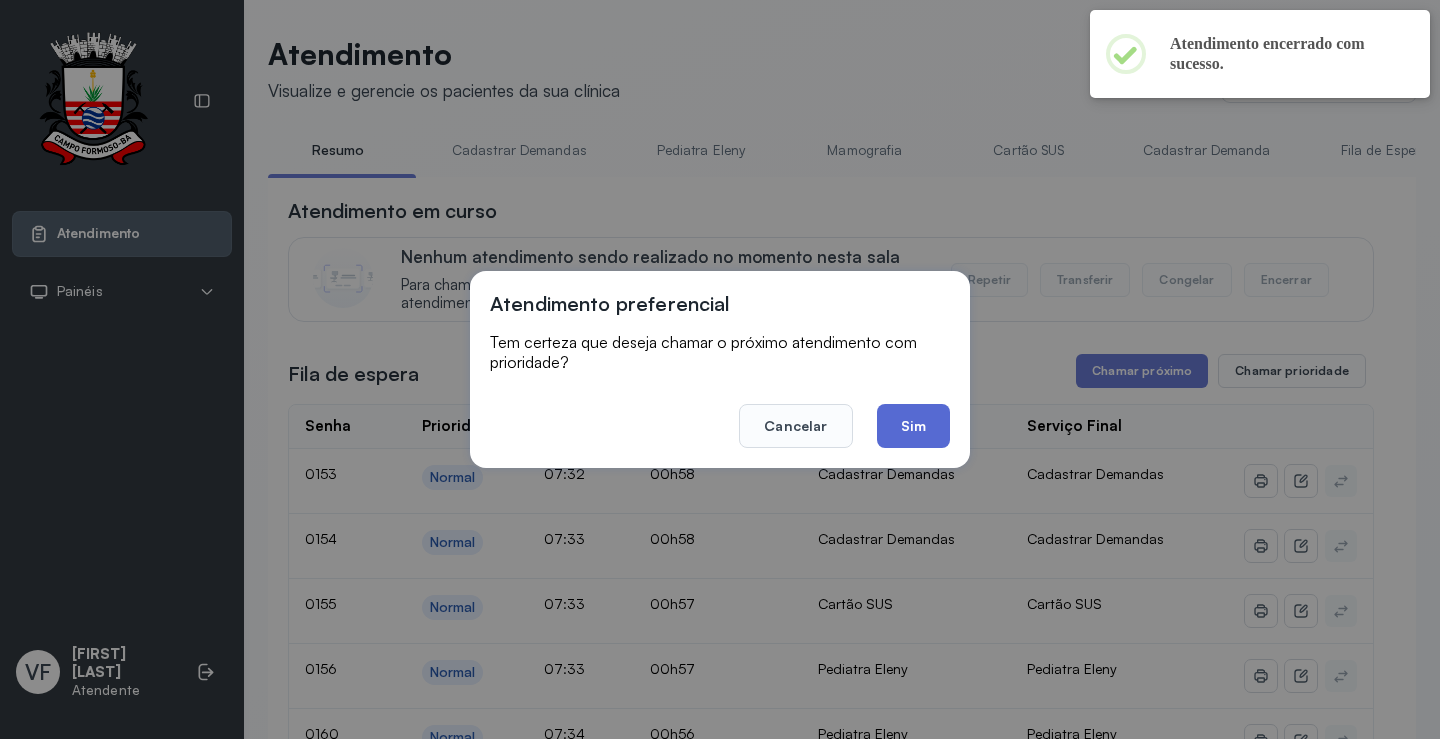 click on "Sim" 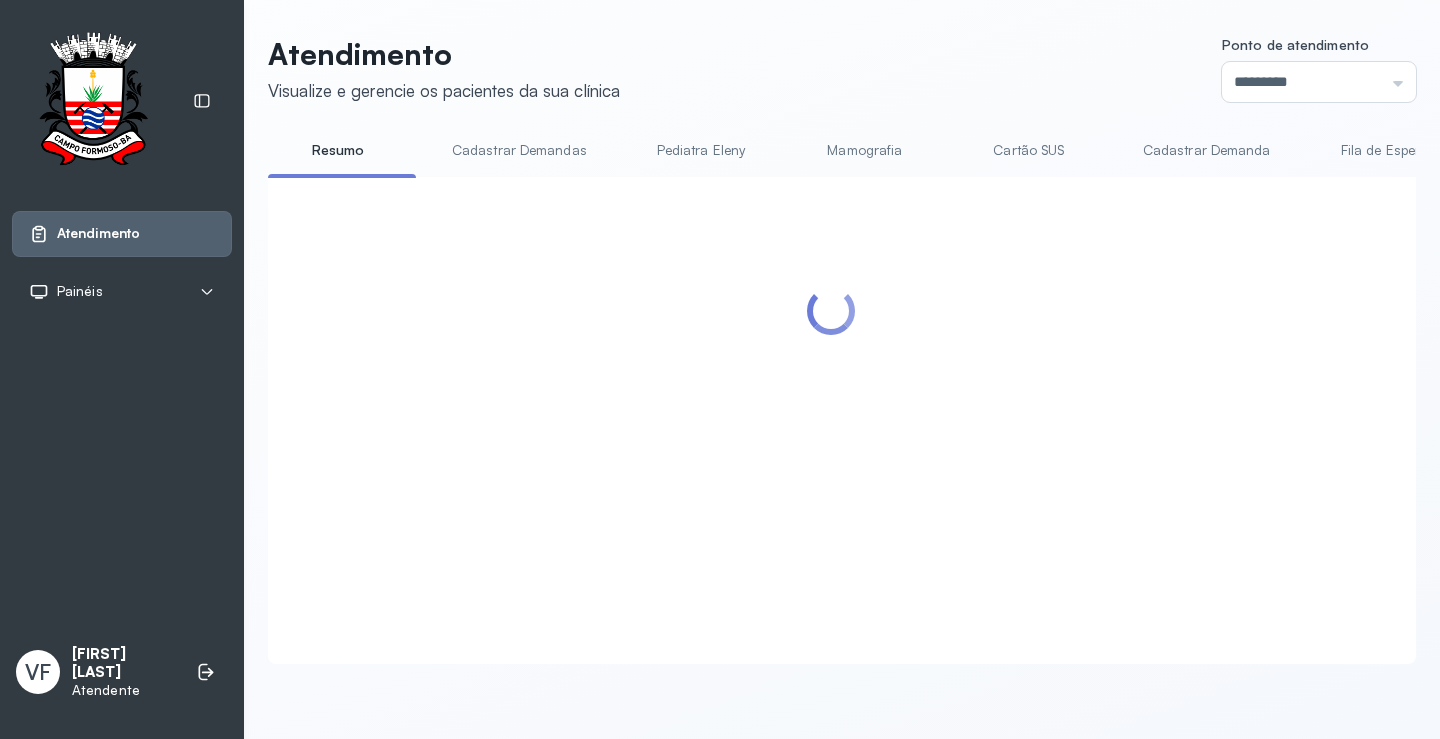 click at bounding box center (831, 396) 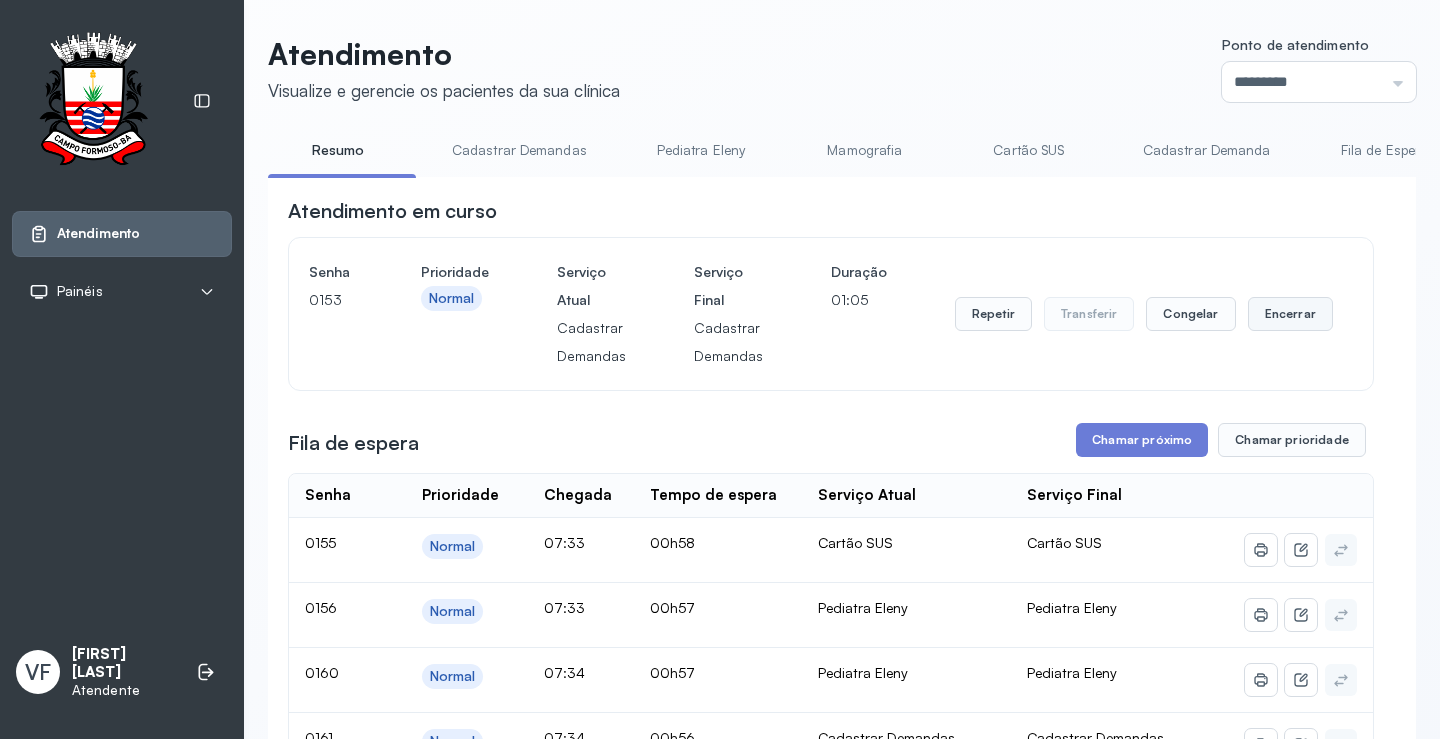 click on "Encerrar" at bounding box center [1290, 314] 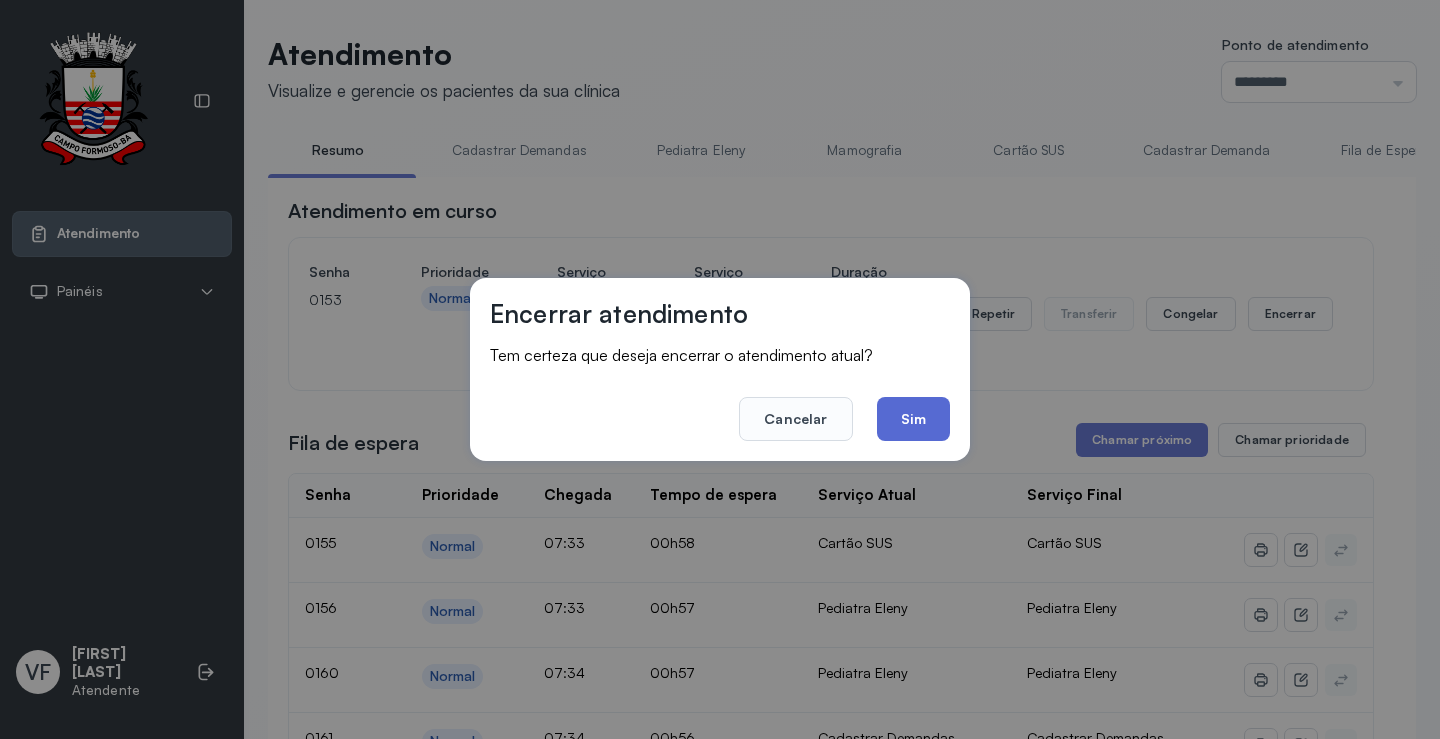 click on "Sim" 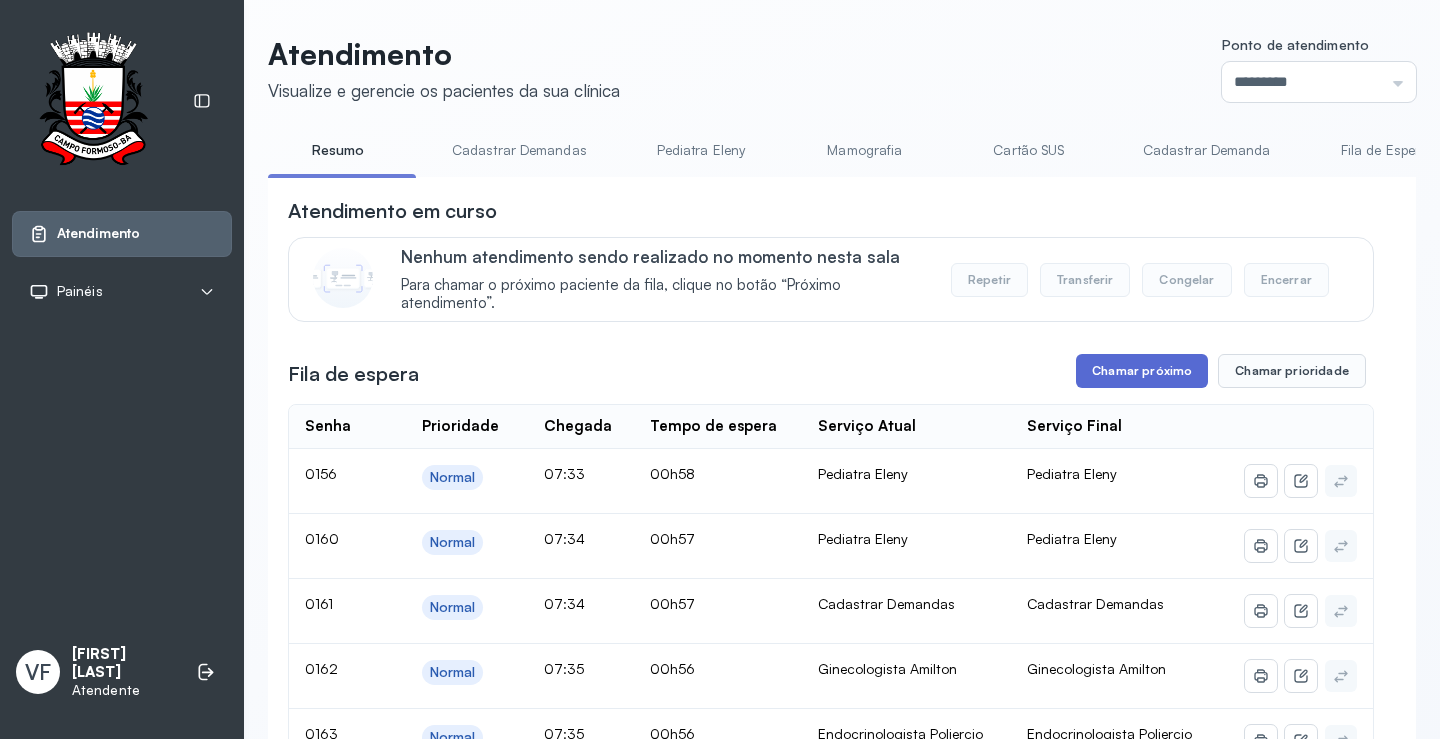 click on "Chamar próximo" at bounding box center (1142, 371) 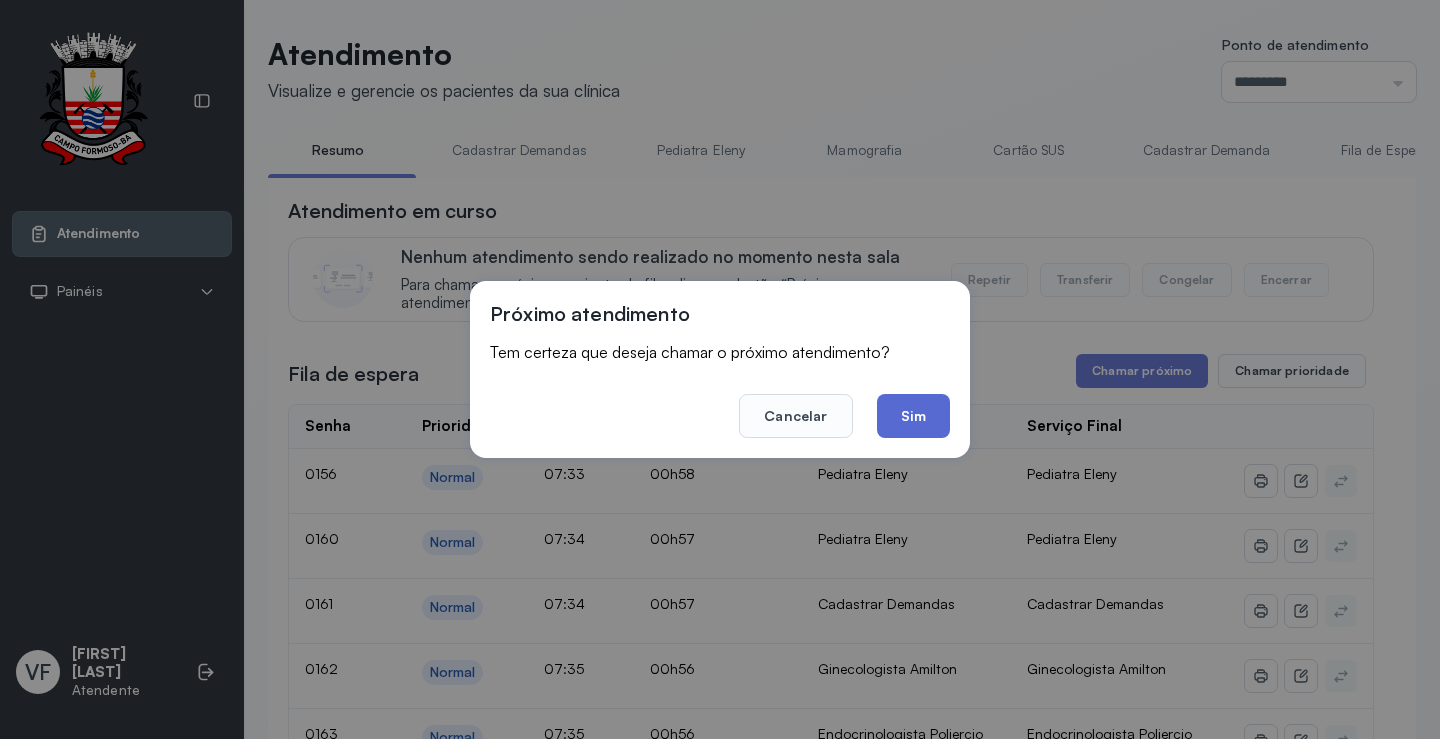 click on "Sim" 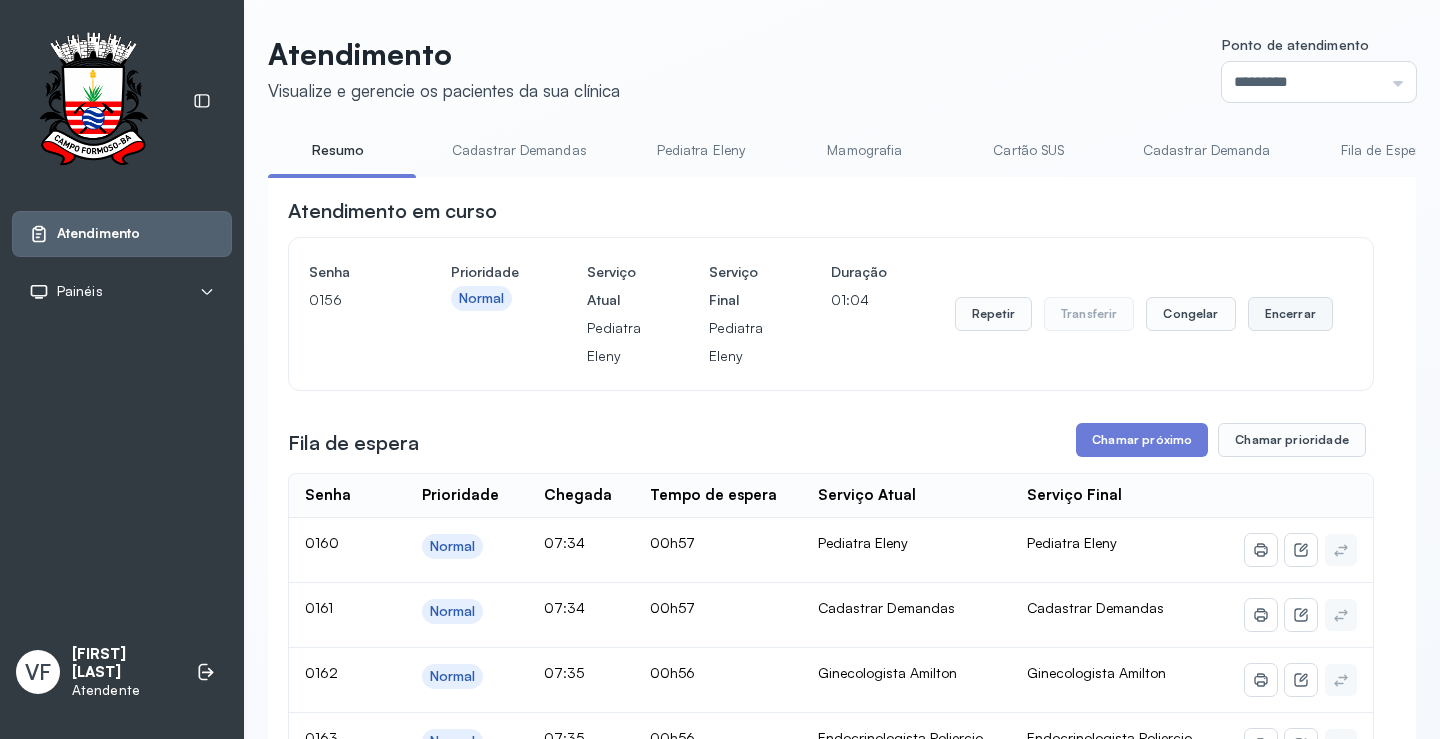 click on "Encerrar" at bounding box center (1290, 314) 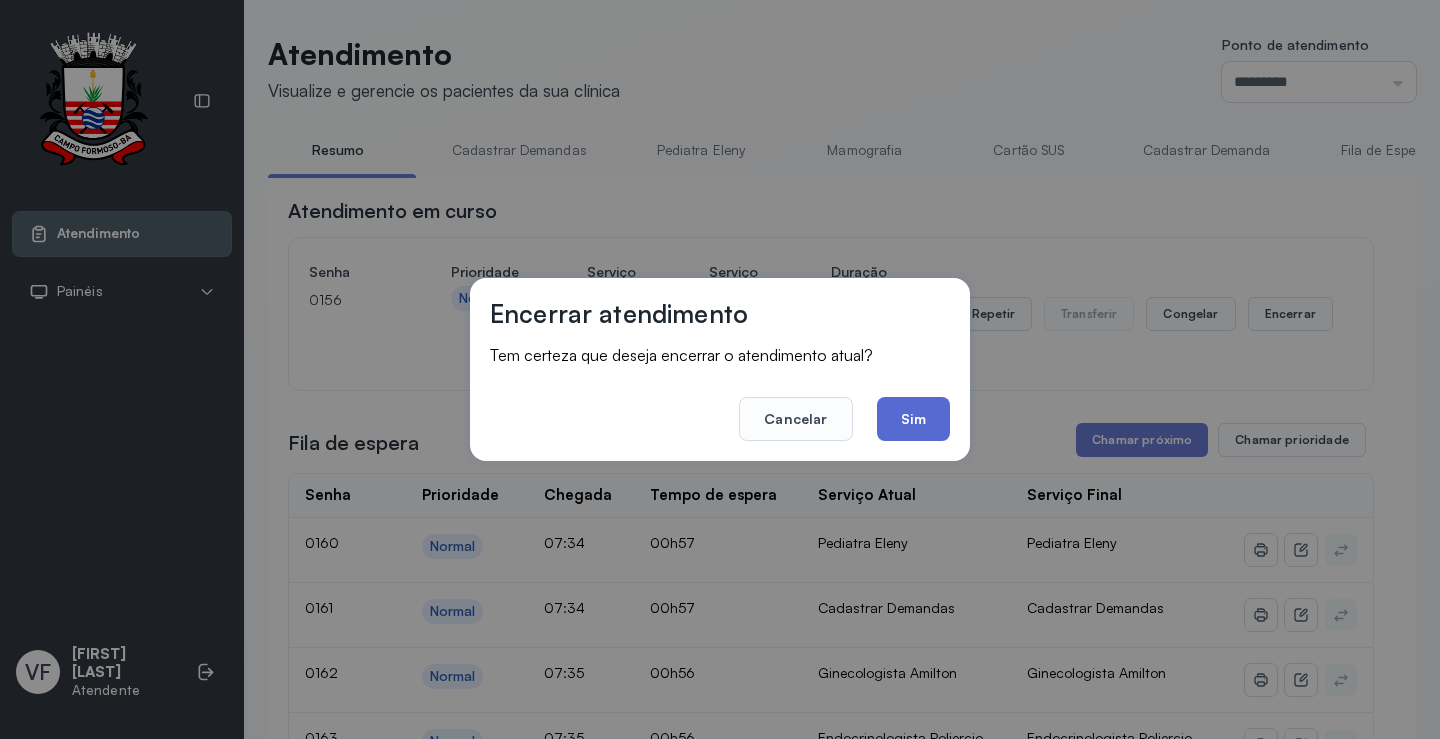 click on "Sim" 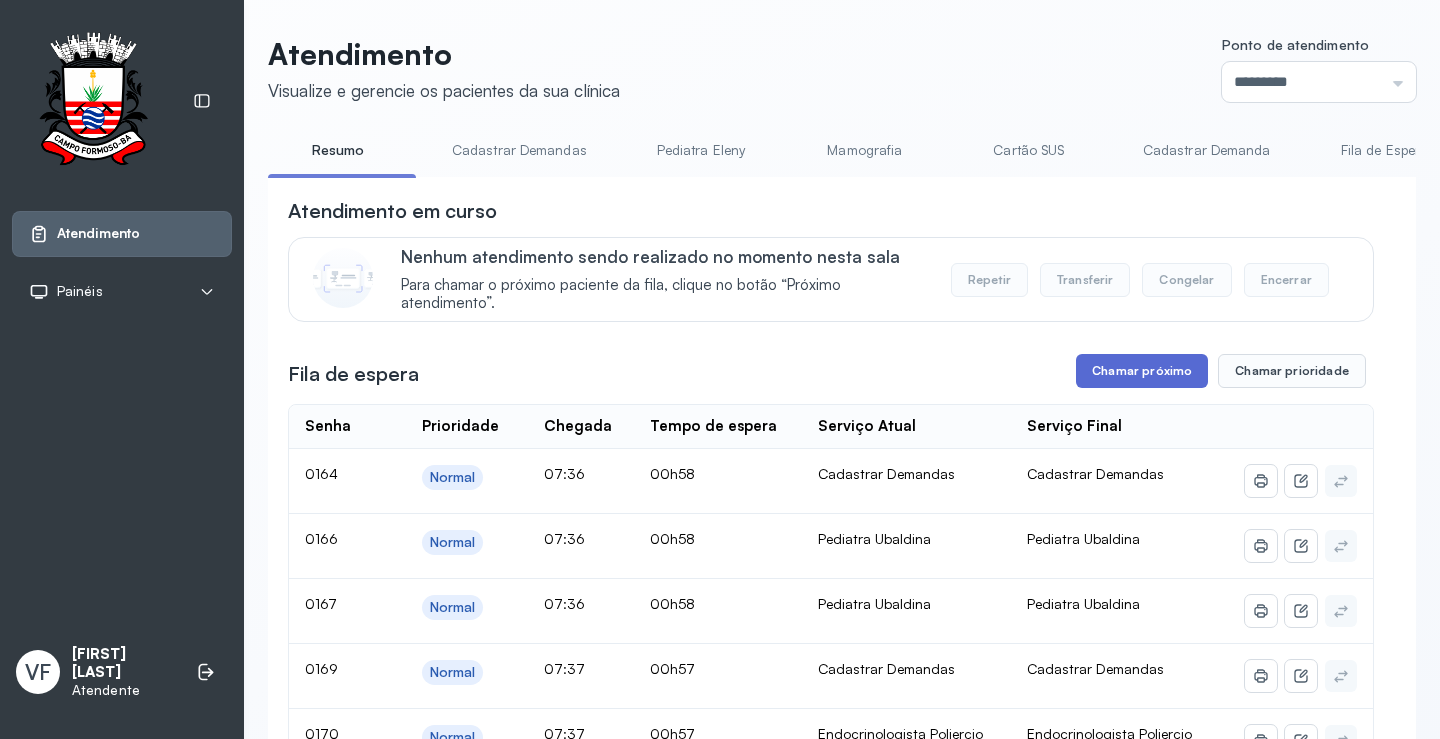 click on "Chamar próximo" at bounding box center (1142, 371) 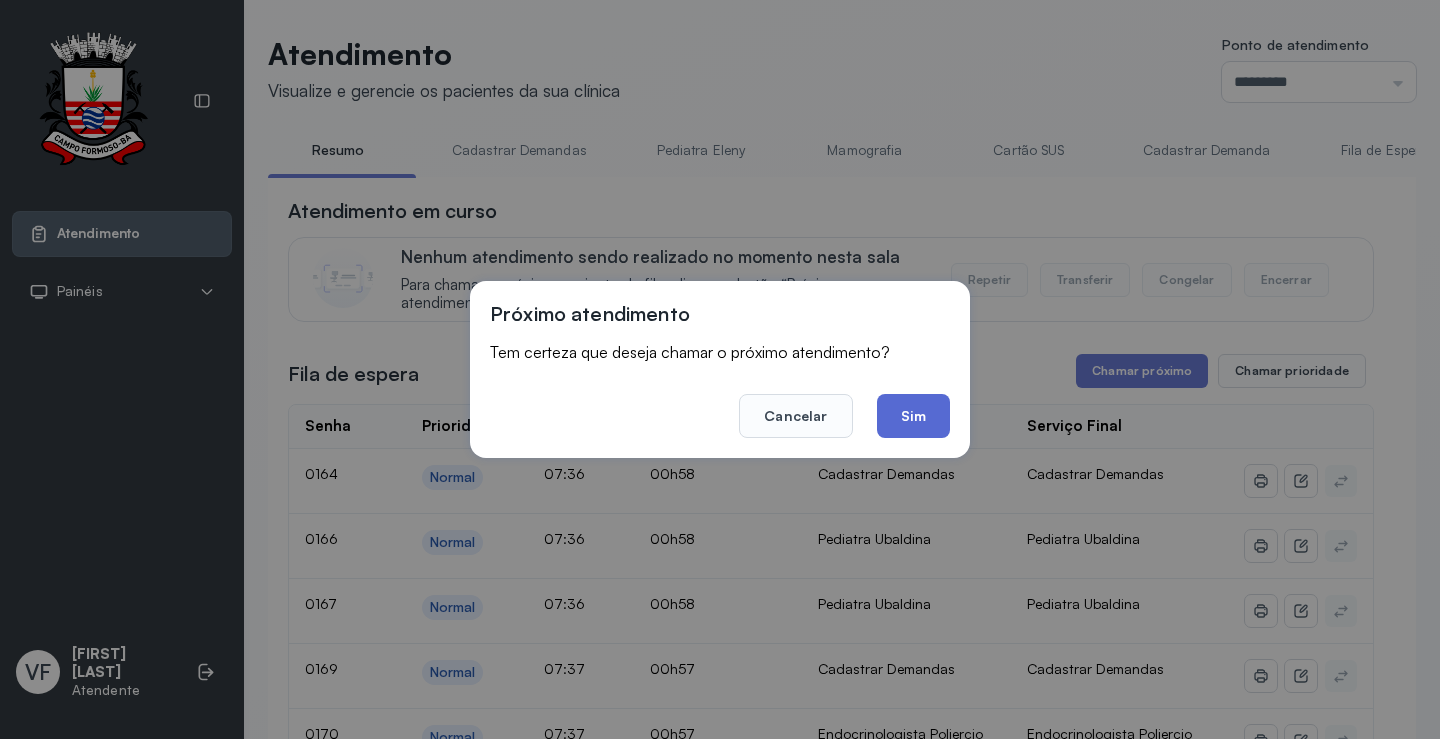 click on "Sim" 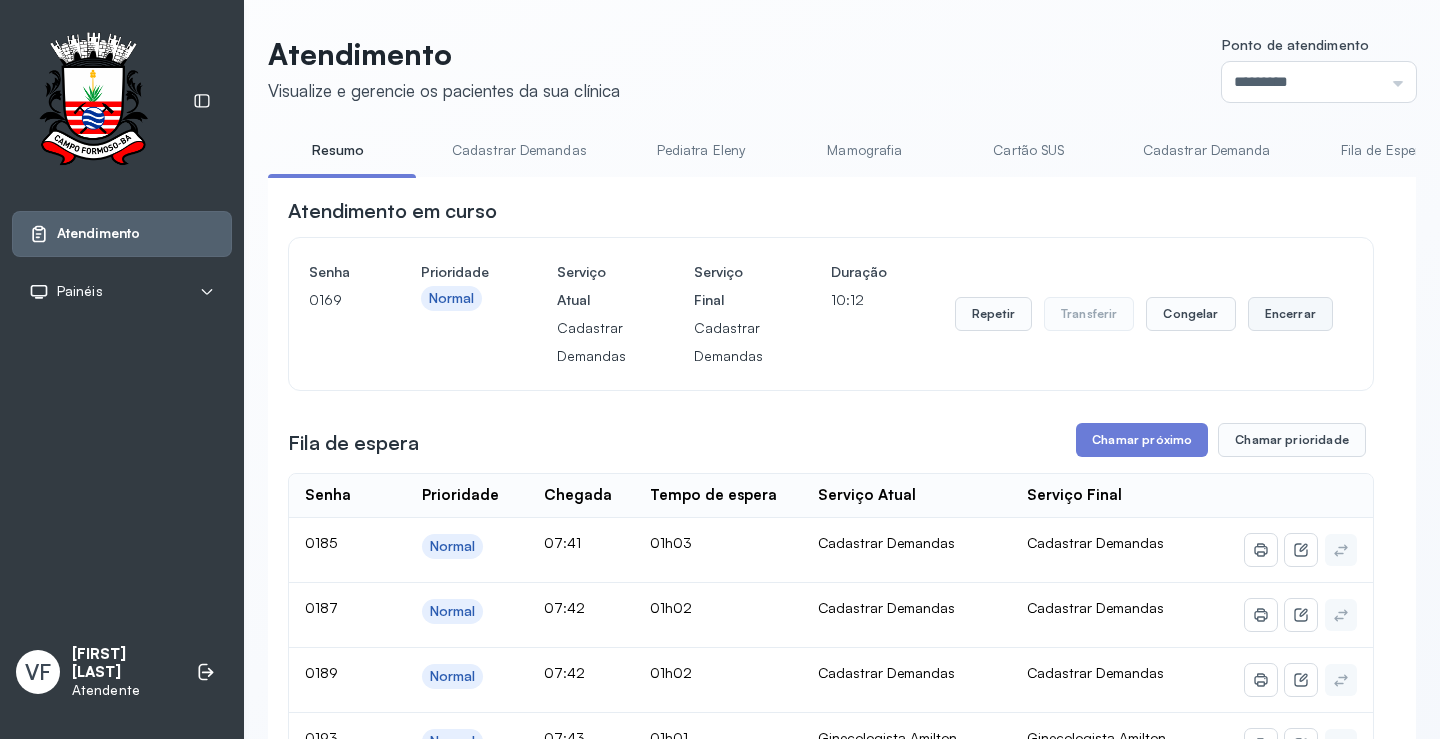 click on "Encerrar" at bounding box center [1290, 314] 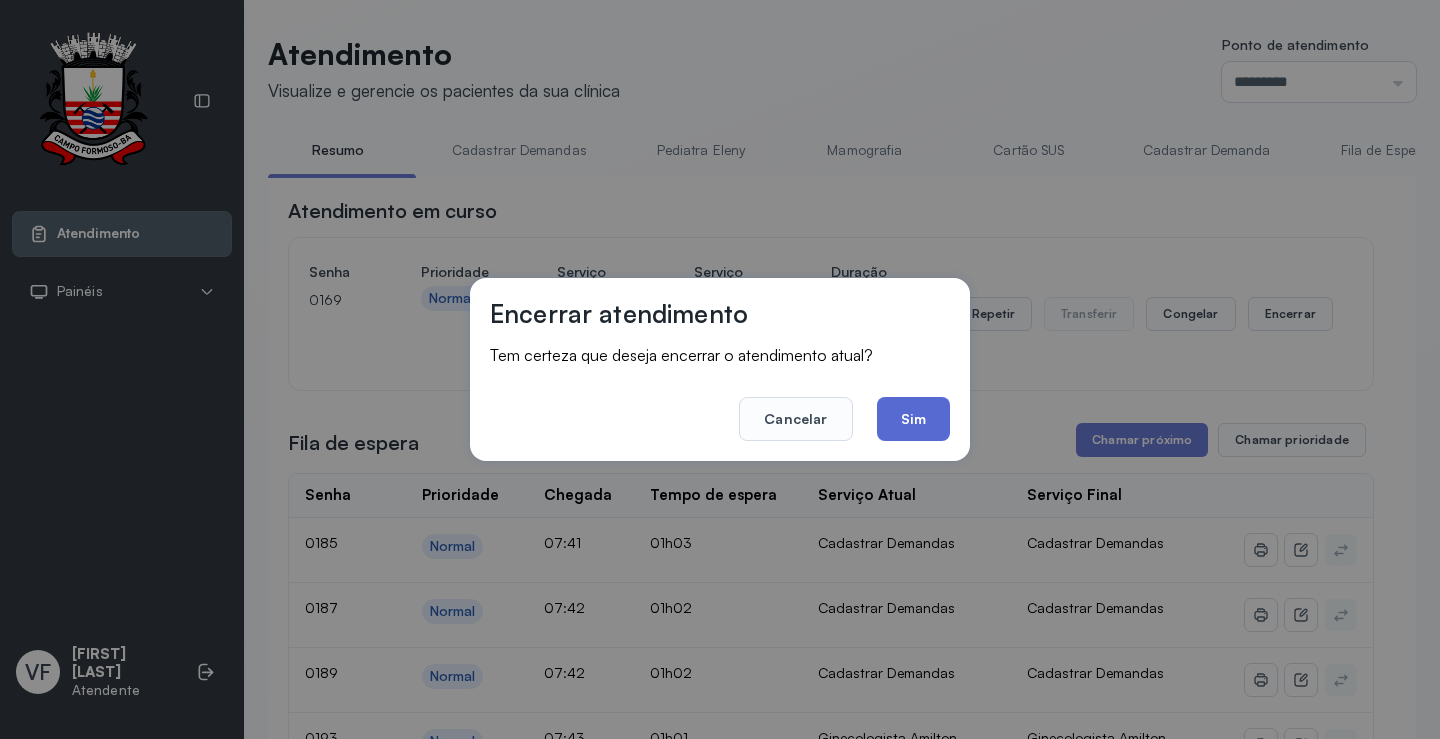 click on "Sim" 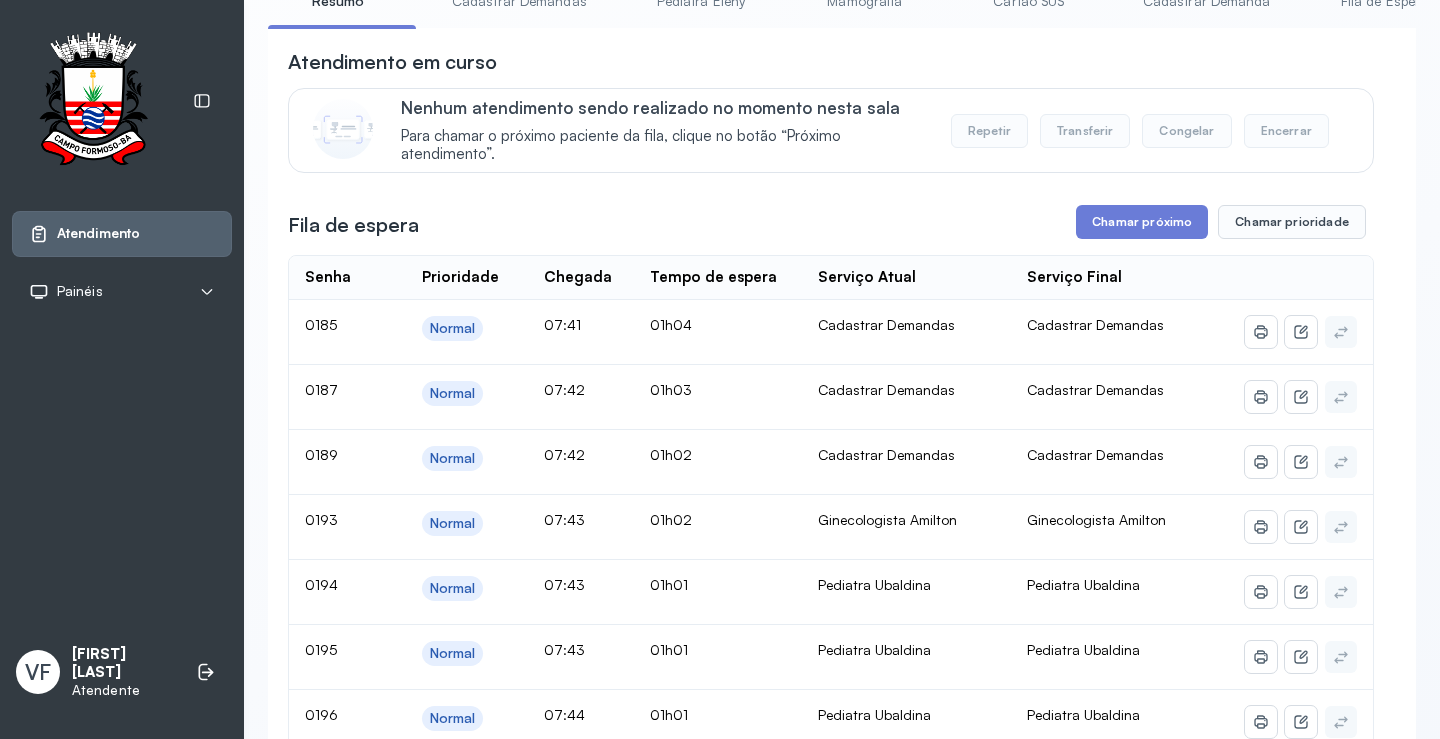 scroll, scrollTop: 0, scrollLeft: 0, axis: both 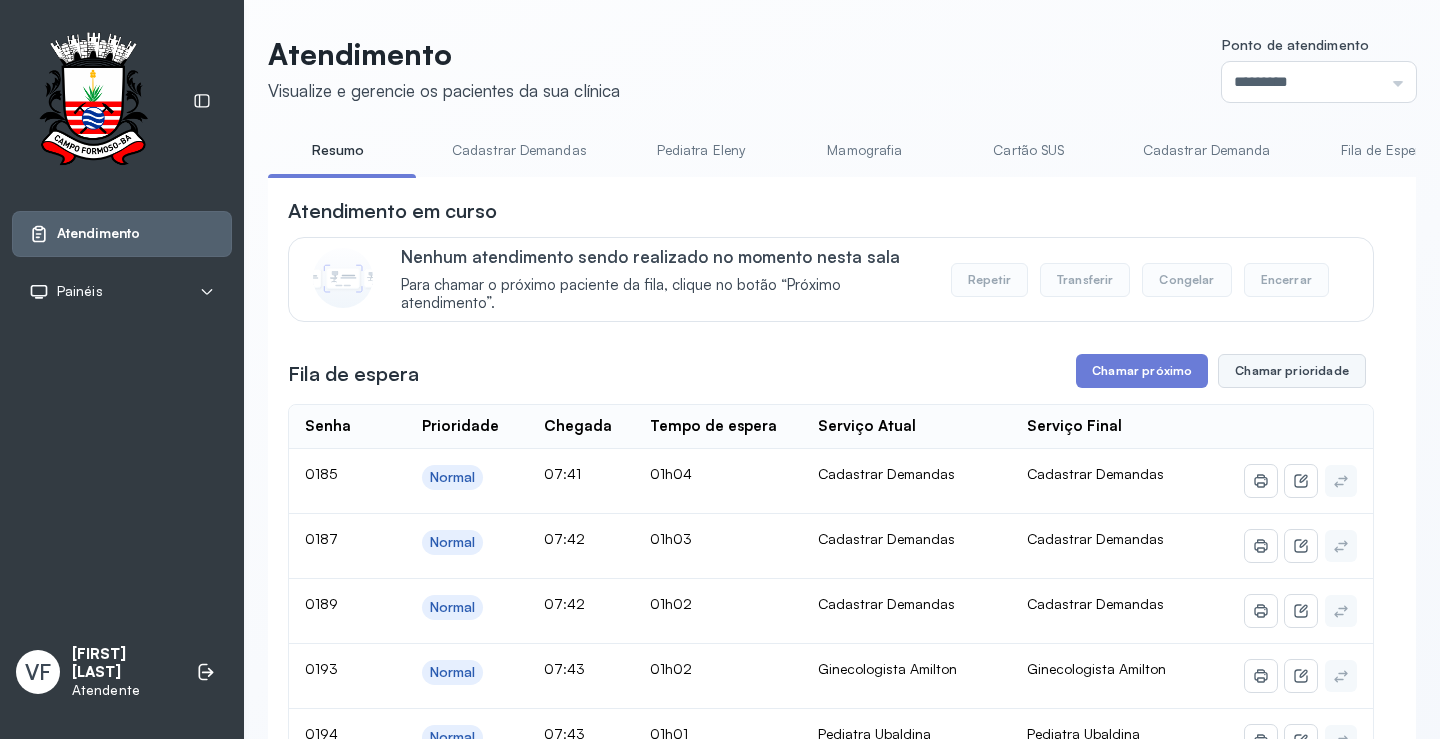 click on "Chamar prioridade" at bounding box center (1292, 371) 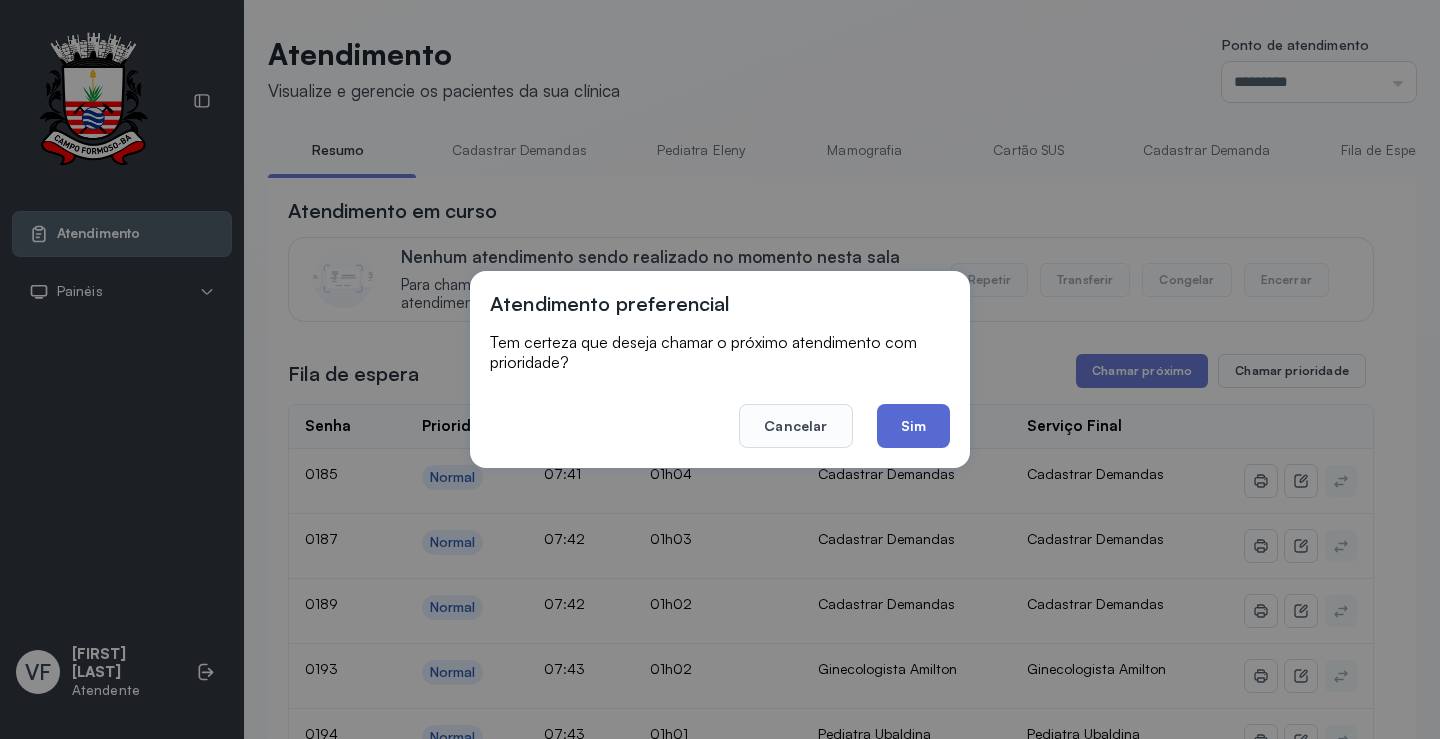 click on "Sim" 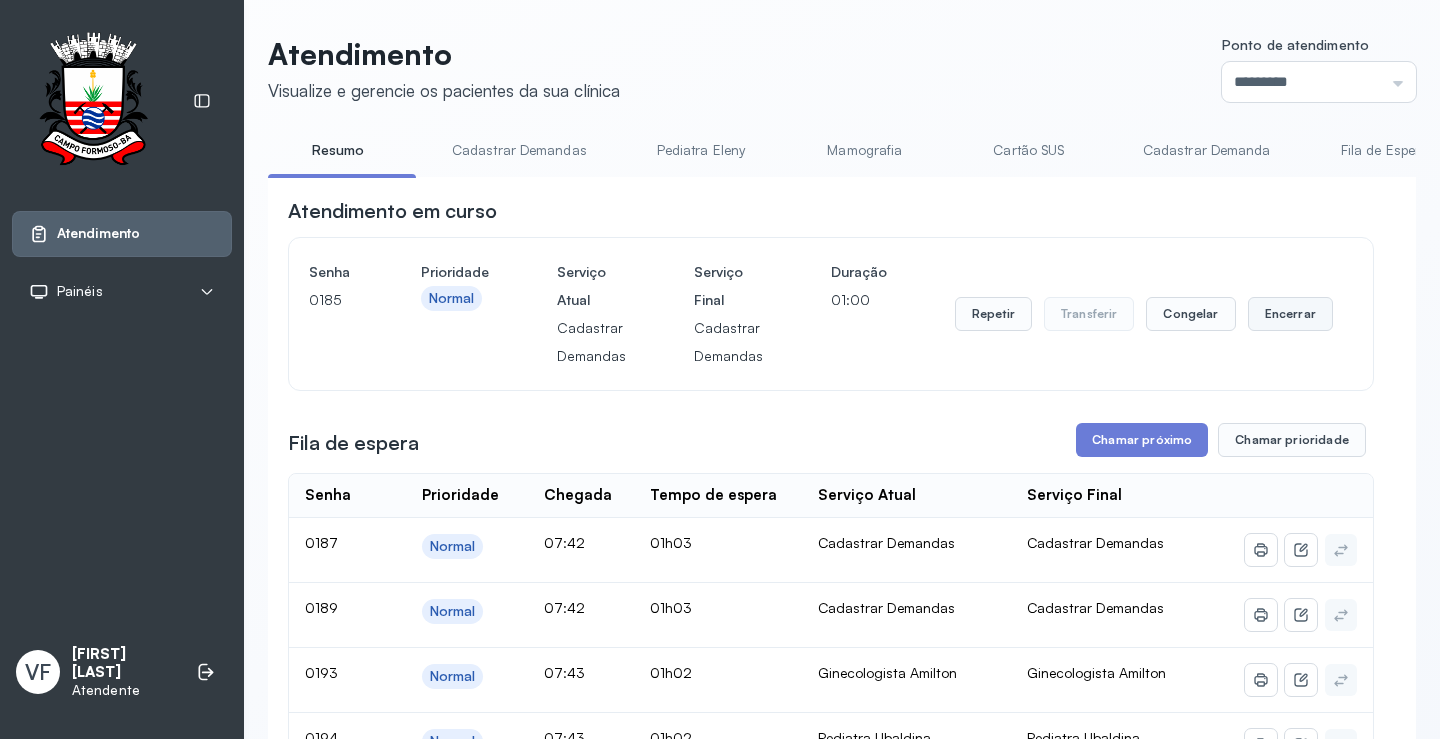 click on "Encerrar" at bounding box center [1290, 314] 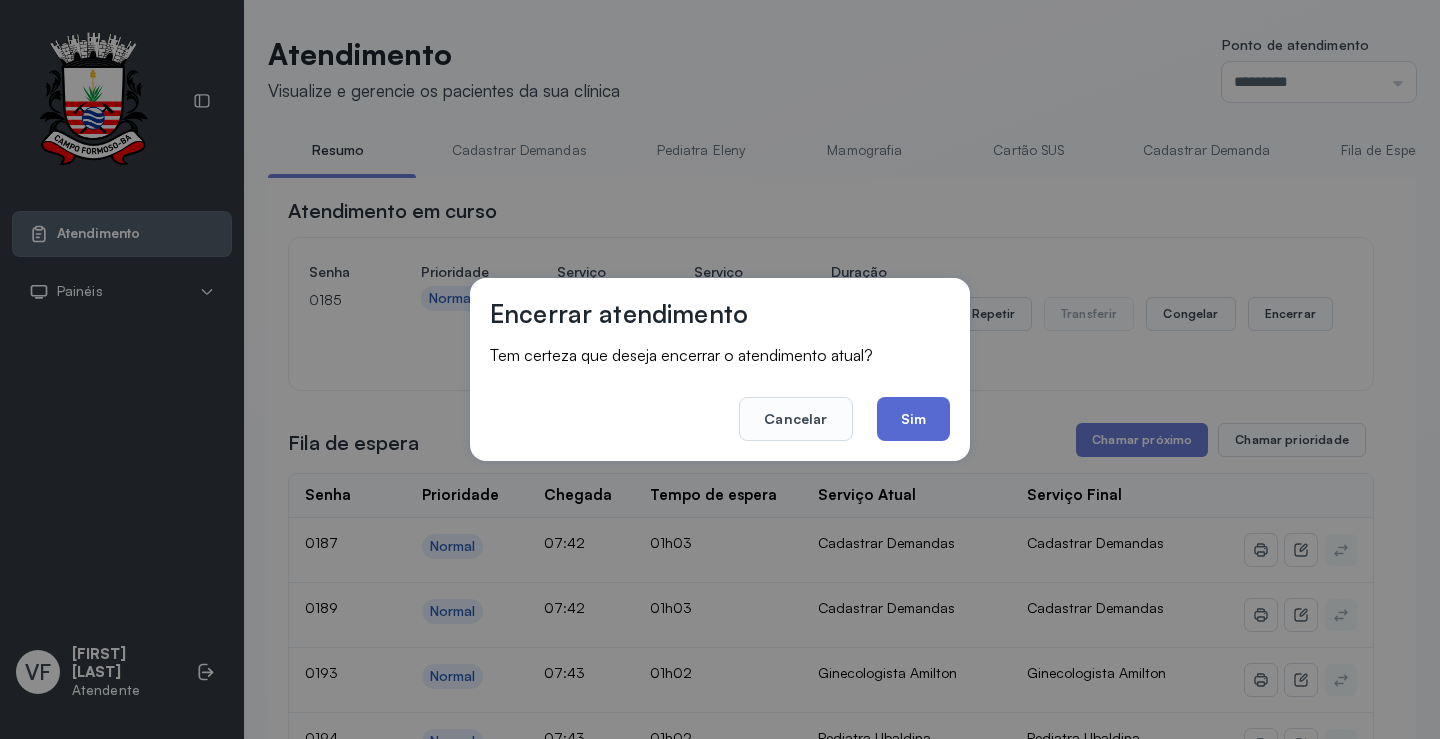 click on "Sim" 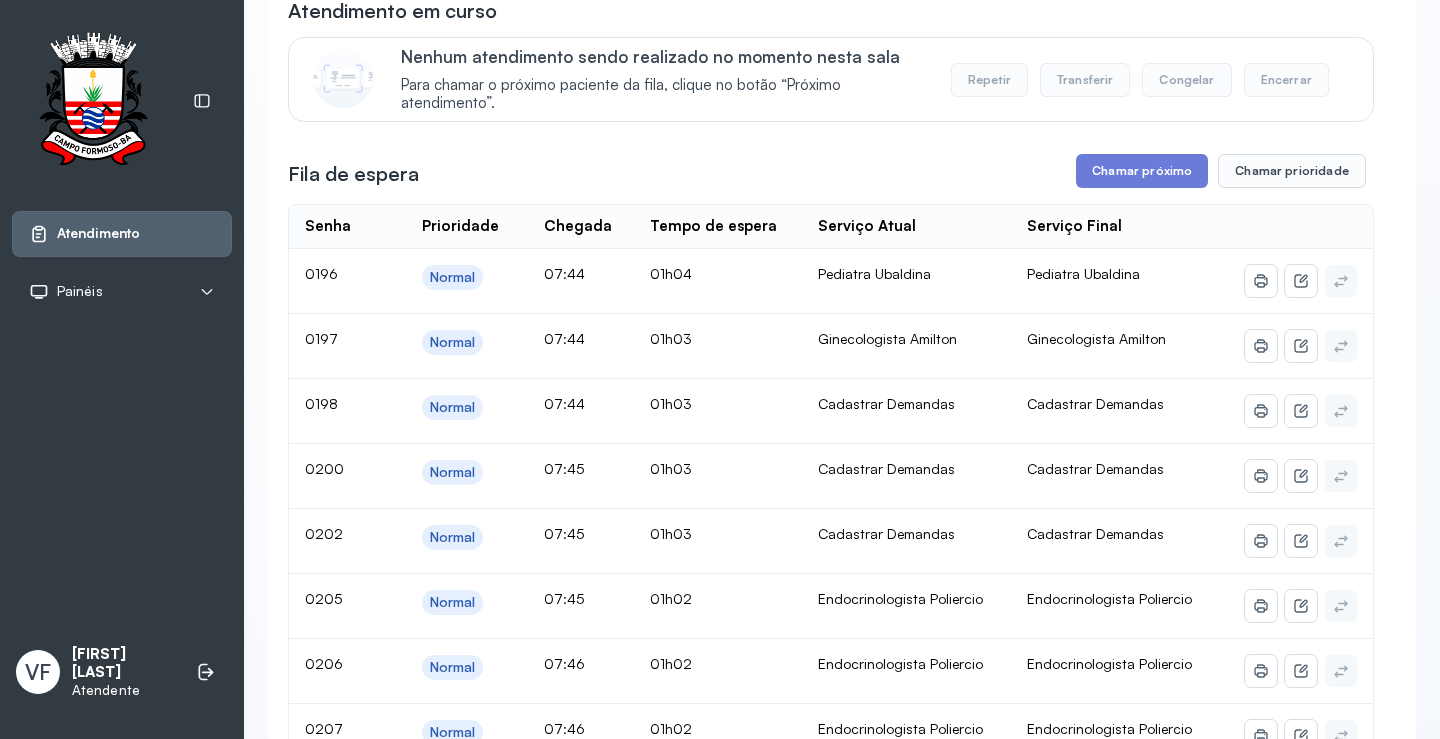 scroll, scrollTop: 0, scrollLeft: 0, axis: both 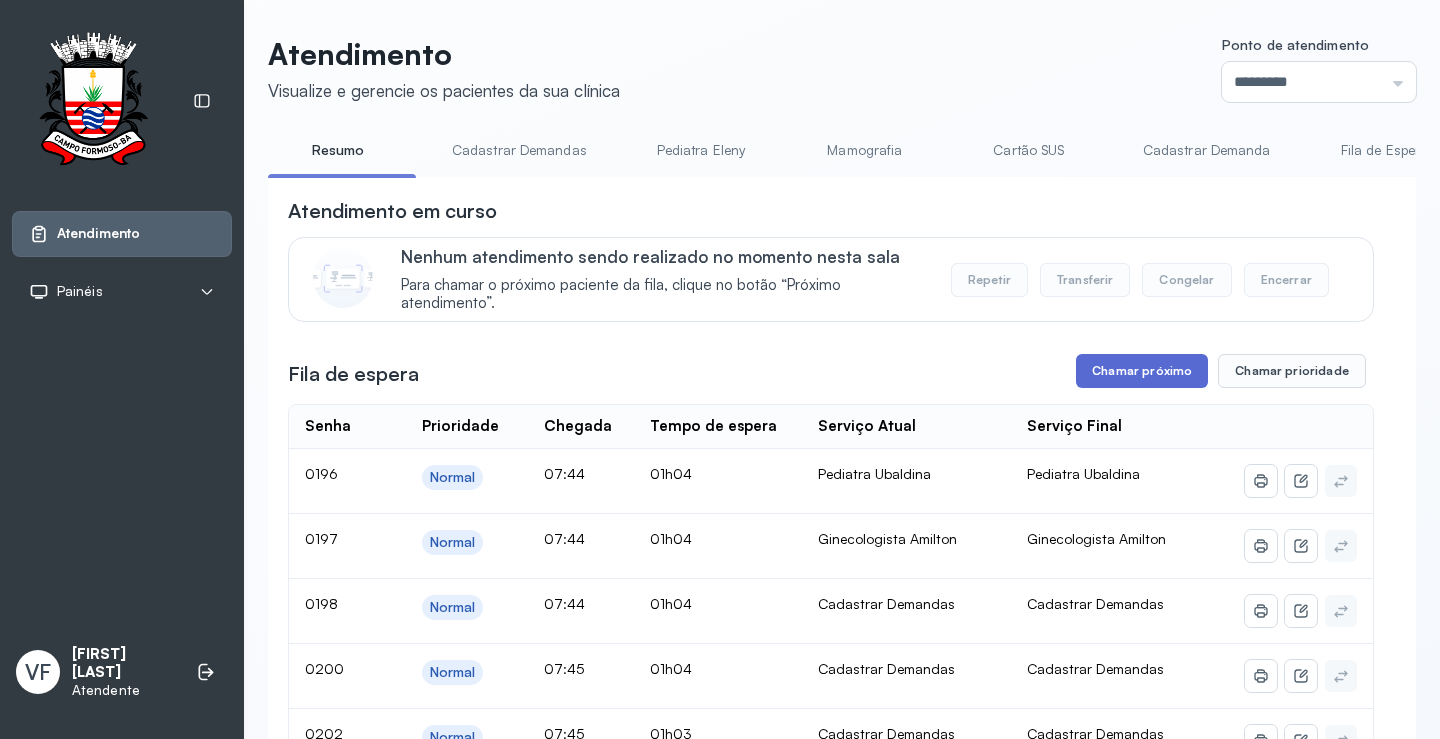 click on "Chamar próximo" at bounding box center (1142, 371) 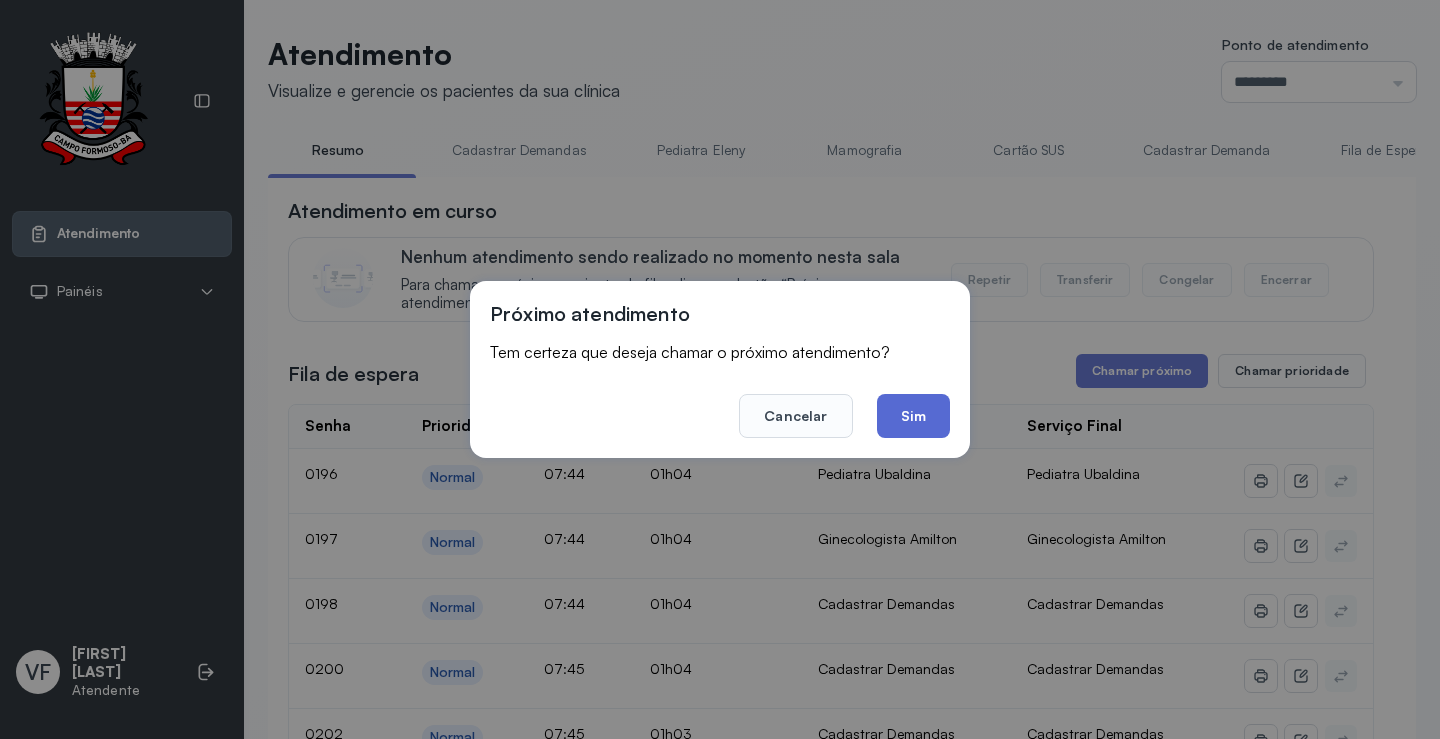 click on "Sim" 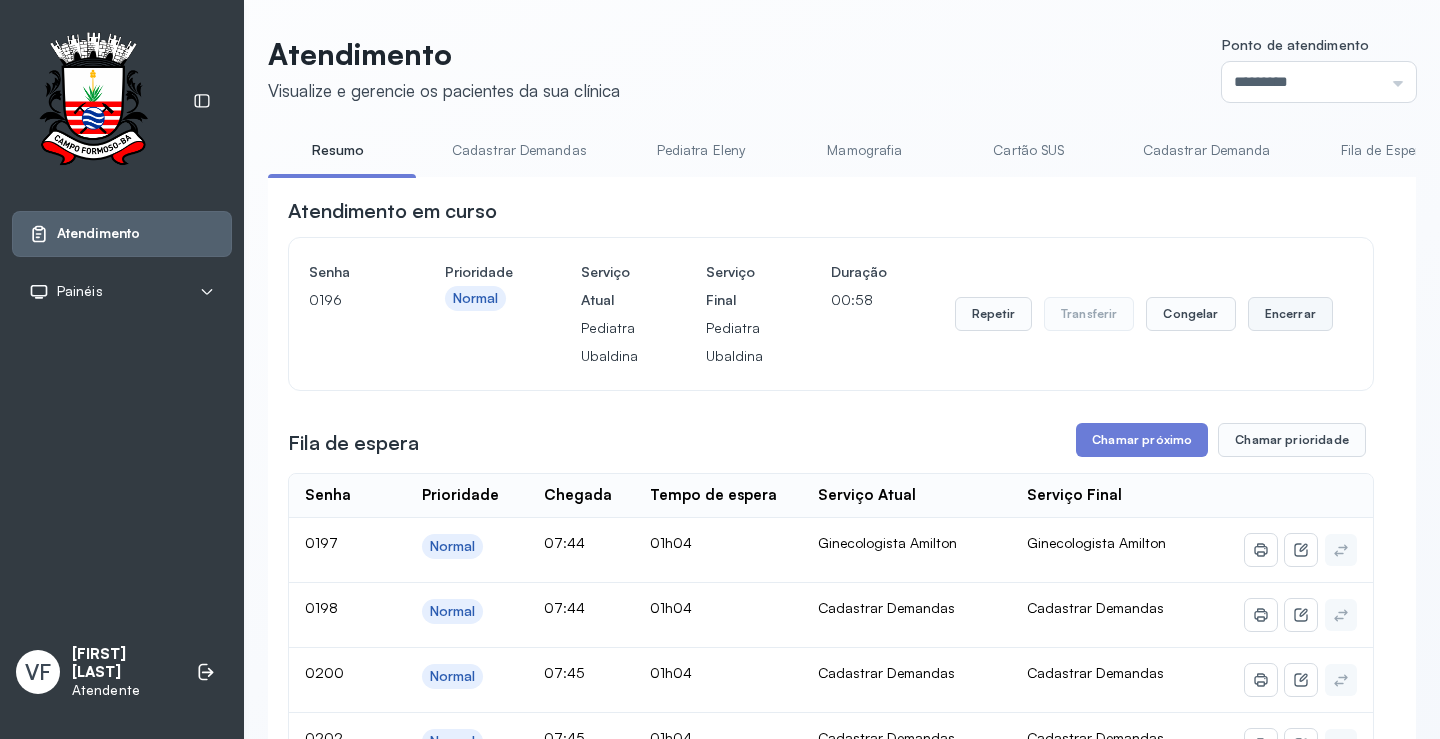 click on "Encerrar" at bounding box center [1290, 314] 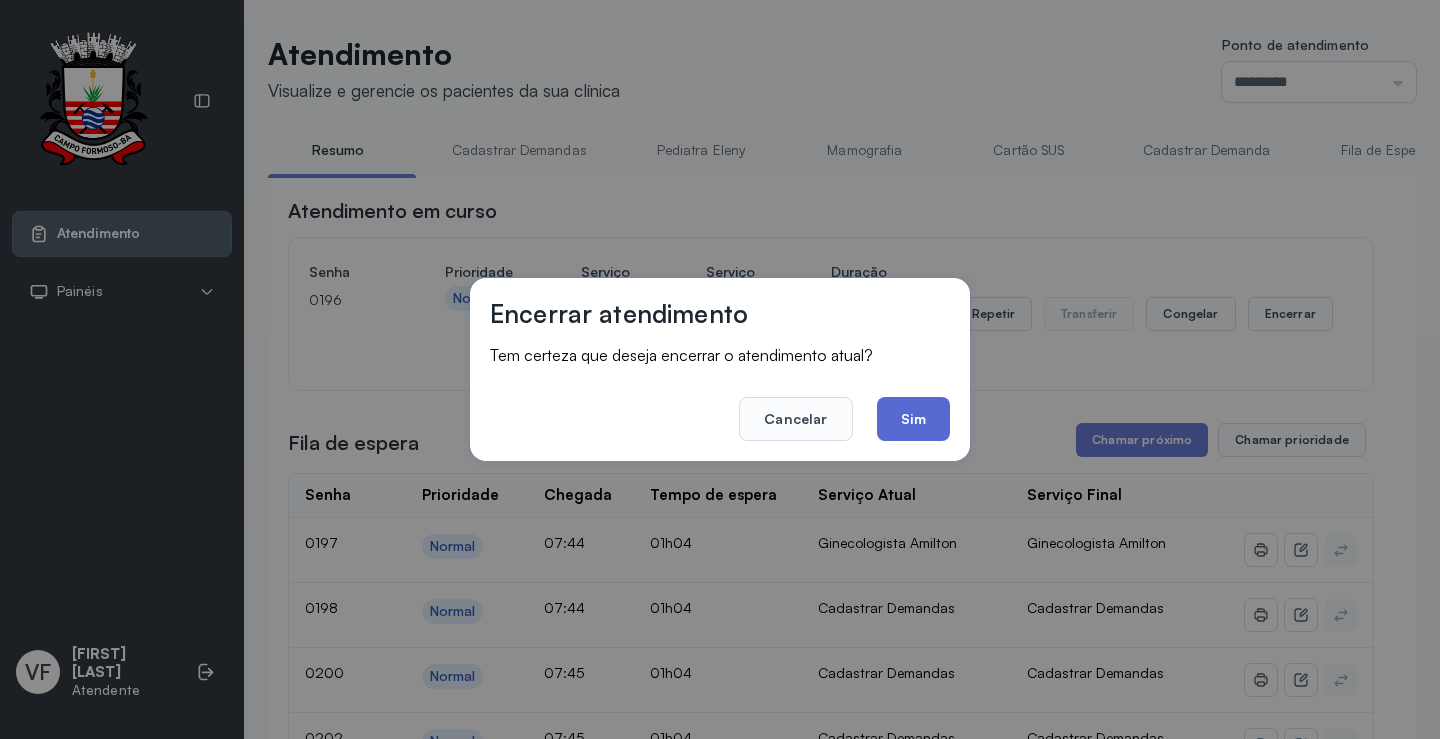 click on "Sim" 